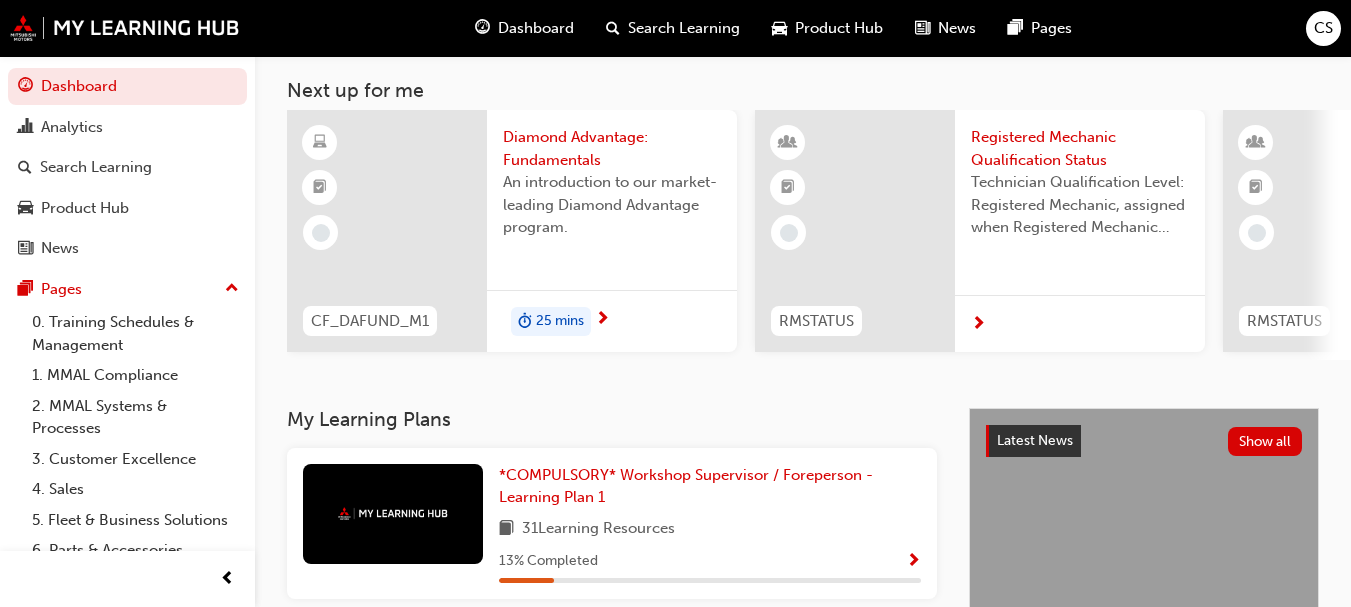 scroll, scrollTop: 106, scrollLeft: 0, axis: vertical 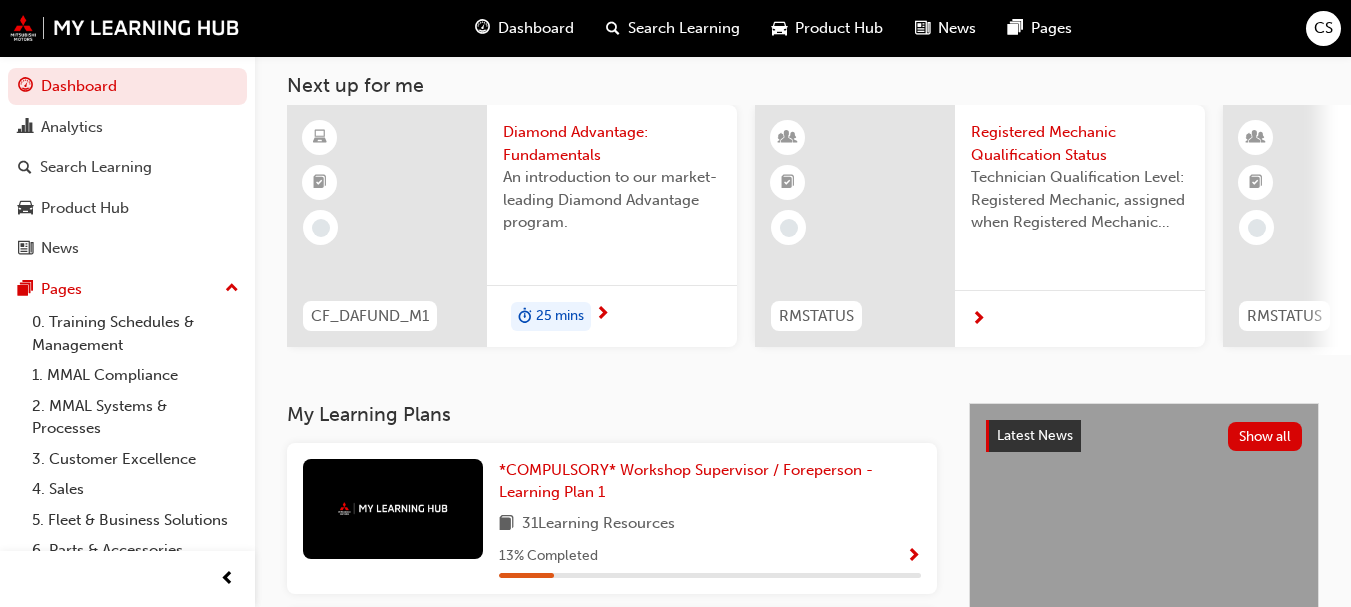 click at bounding box center [602, 314] 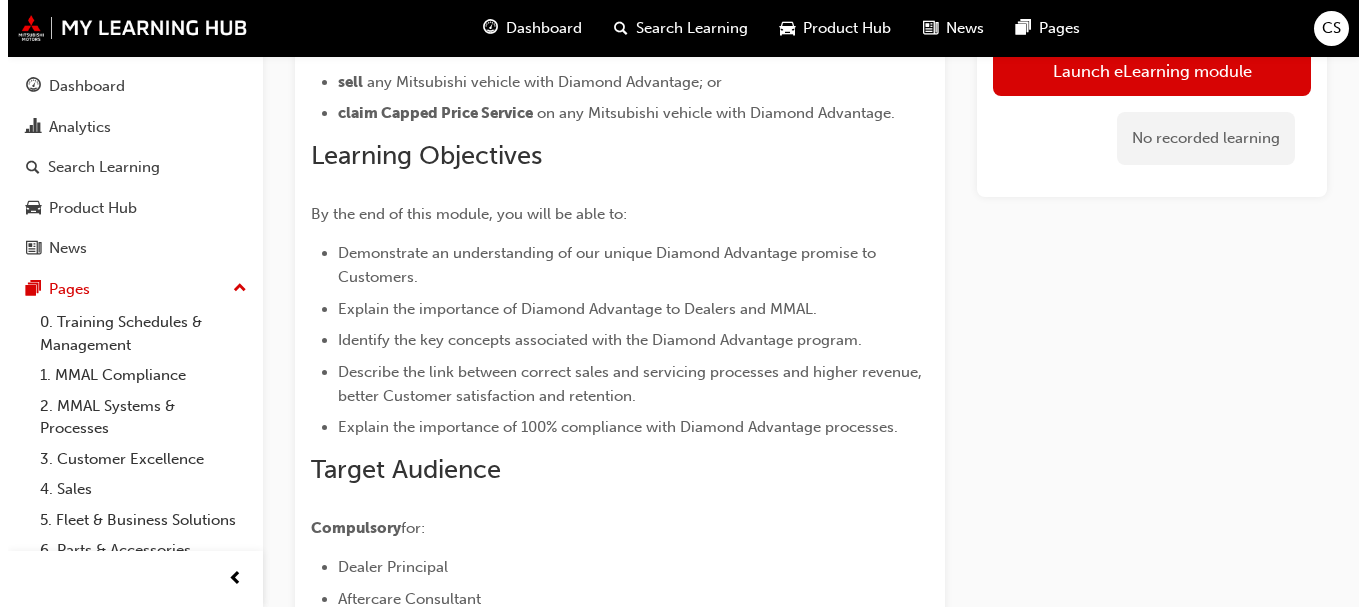 scroll, scrollTop: 0, scrollLeft: 0, axis: both 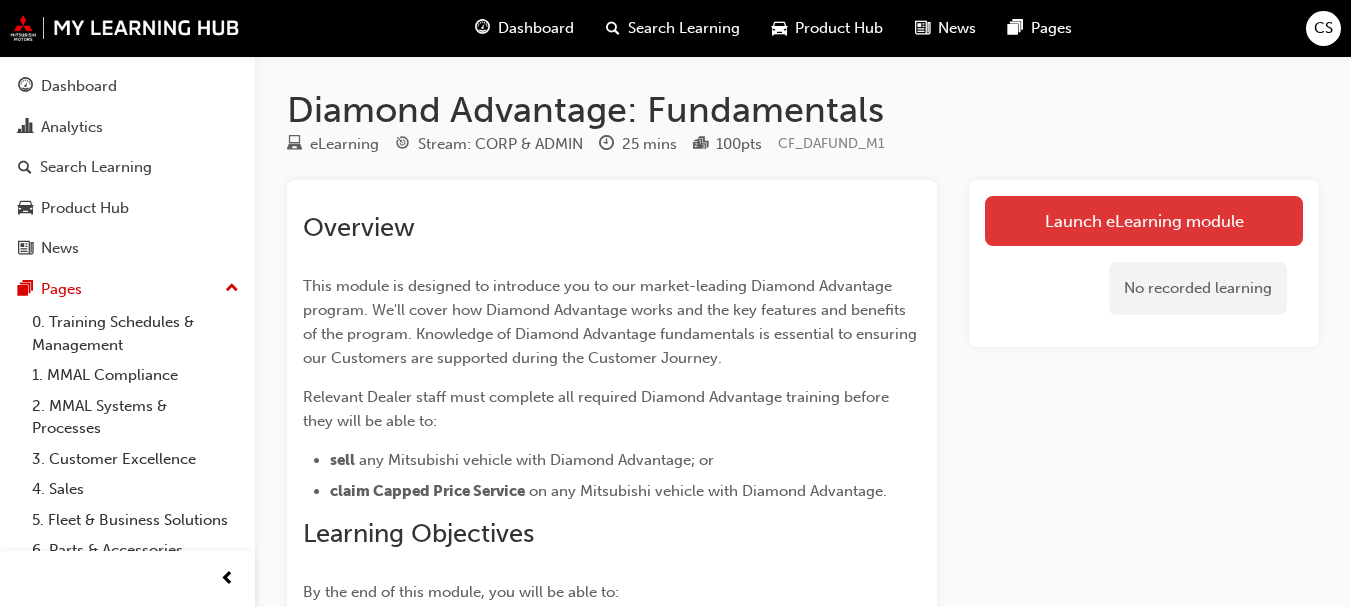 click on "Launch eLearning module" at bounding box center (1144, 221) 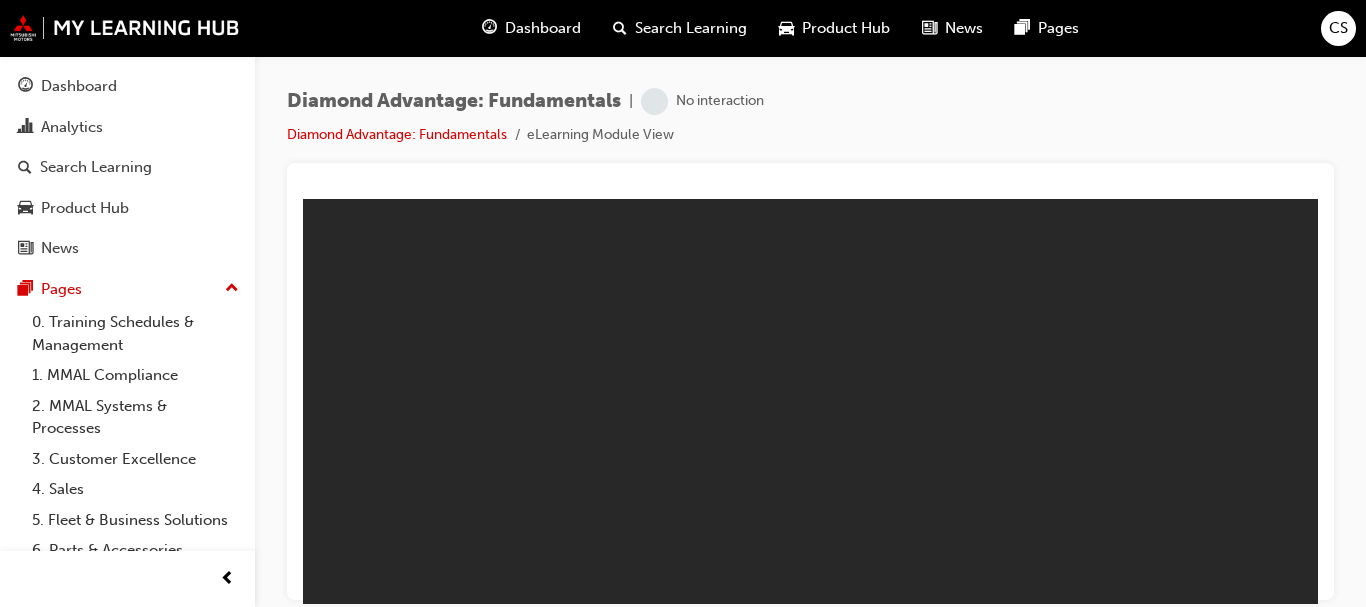 scroll, scrollTop: 0, scrollLeft: 0, axis: both 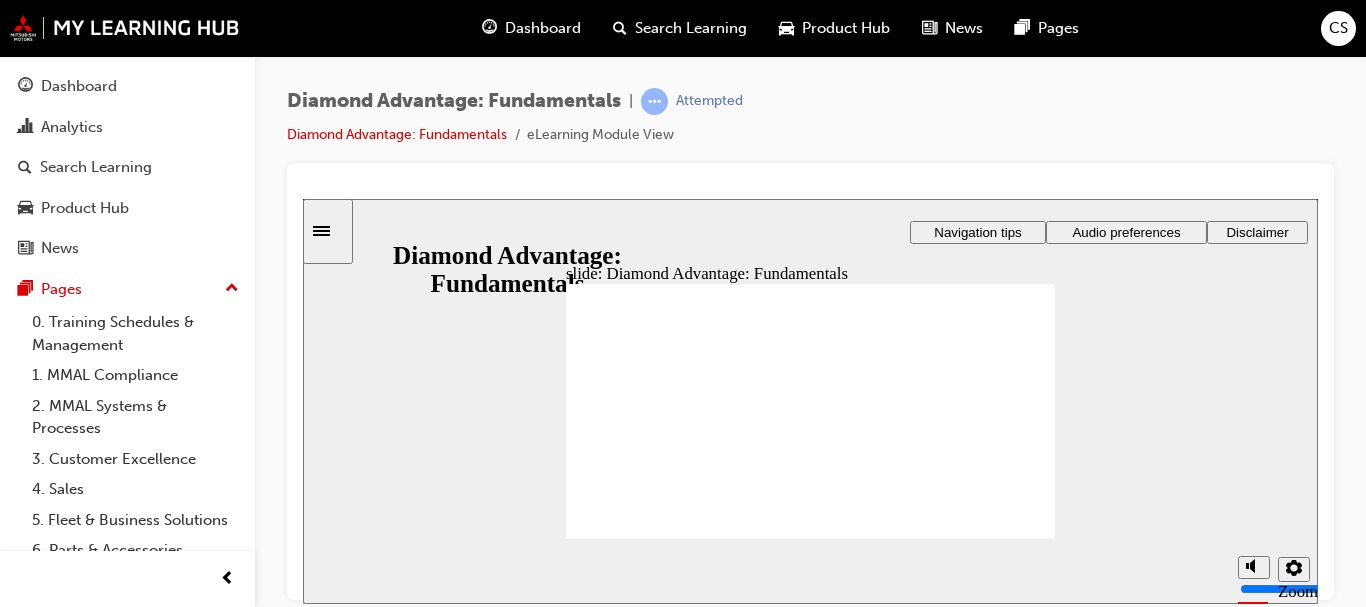 click 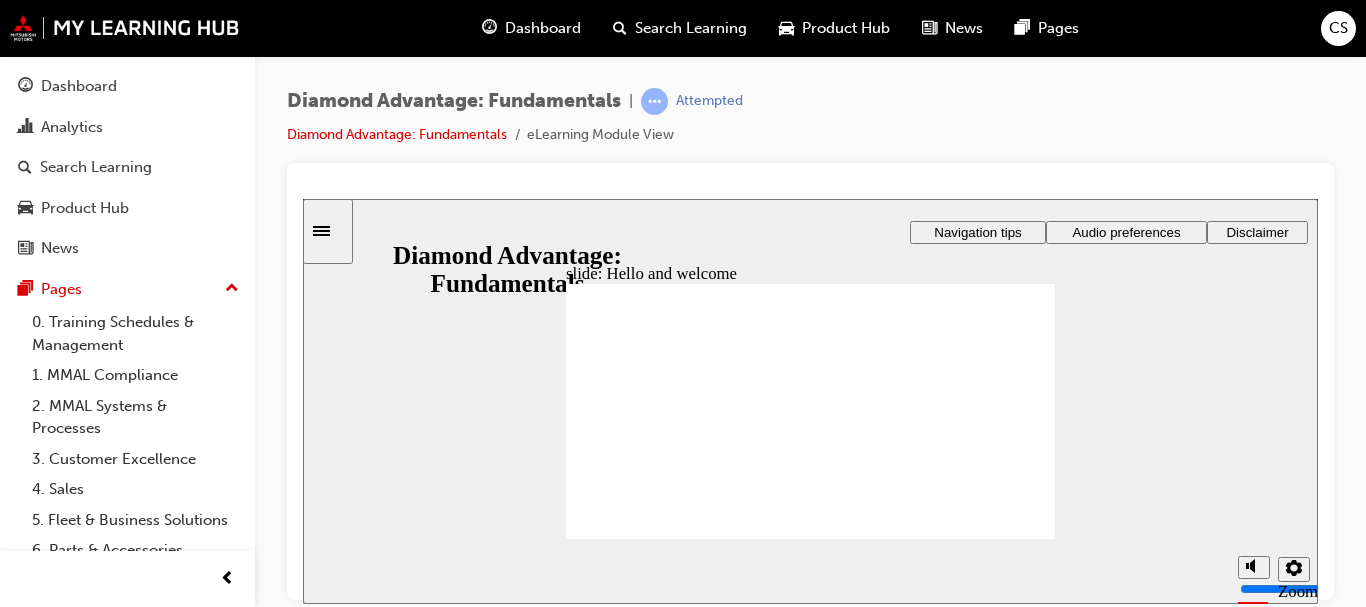 click 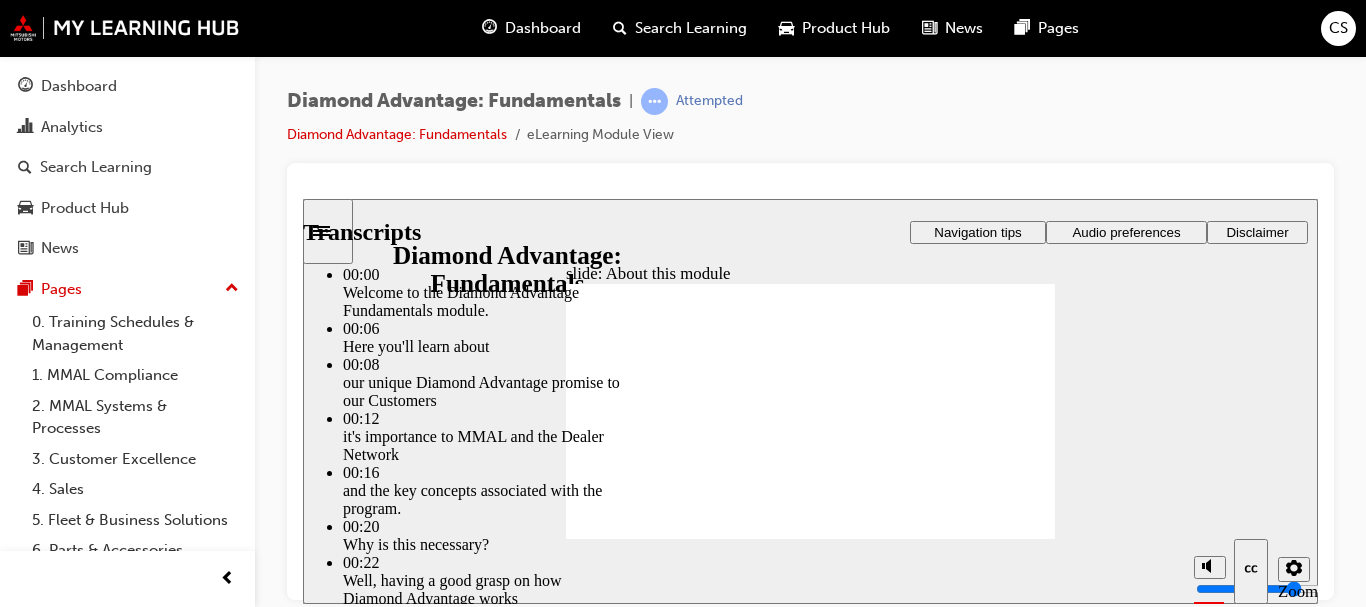 click at bounding box center [841, 1833] 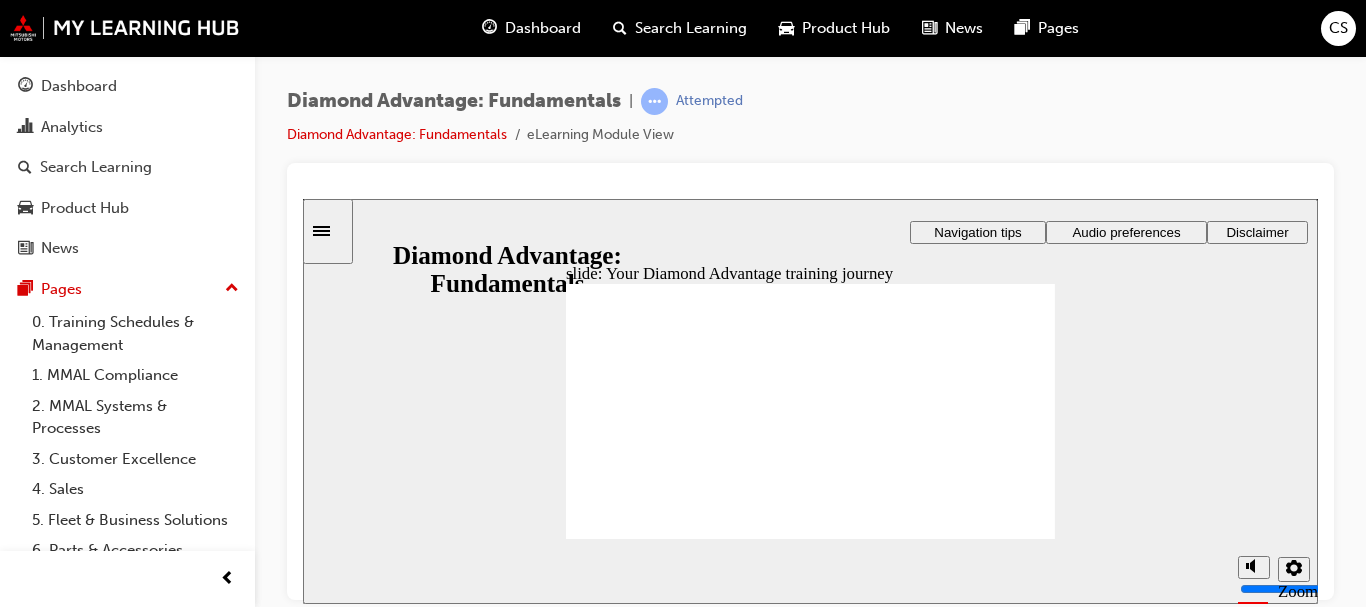 click 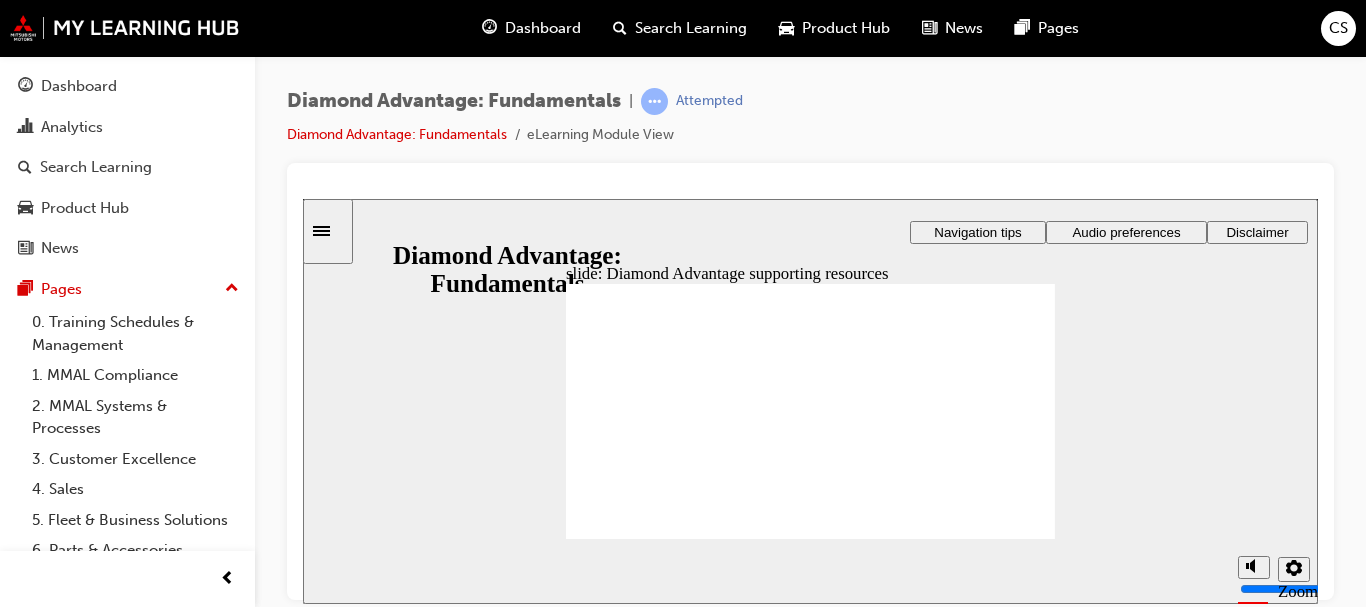 click 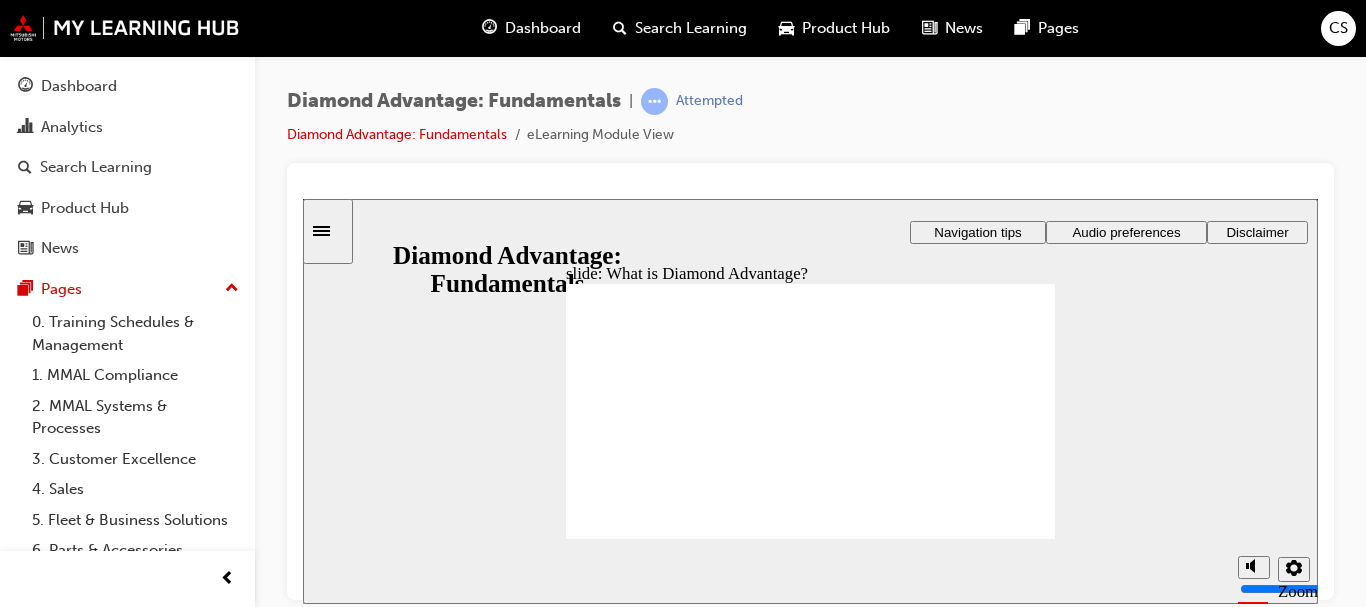 click 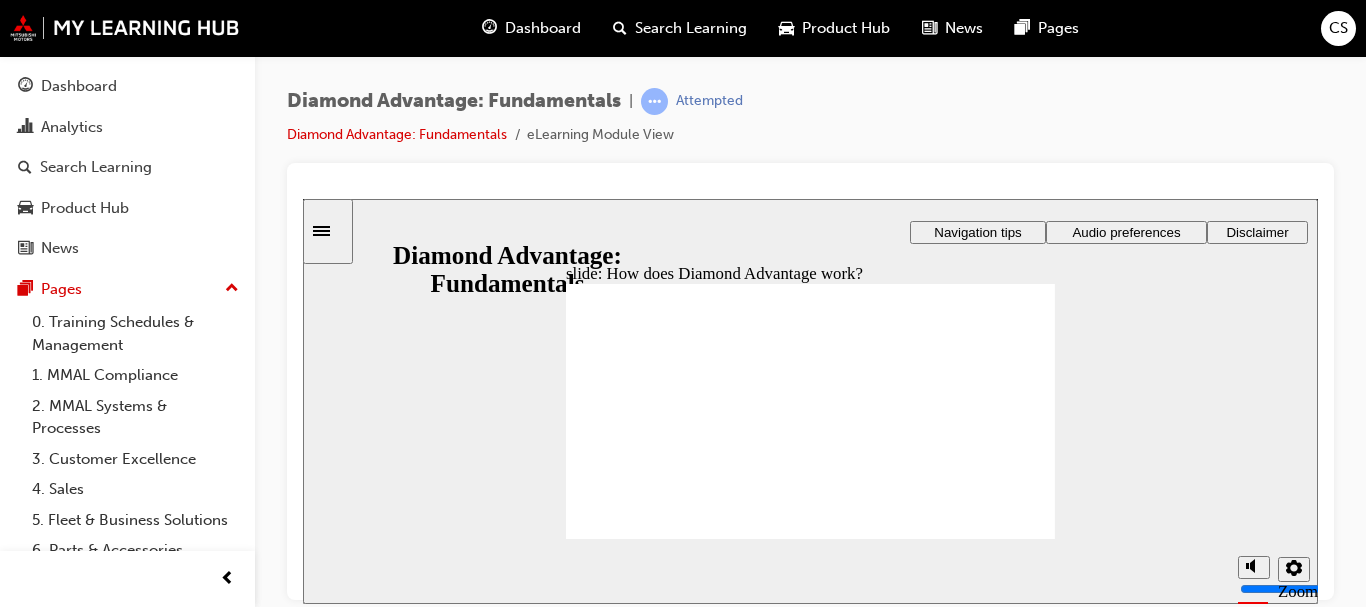 click 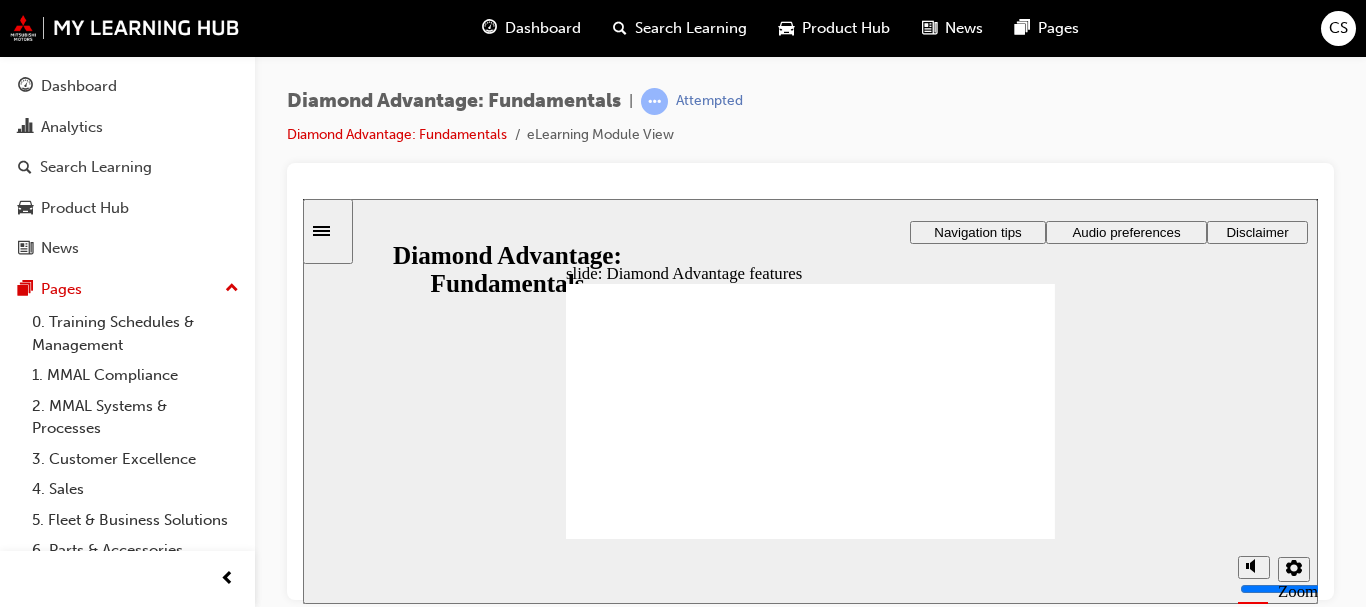 click 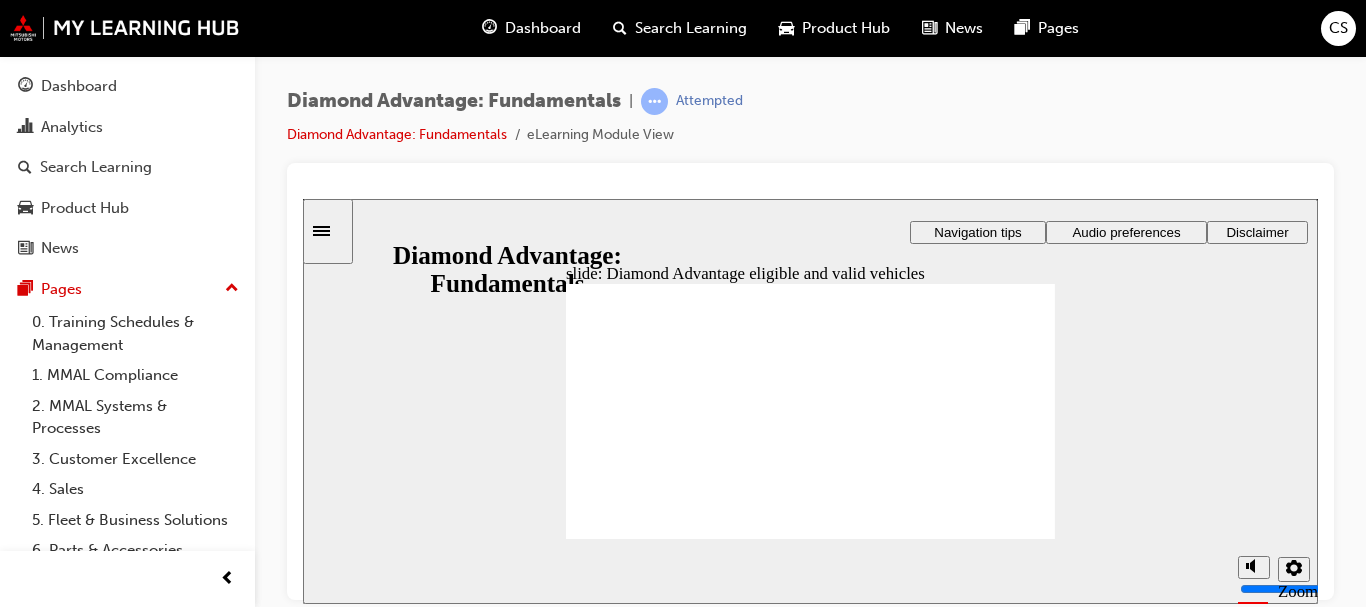 click 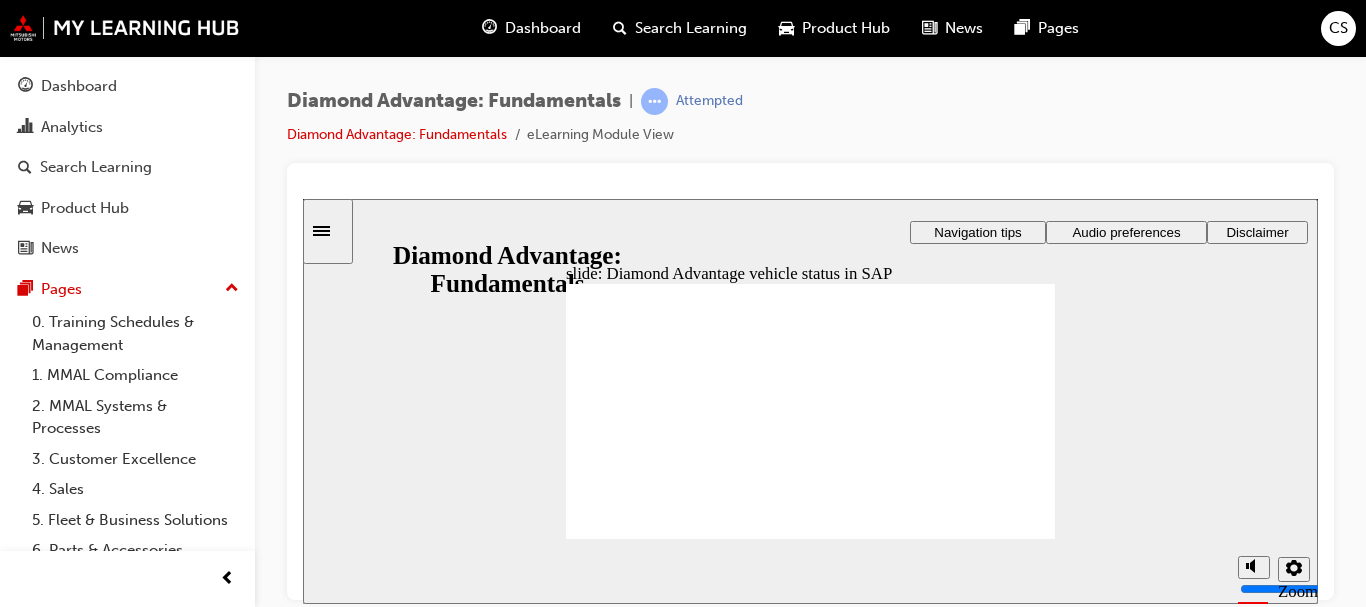 click 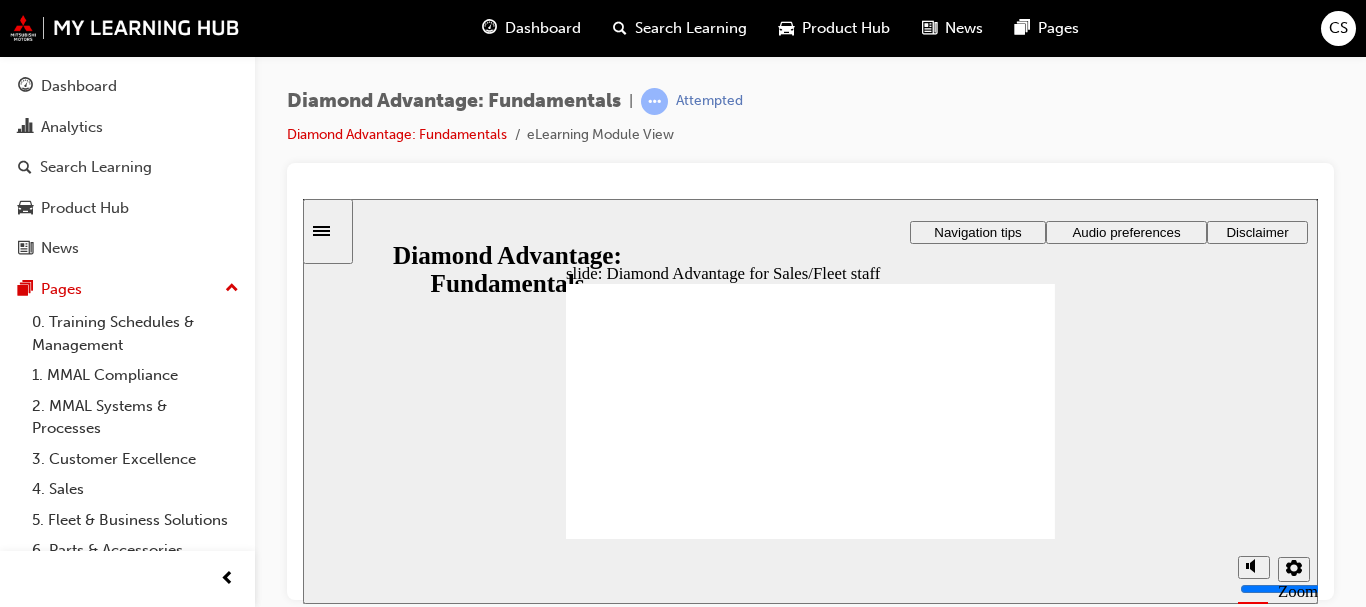 click 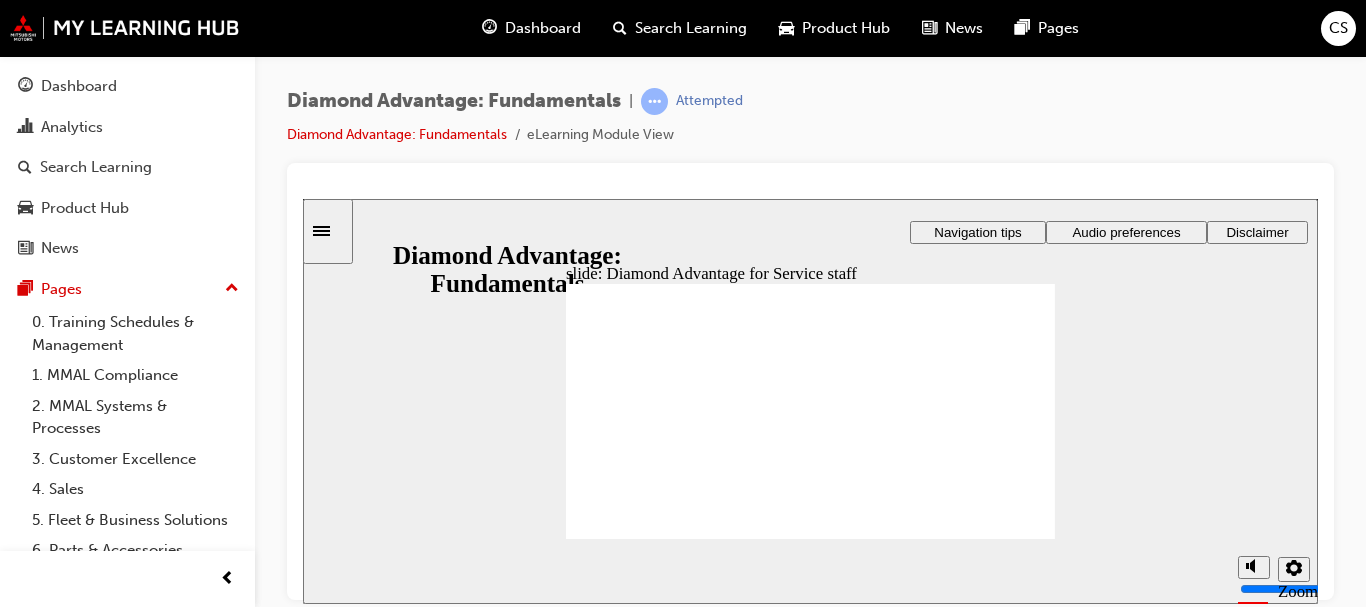 click 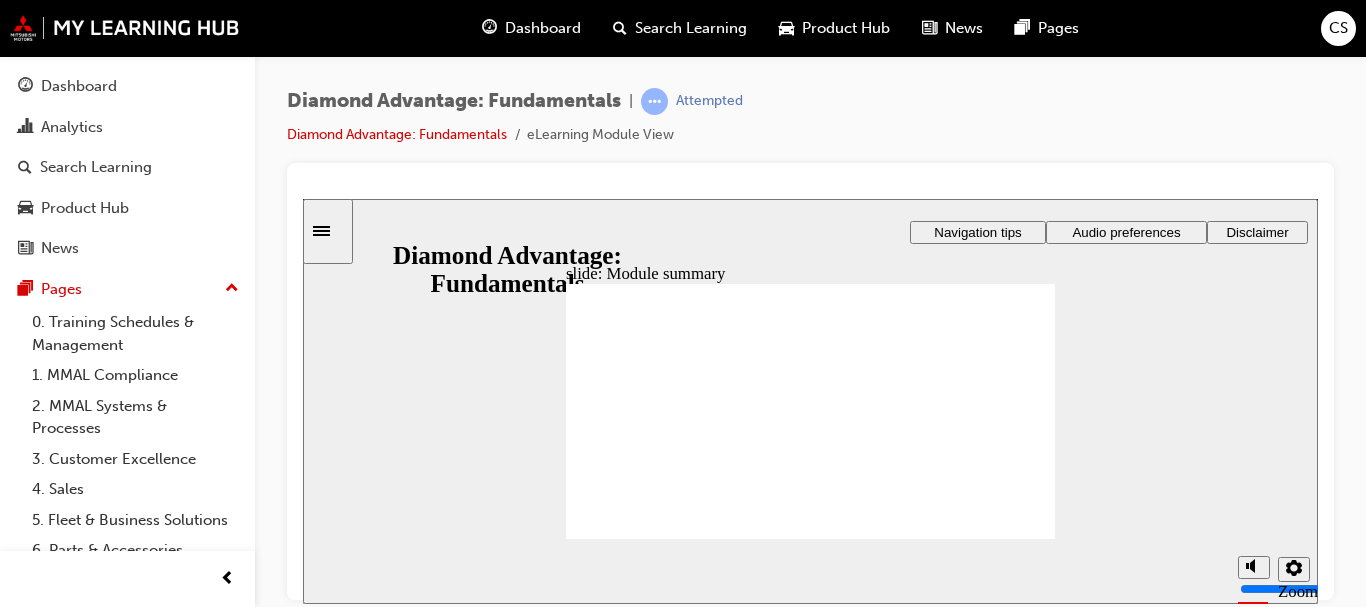 click 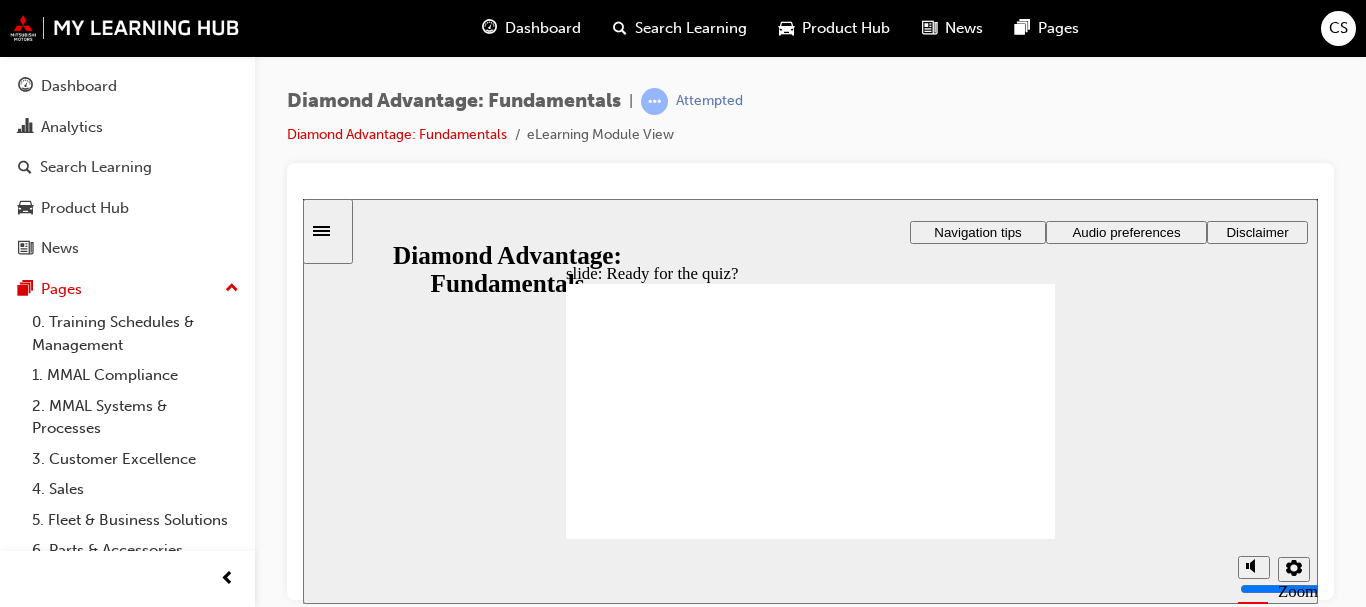 click 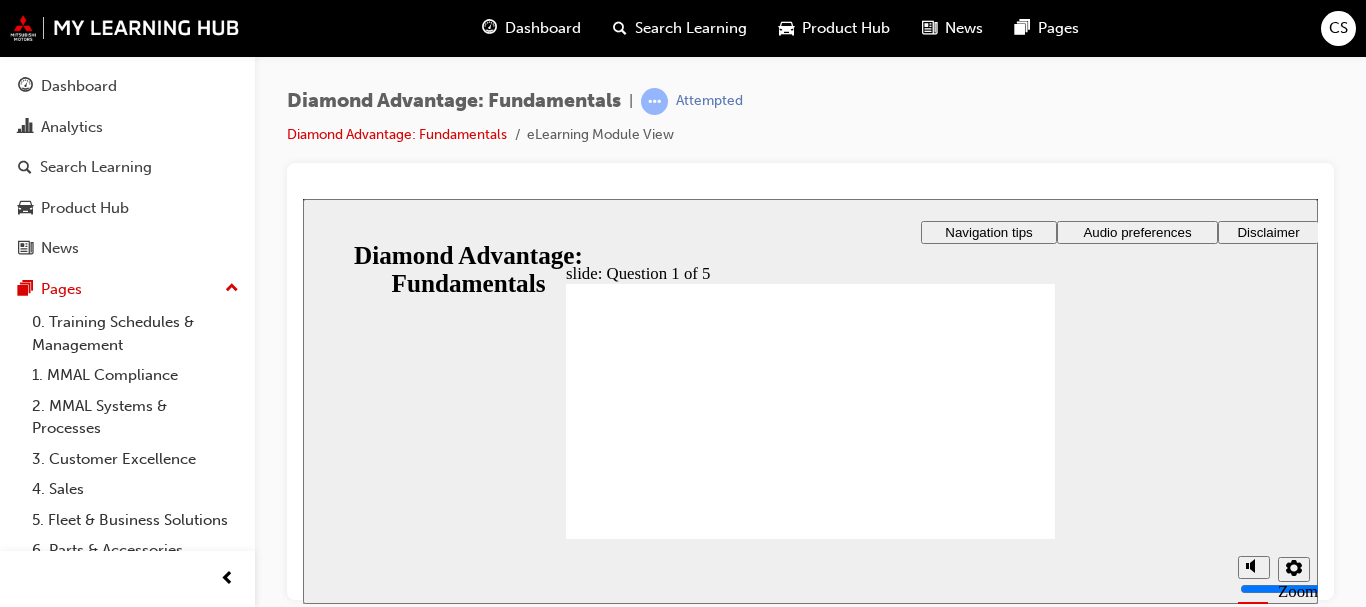 drag, startPoint x: 792, startPoint y: 474, endPoint x: 691, endPoint y: 436, distance: 107.912 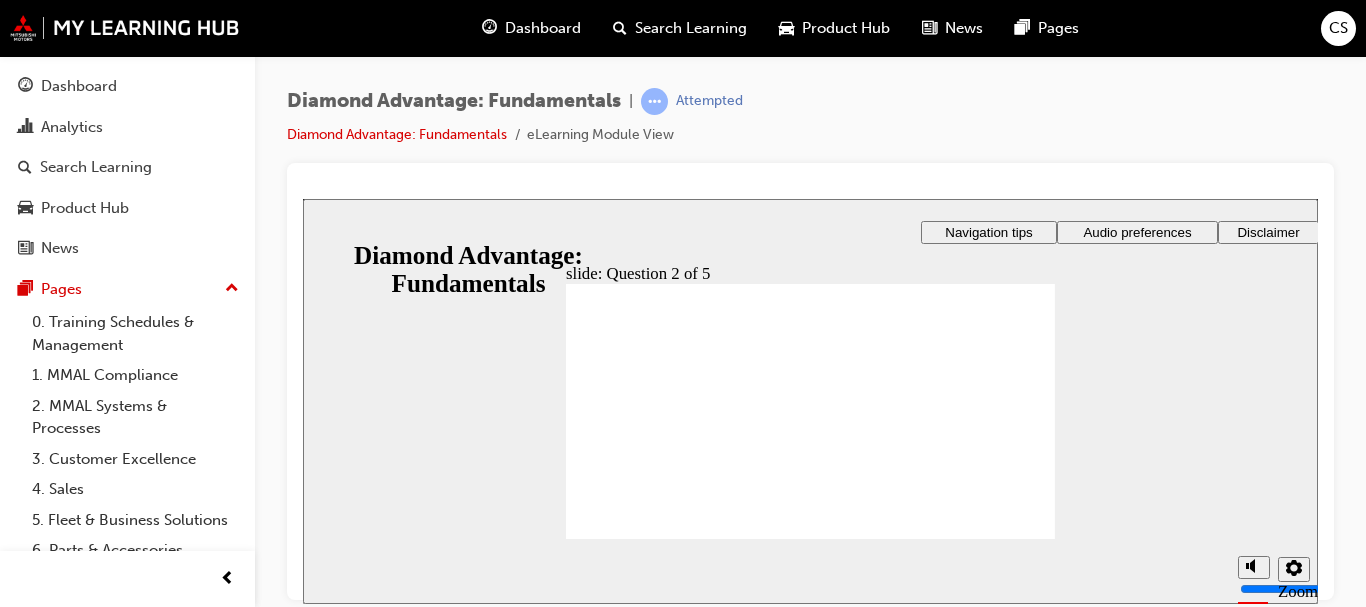 click 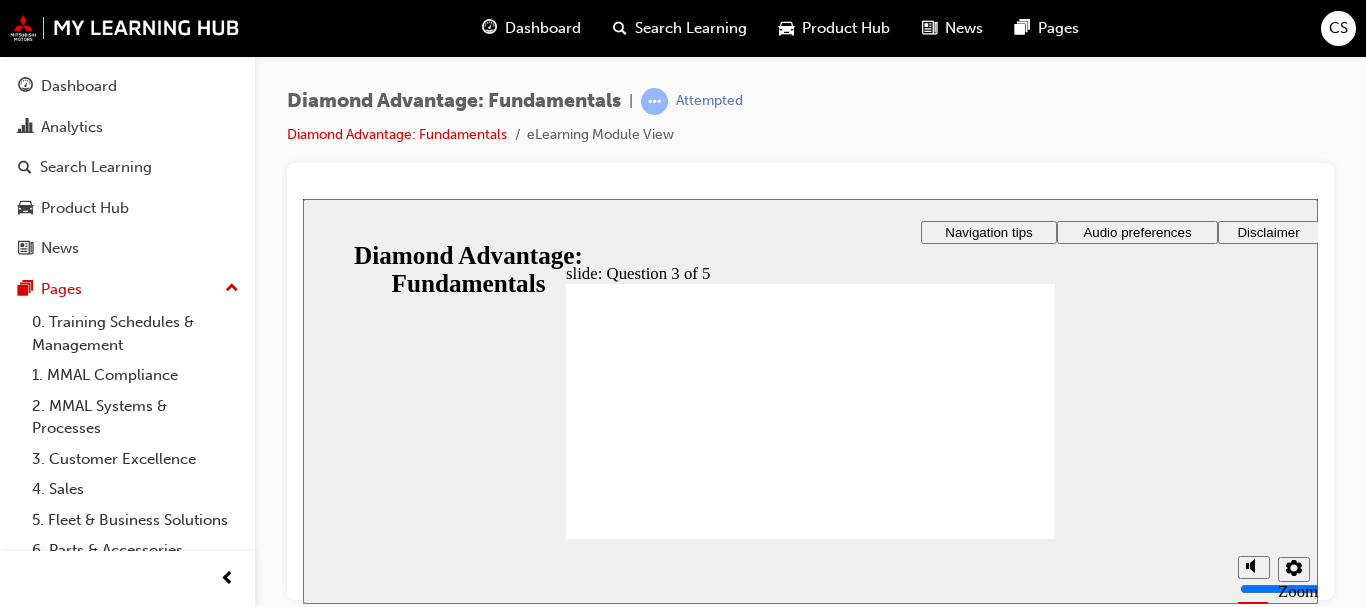 click 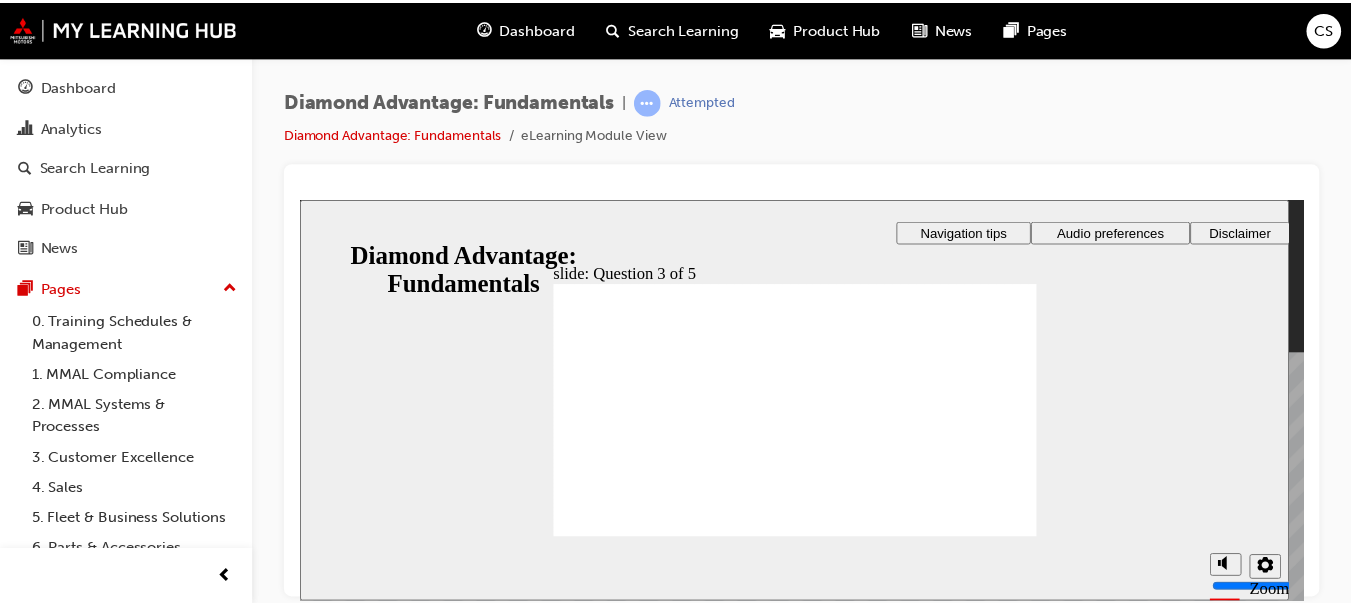 click 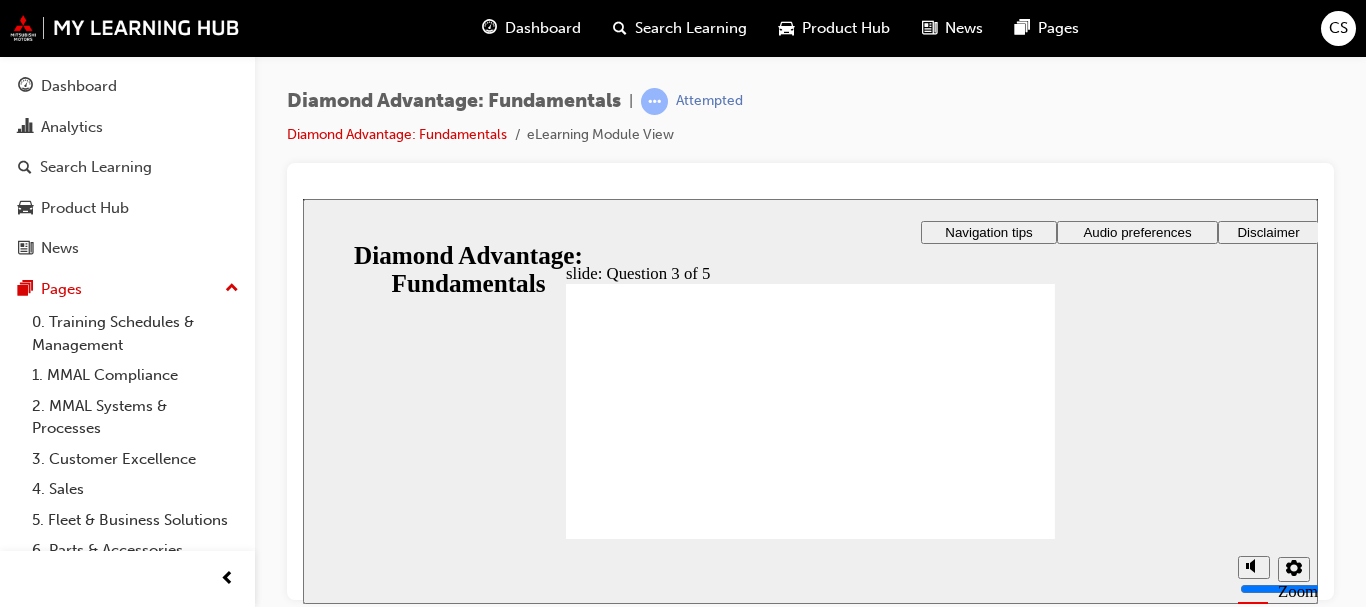 click 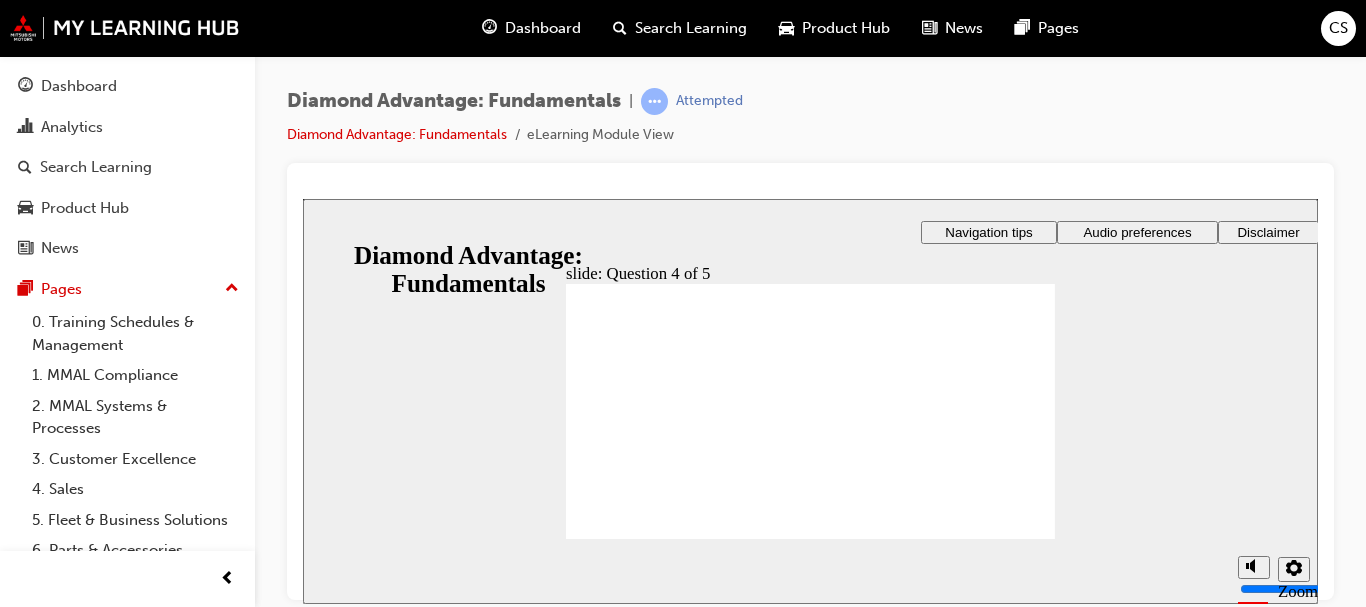 click 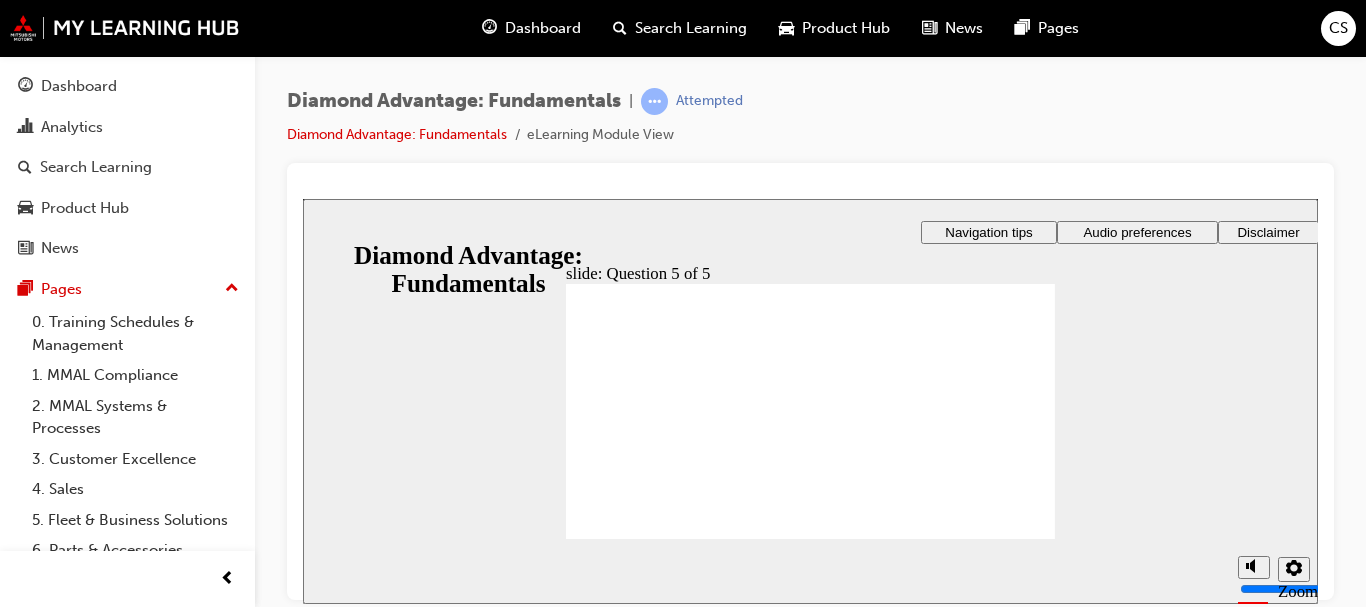 click 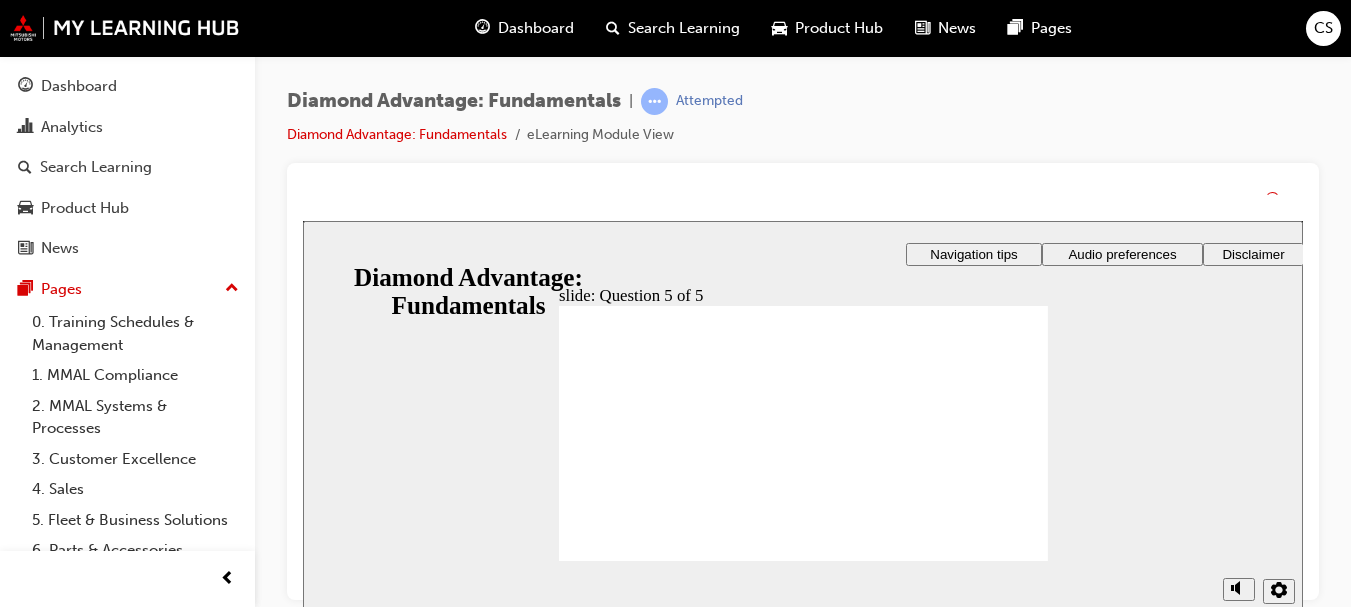 click 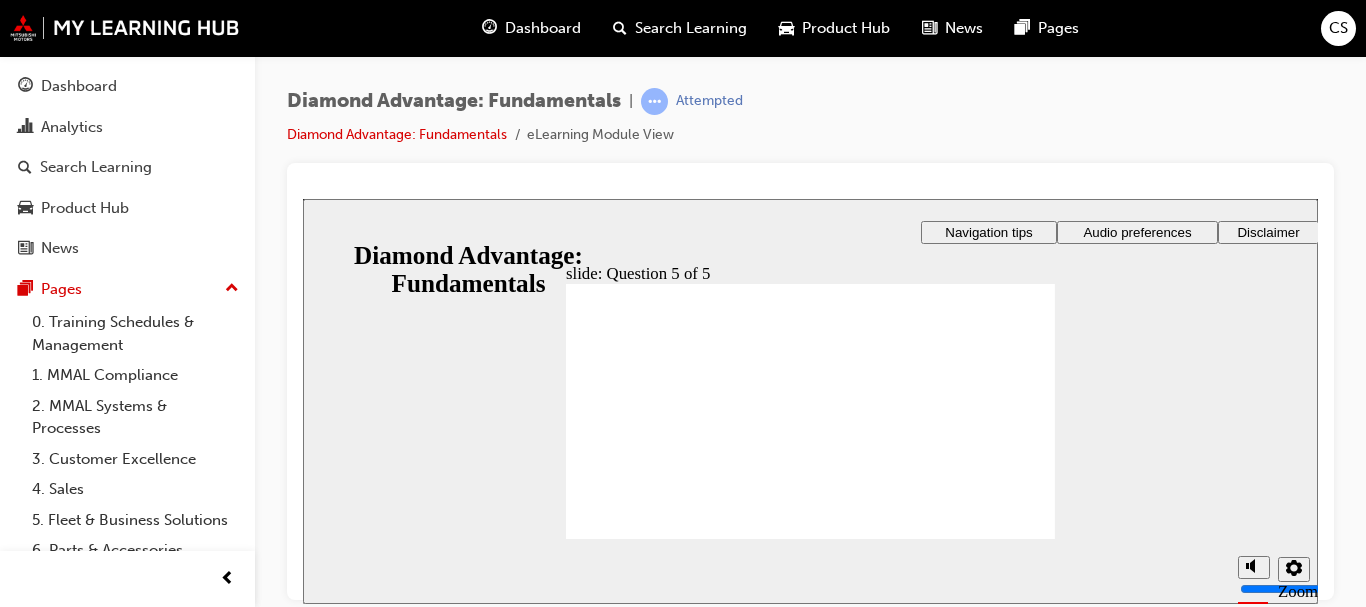 click 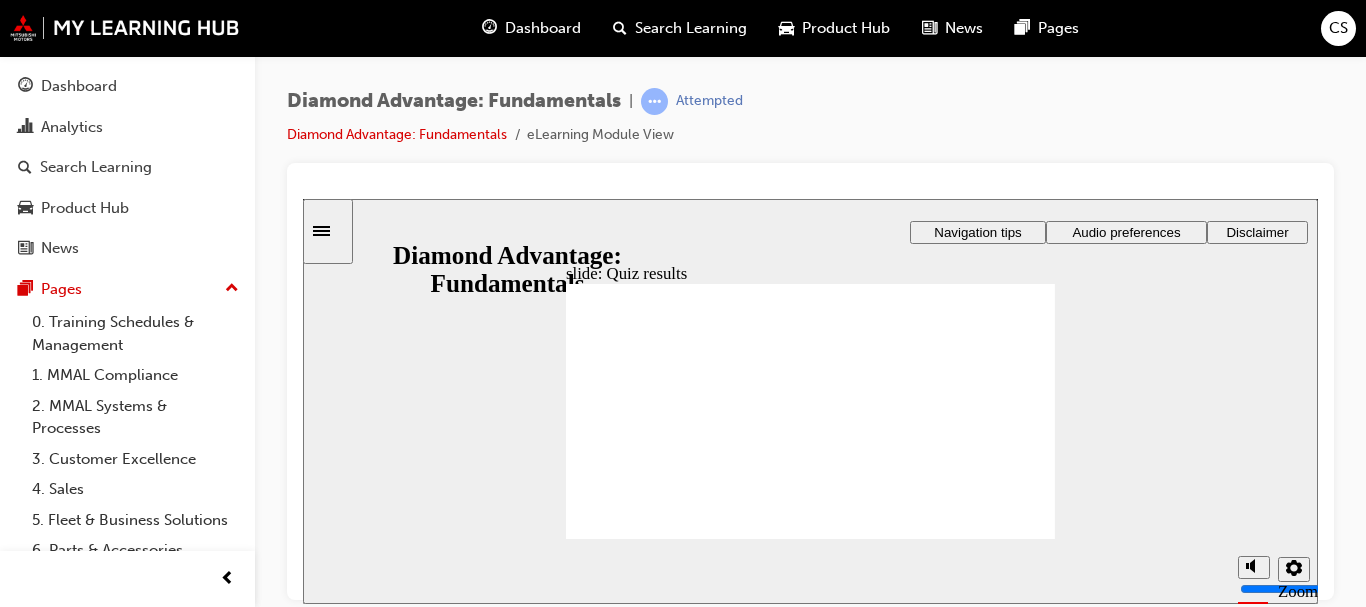 click 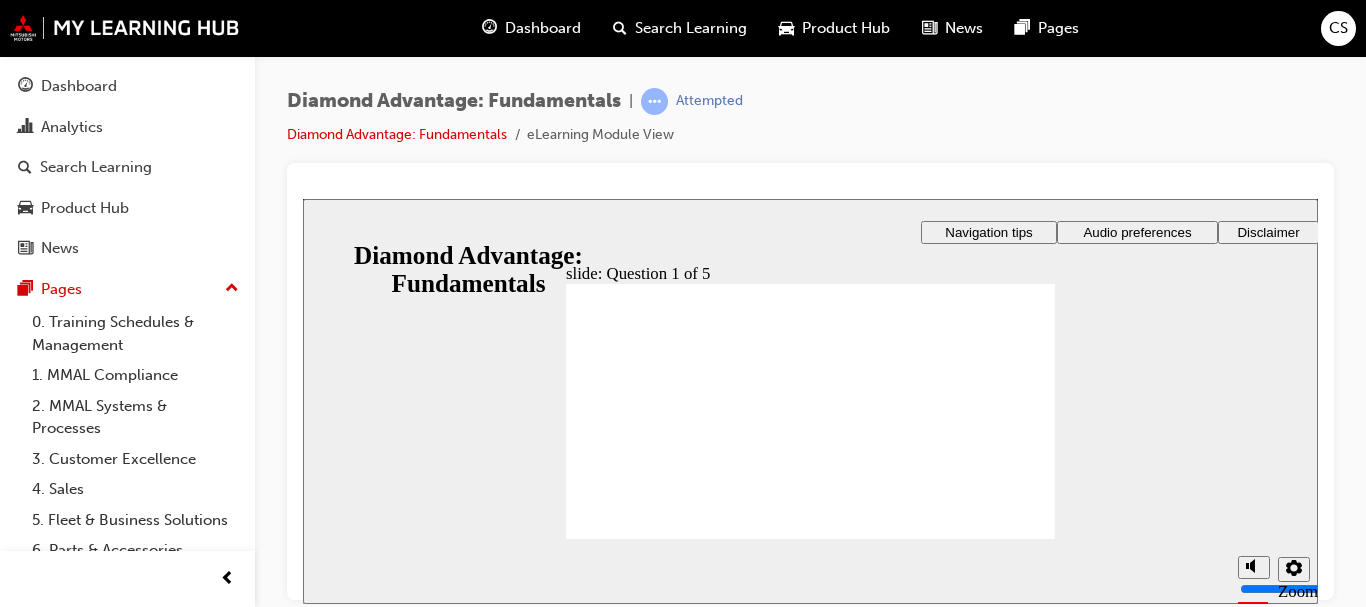 drag, startPoint x: 814, startPoint y: 478, endPoint x: 683, endPoint y: 425, distance: 141.31525 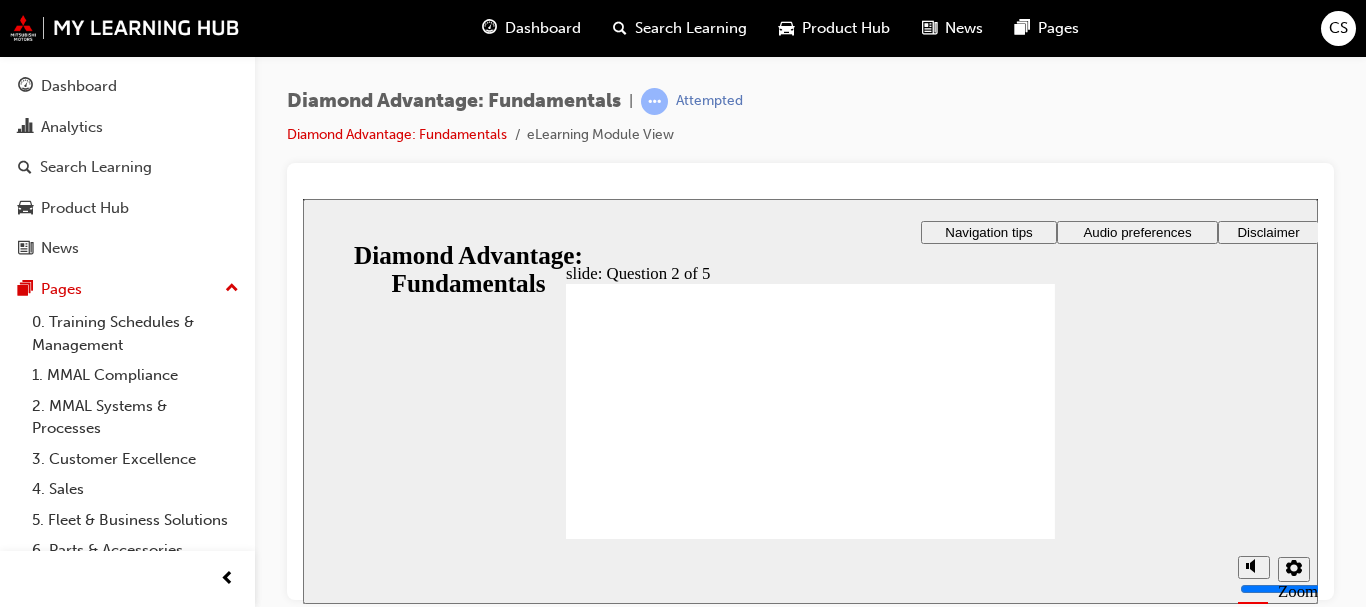 click 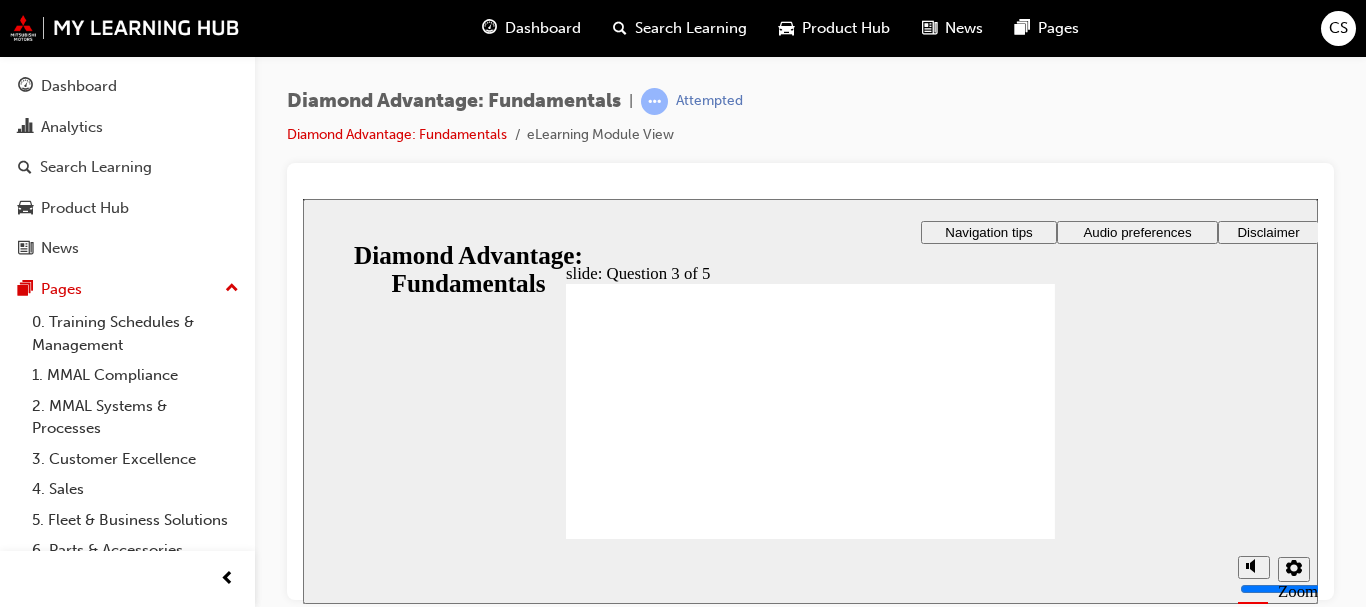 click 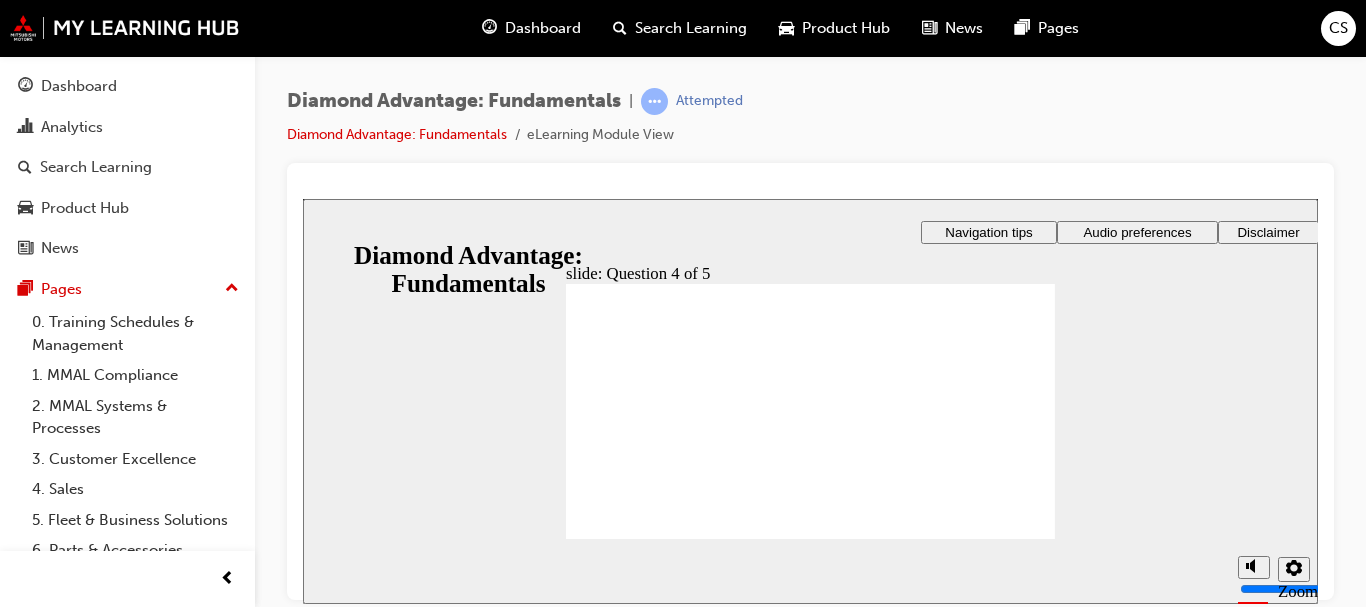 click 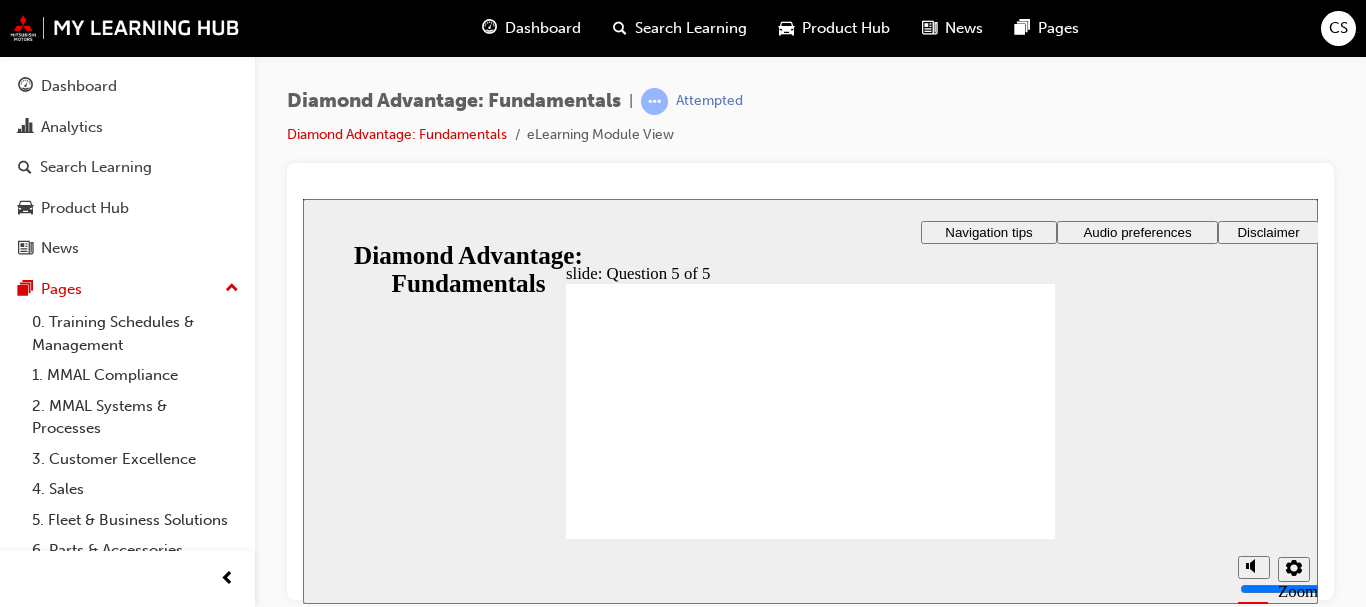 click 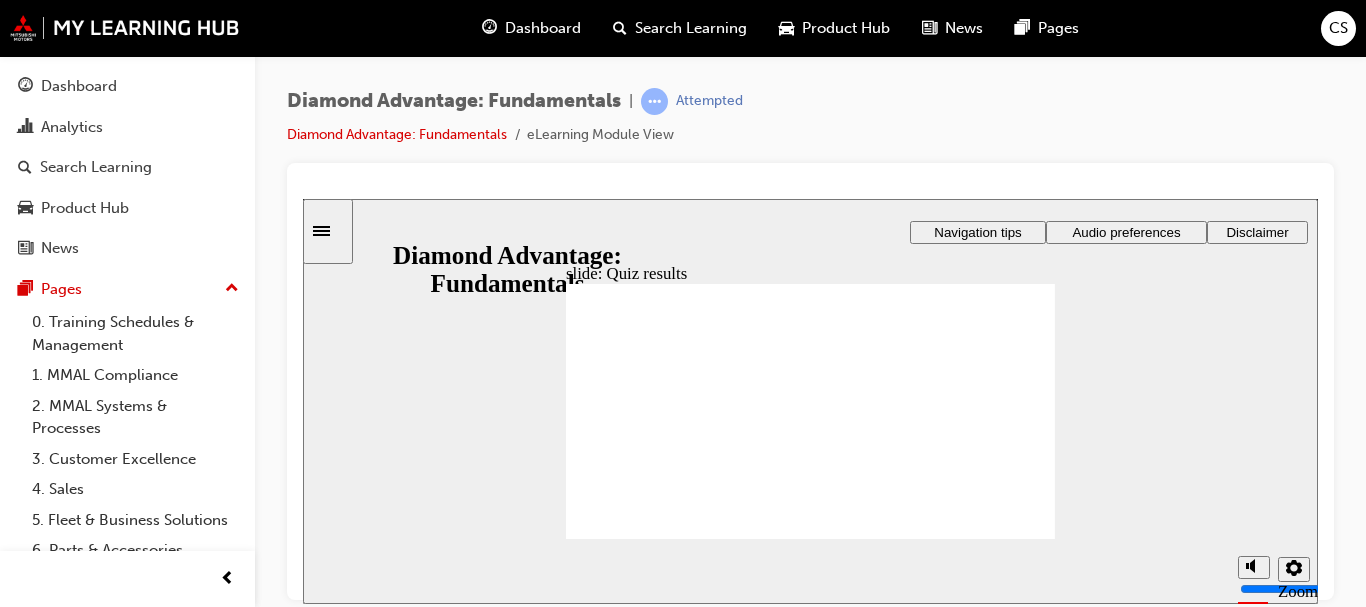 click 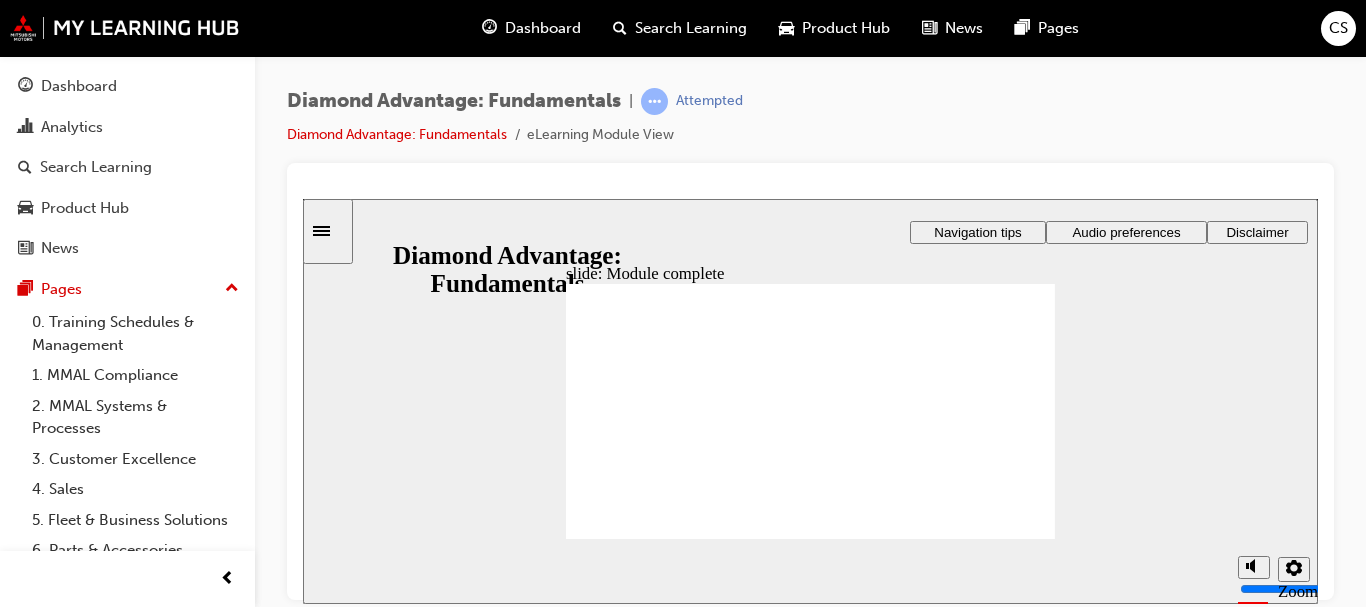click 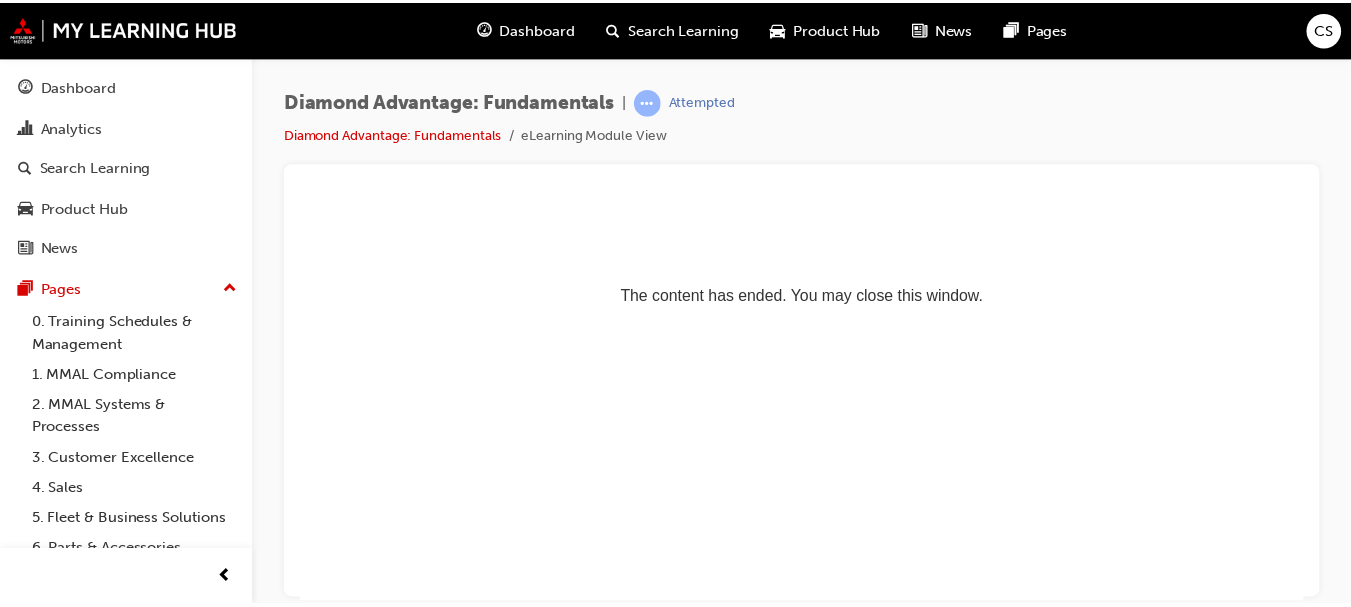 scroll, scrollTop: 0, scrollLeft: 0, axis: both 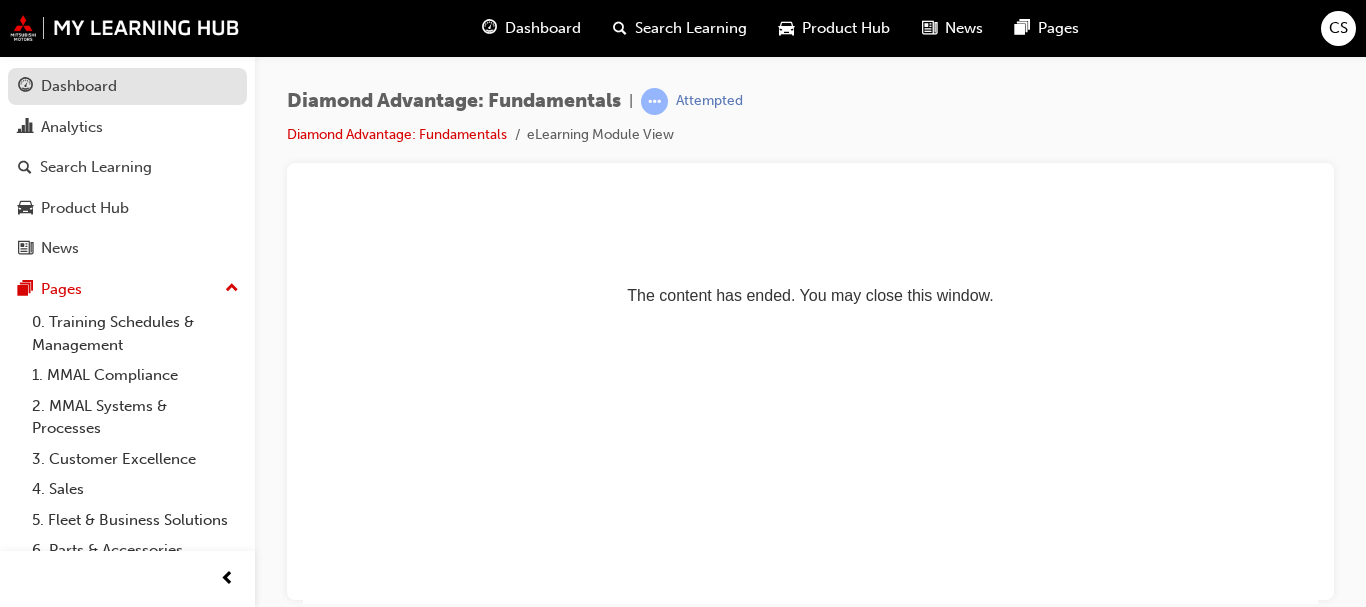 click on "Dashboard" at bounding box center [79, 86] 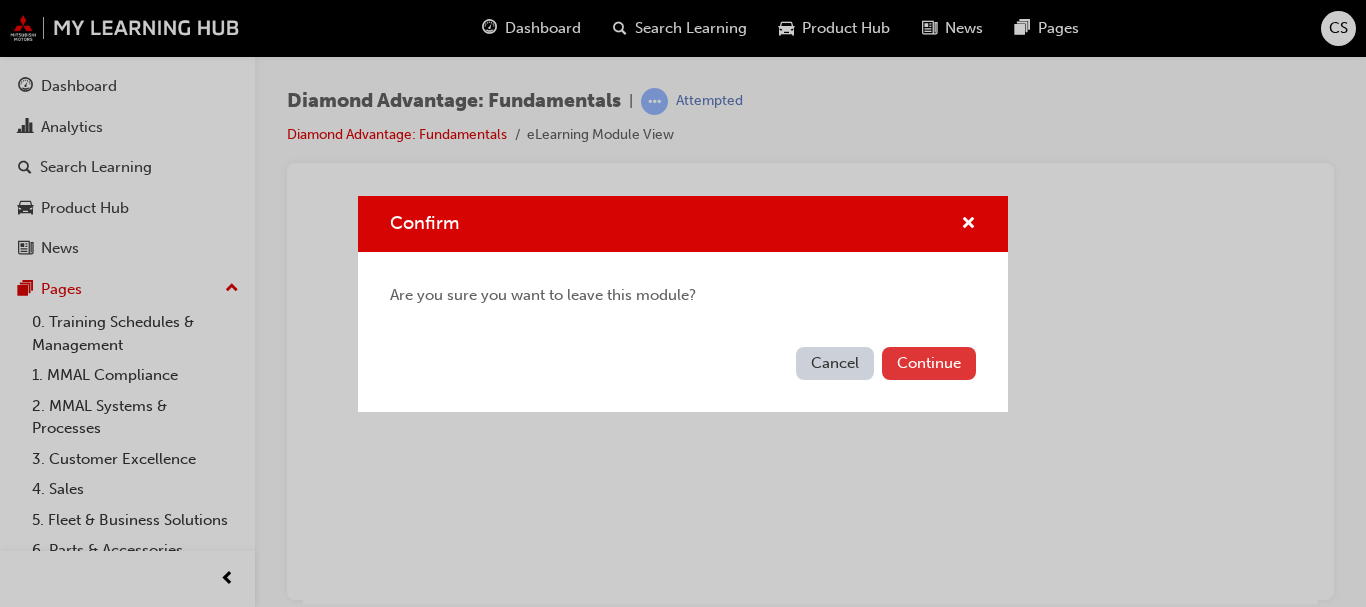 click on "Continue" at bounding box center [929, 363] 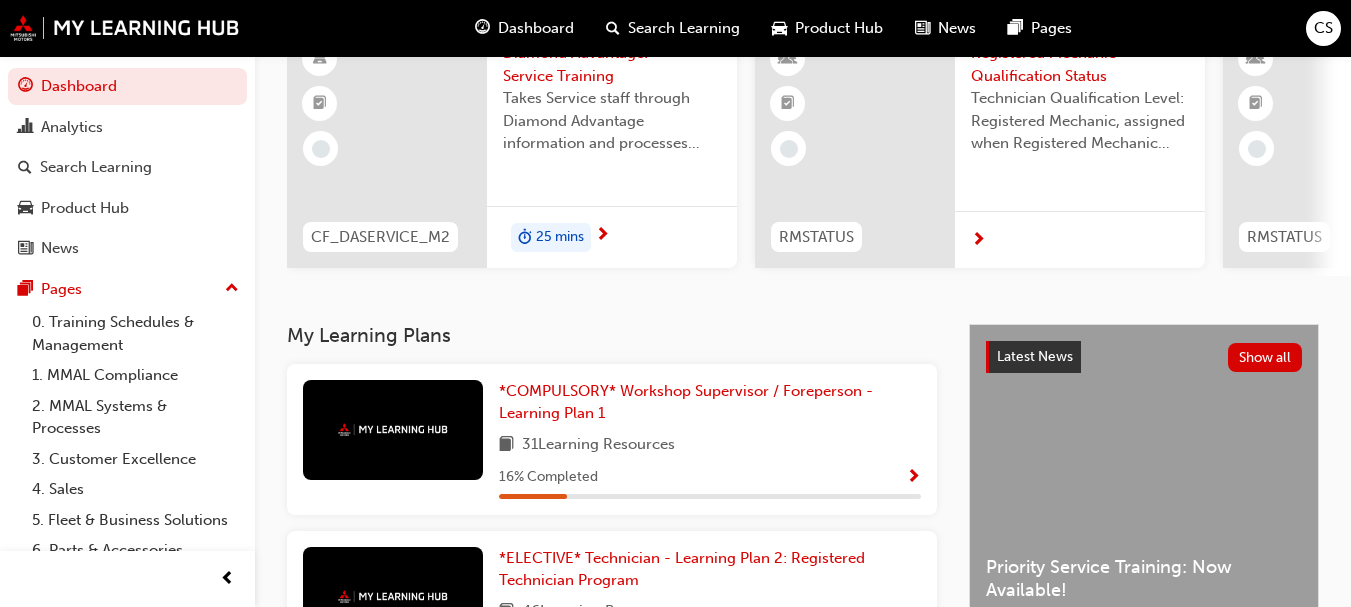 scroll, scrollTop: 0, scrollLeft: 0, axis: both 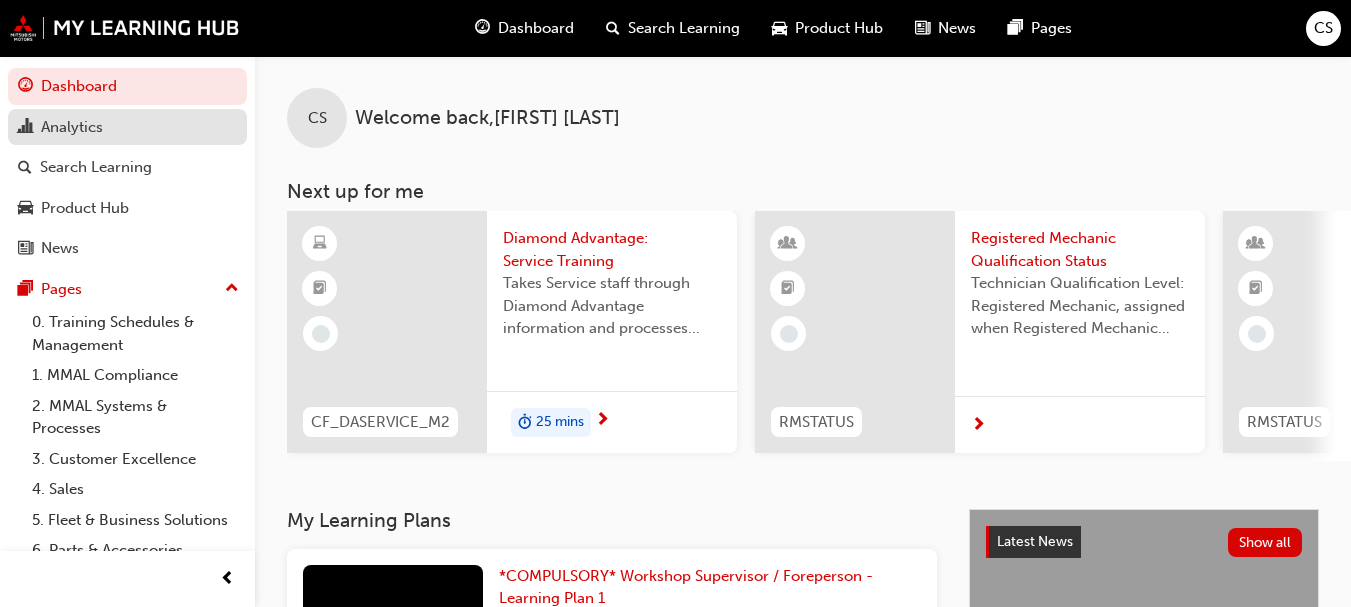 click on "Analytics" at bounding box center [72, 127] 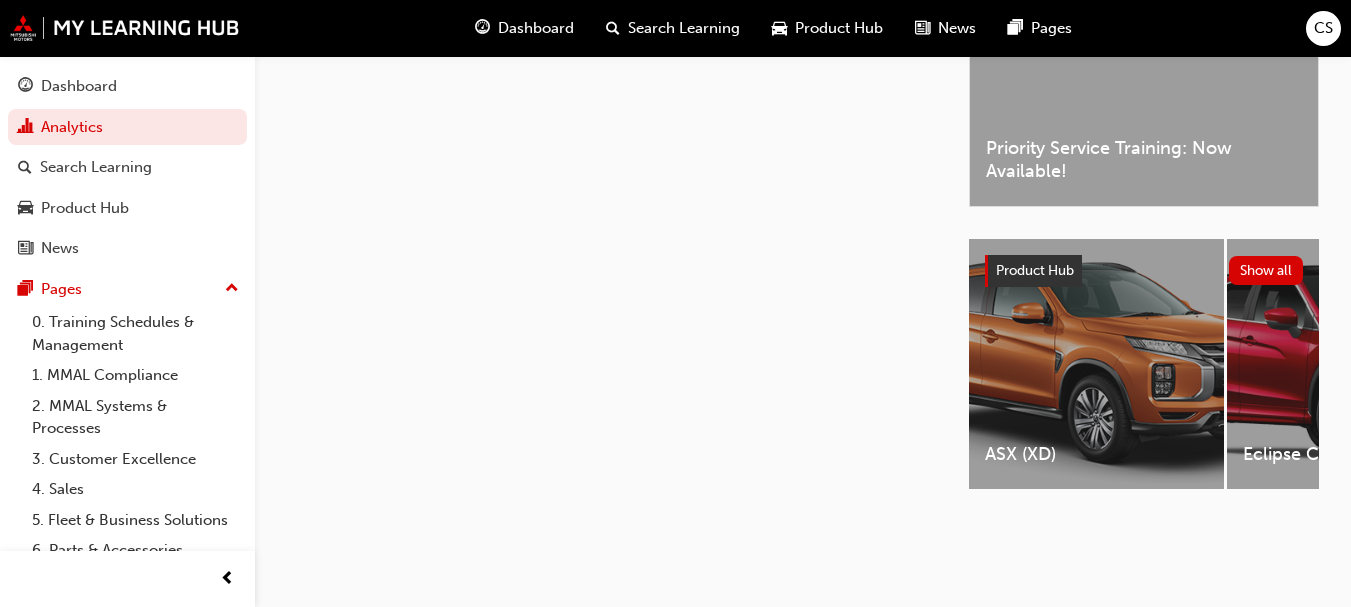 scroll, scrollTop: 0, scrollLeft: 0, axis: both 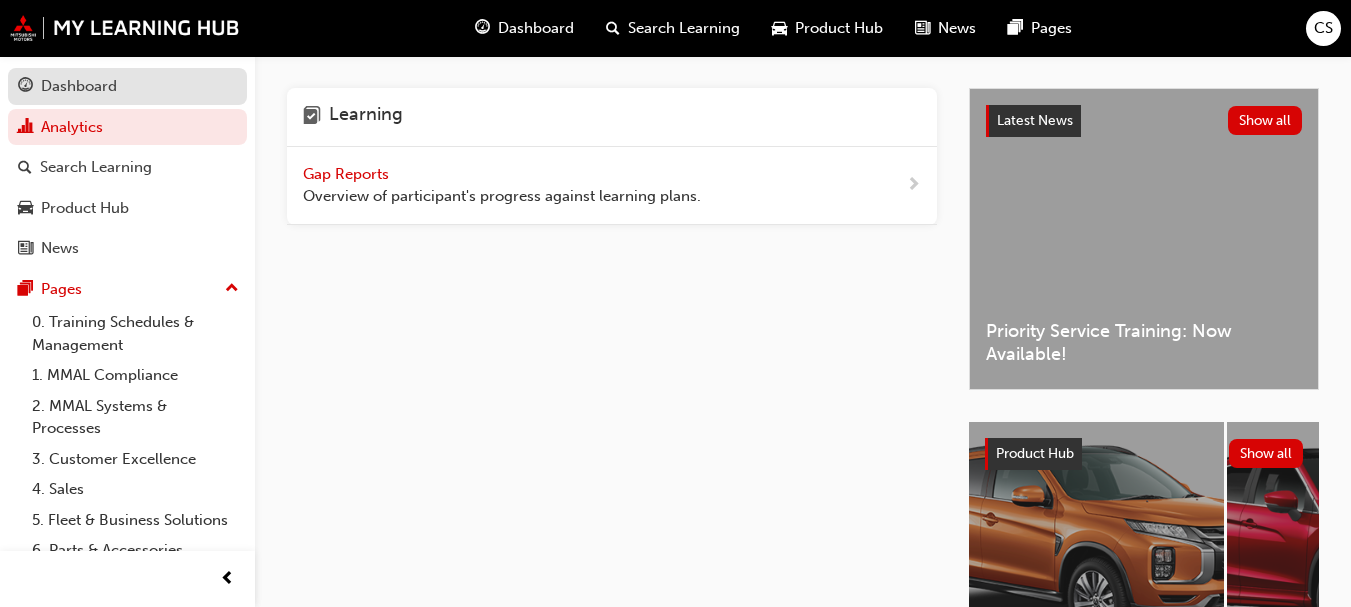 click on "Dashboard" at bounding box center [79, 86] 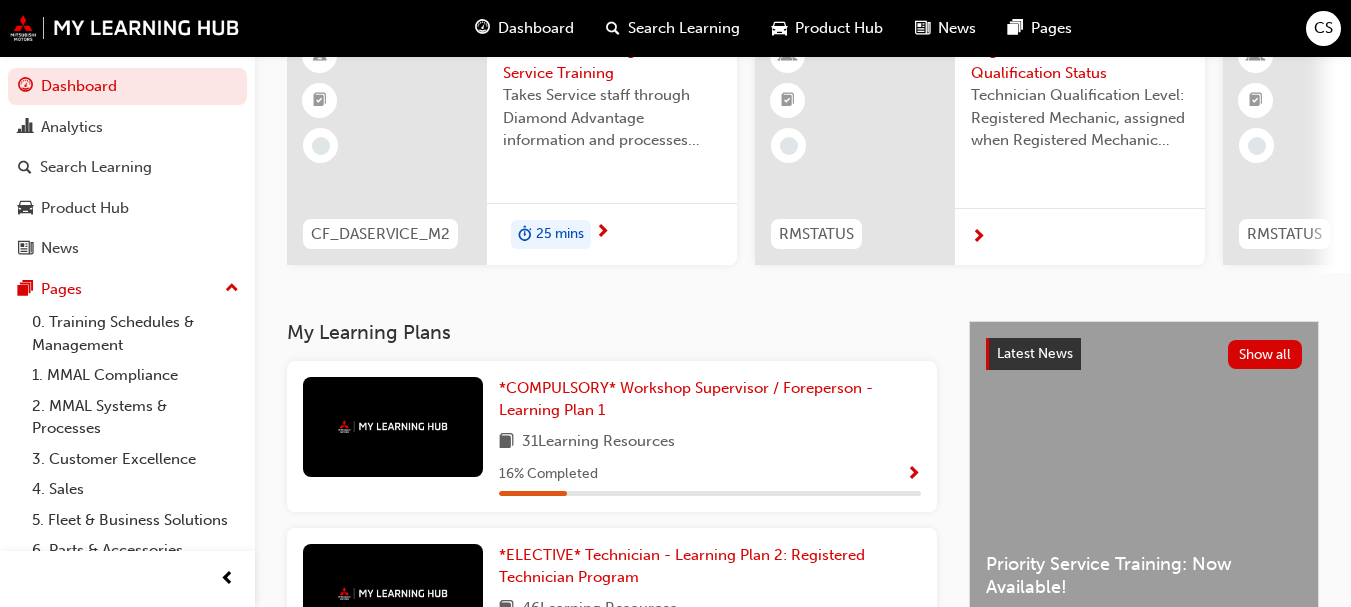 scroll, scrollTop: 189, scrollLeft: 0, axis: vertical 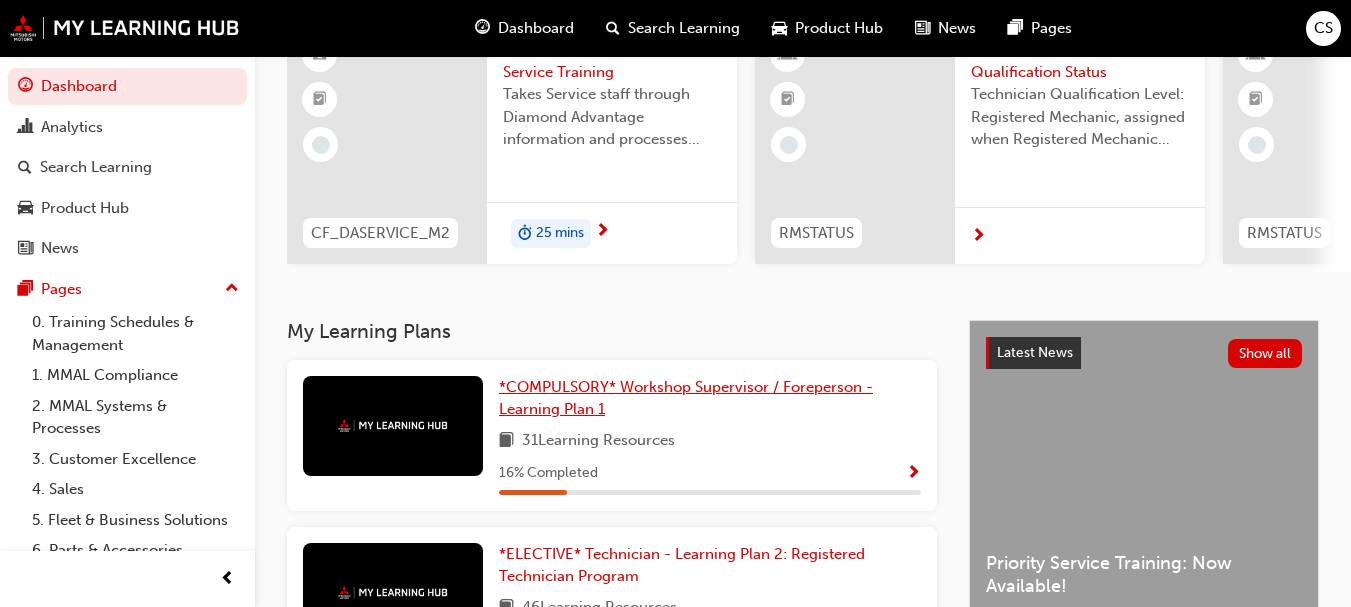 click on "*COMPULSORY* Workshop Supervisor / Foreperson - Learning Plan 1" at bounding box center (710, 398) 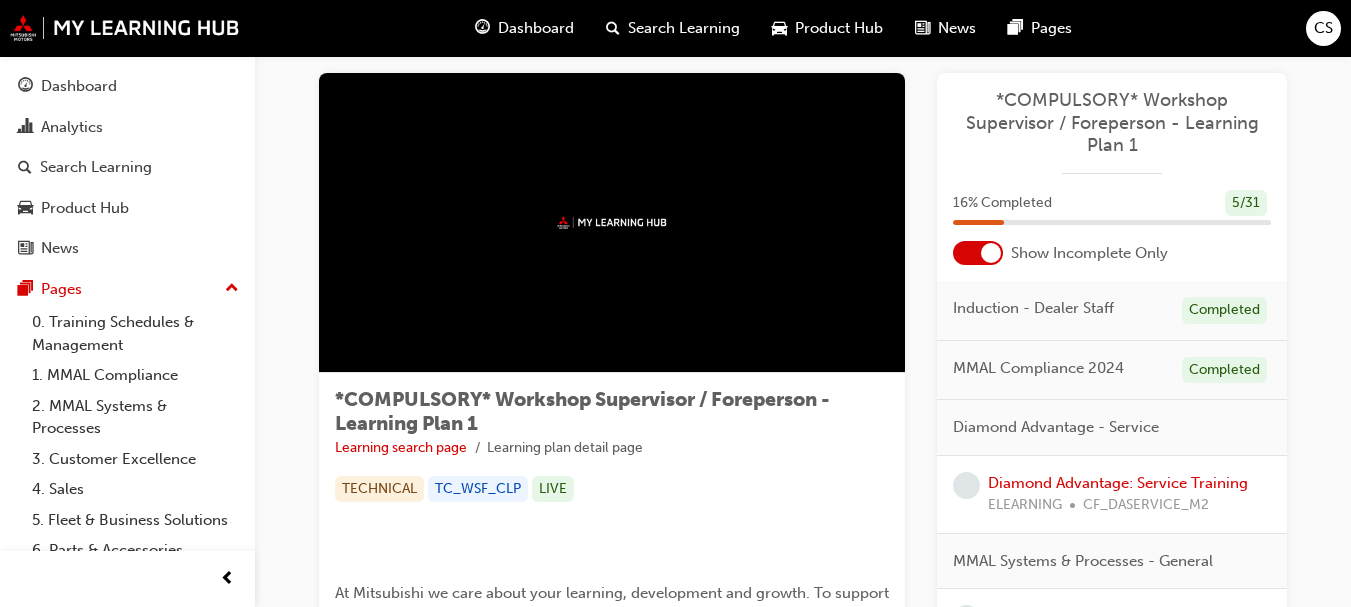 scroll, scrollTop: 126, scrollLeft: 0, axis: vertical 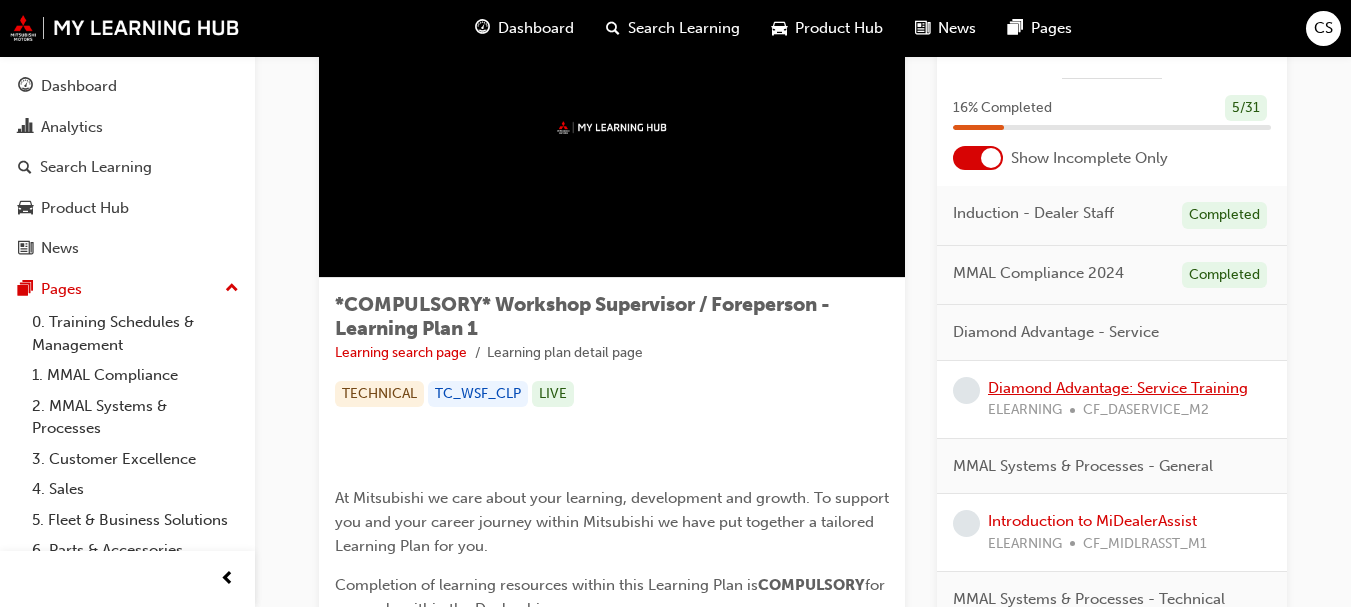 click on "Diamond Advantage: Service Training" at bounding box center [1118, 388] 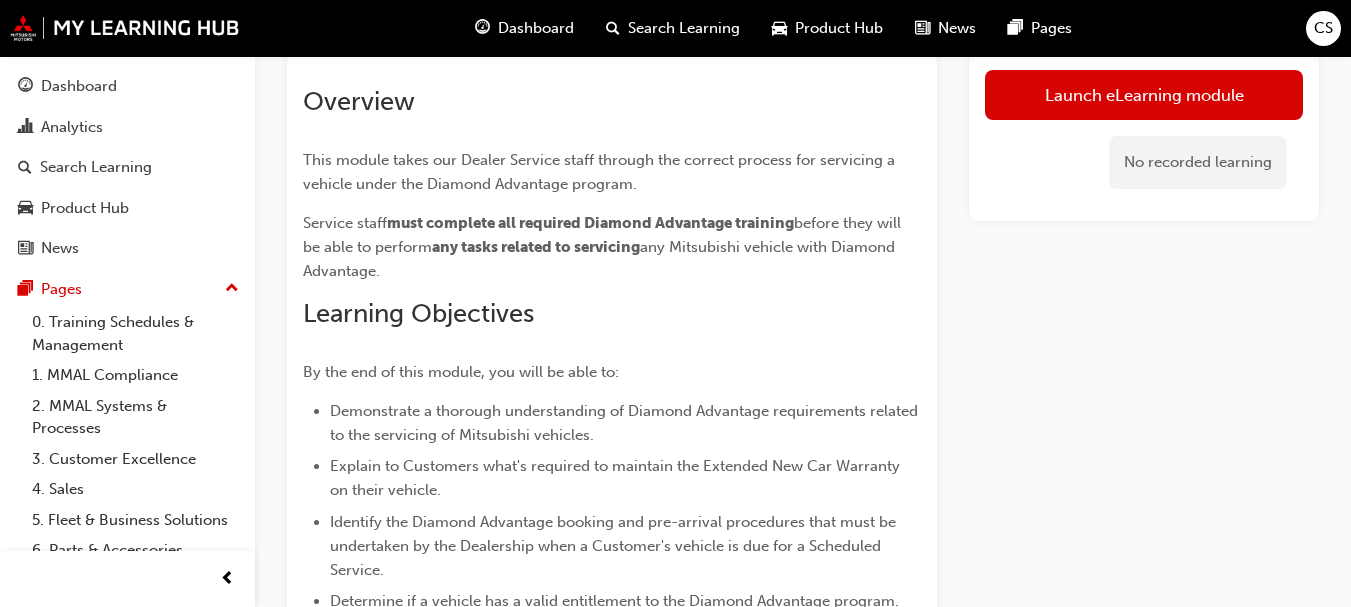 click on "Launch eLearning module" at bounding box center [1144, 95] 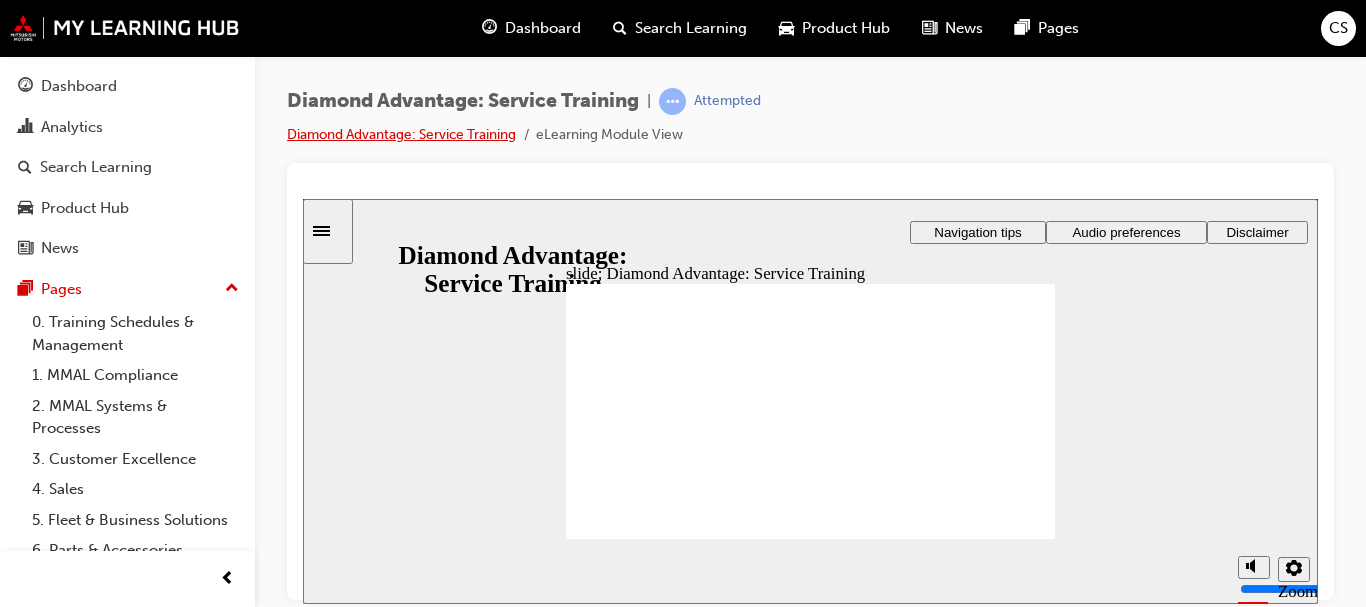 scroll, scrollTop: 0, scrollLeft: 0, axis: both 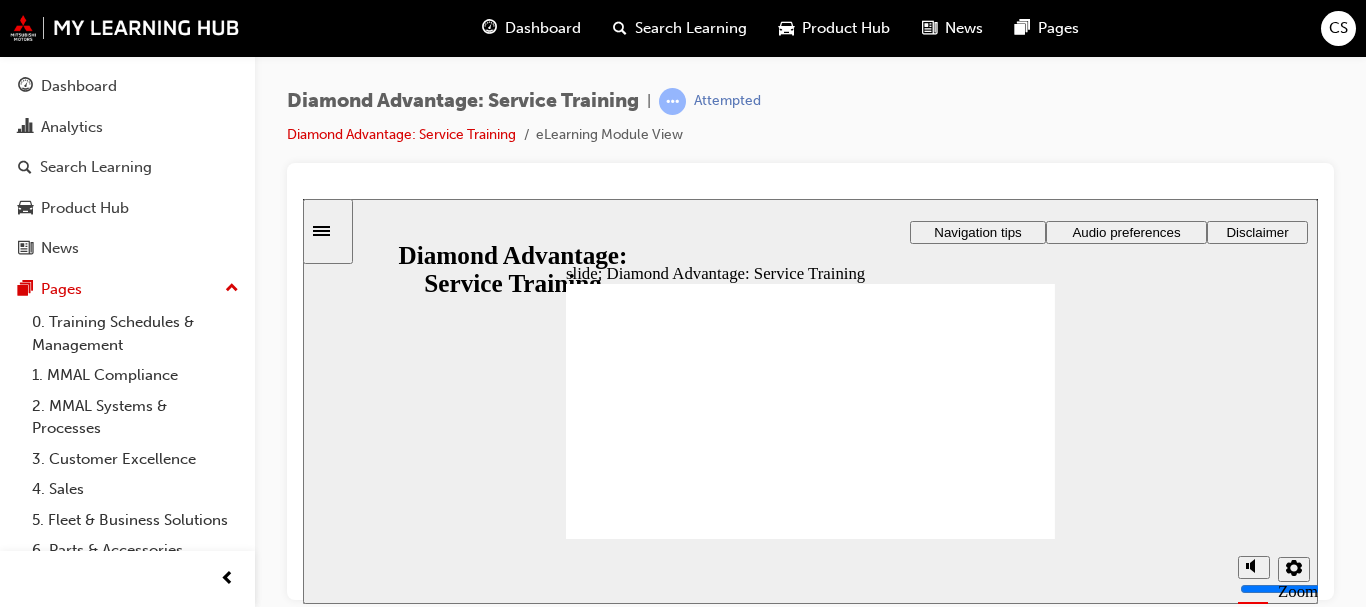click 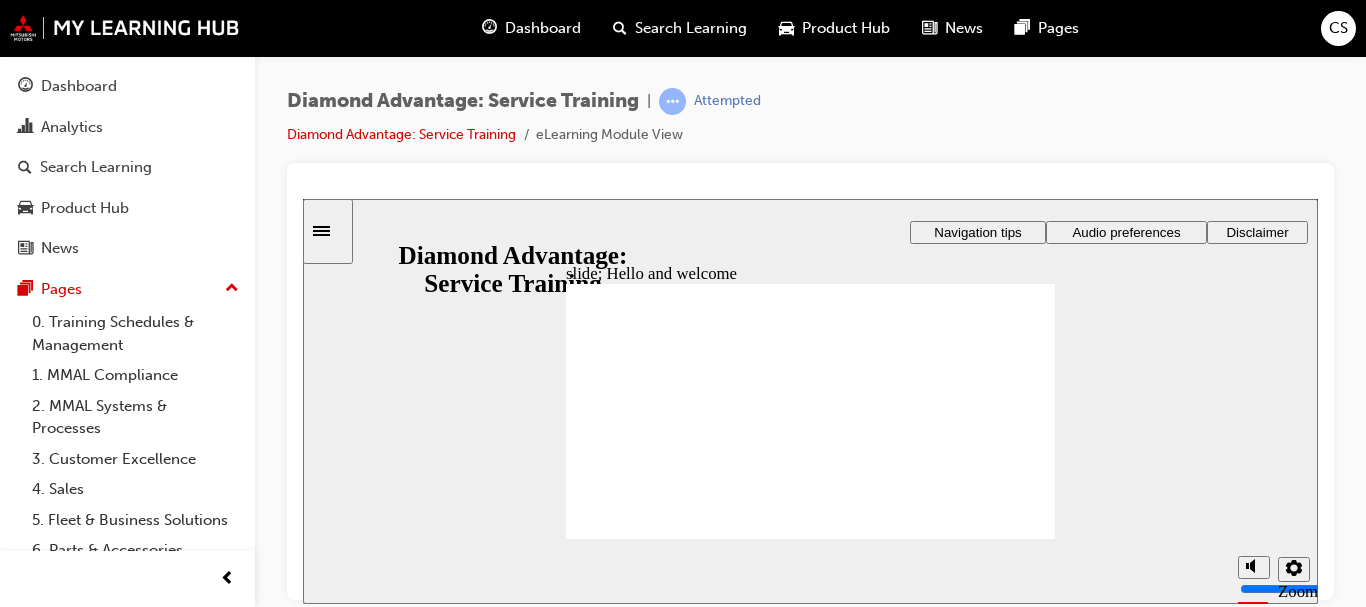 click 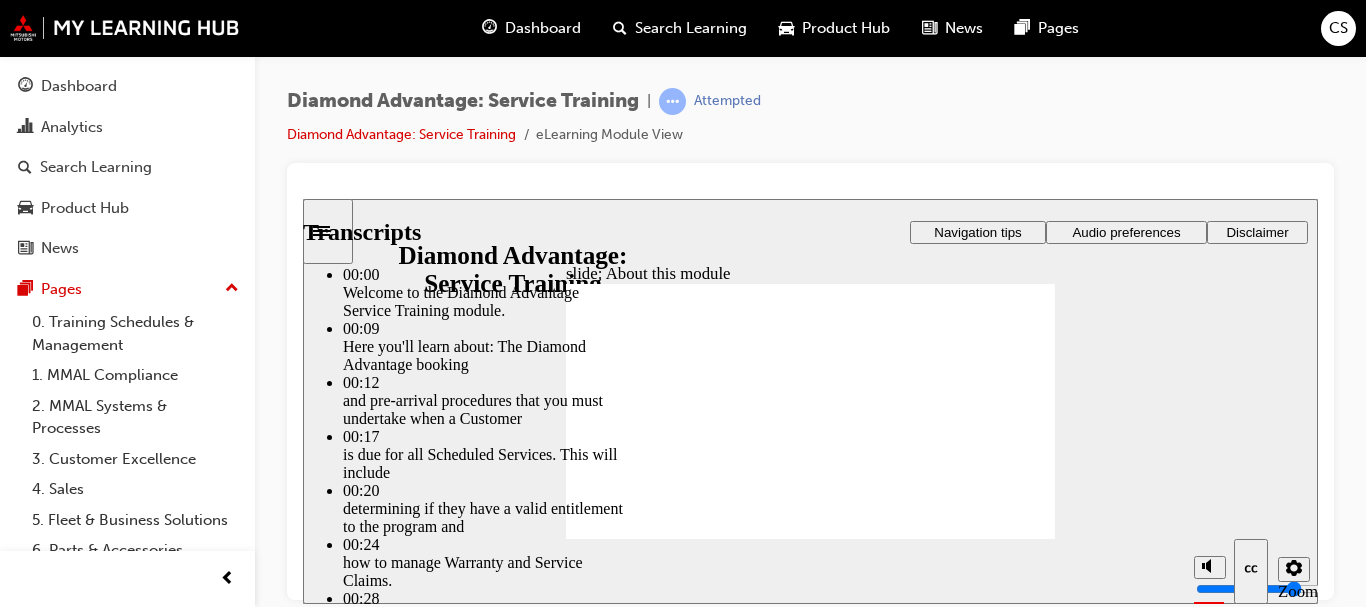 type on "47" 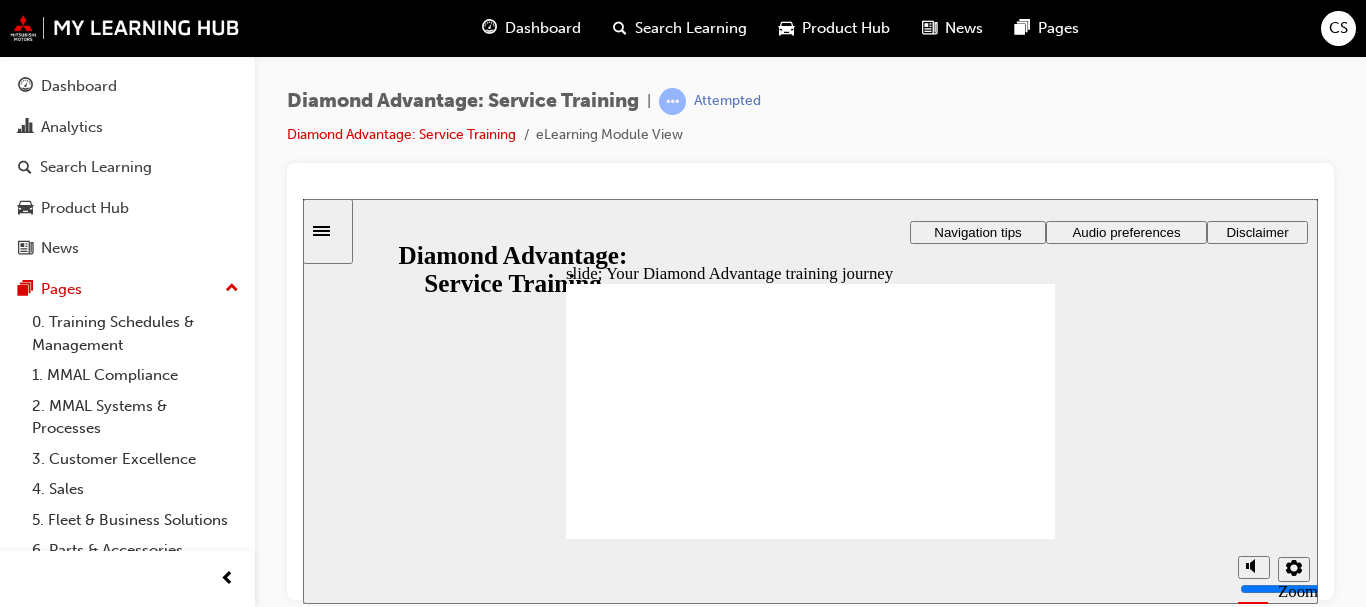 click 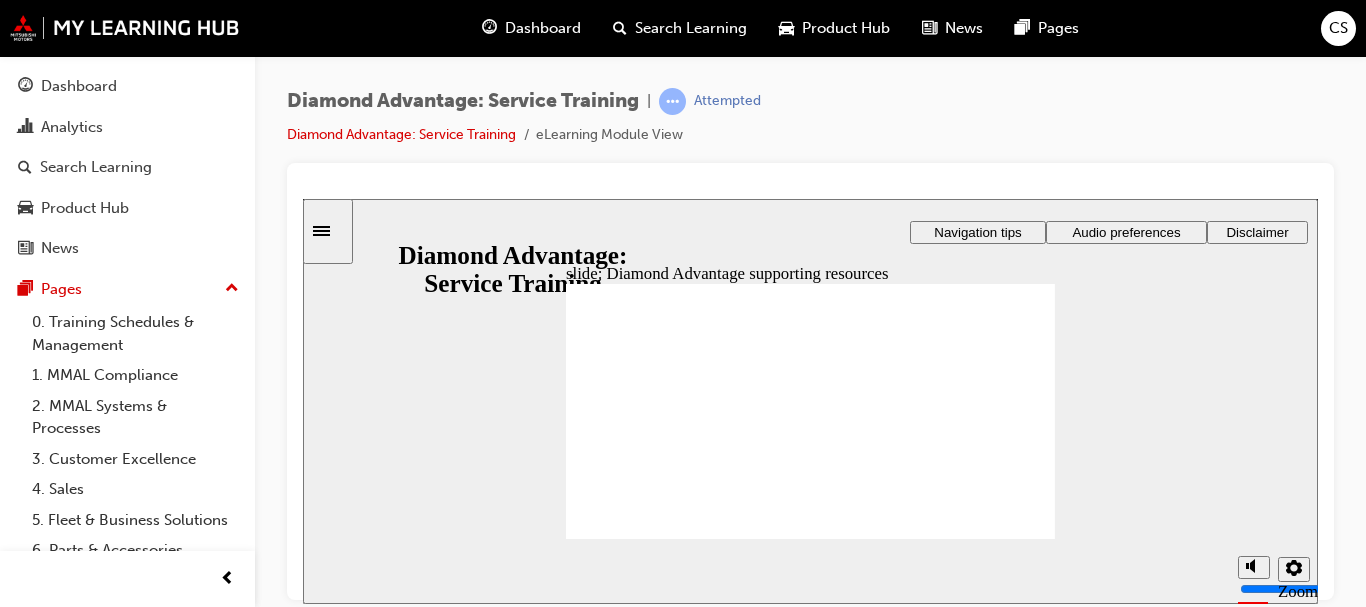 click 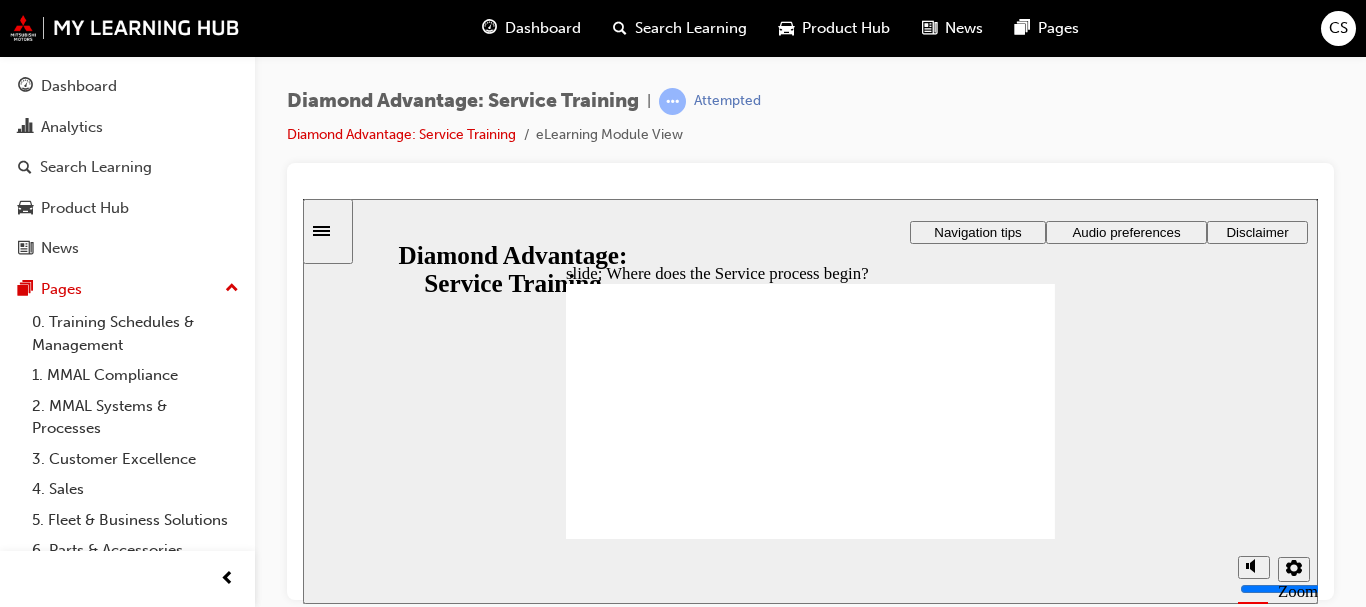 click 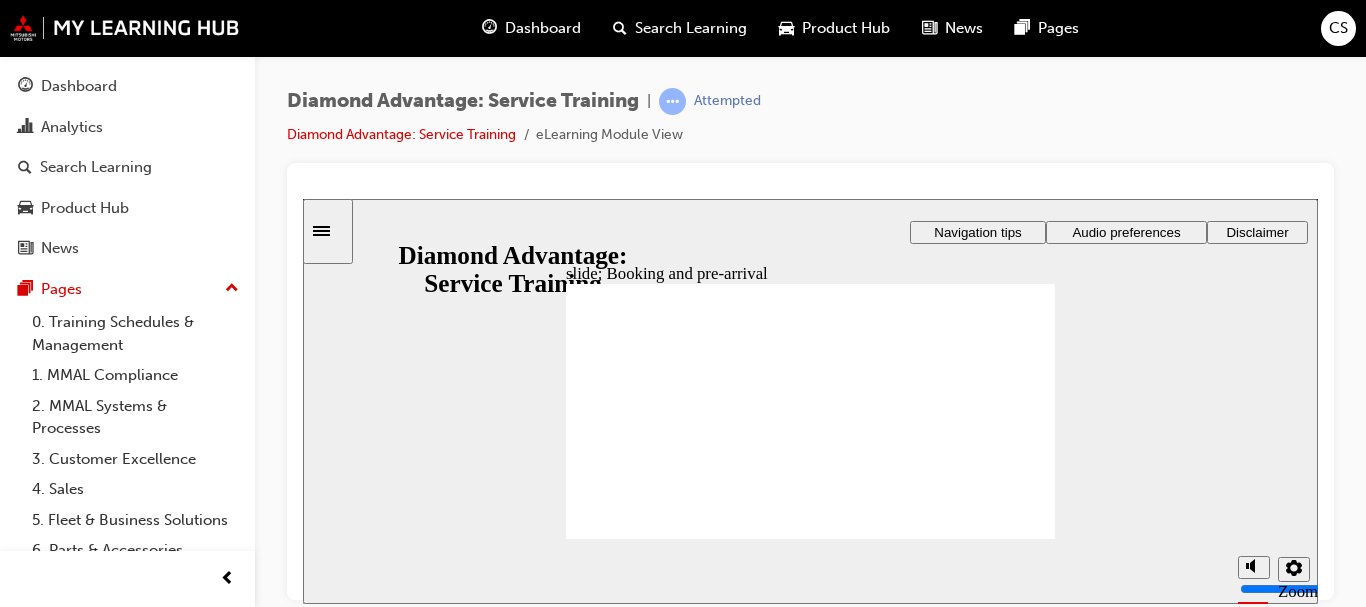 click 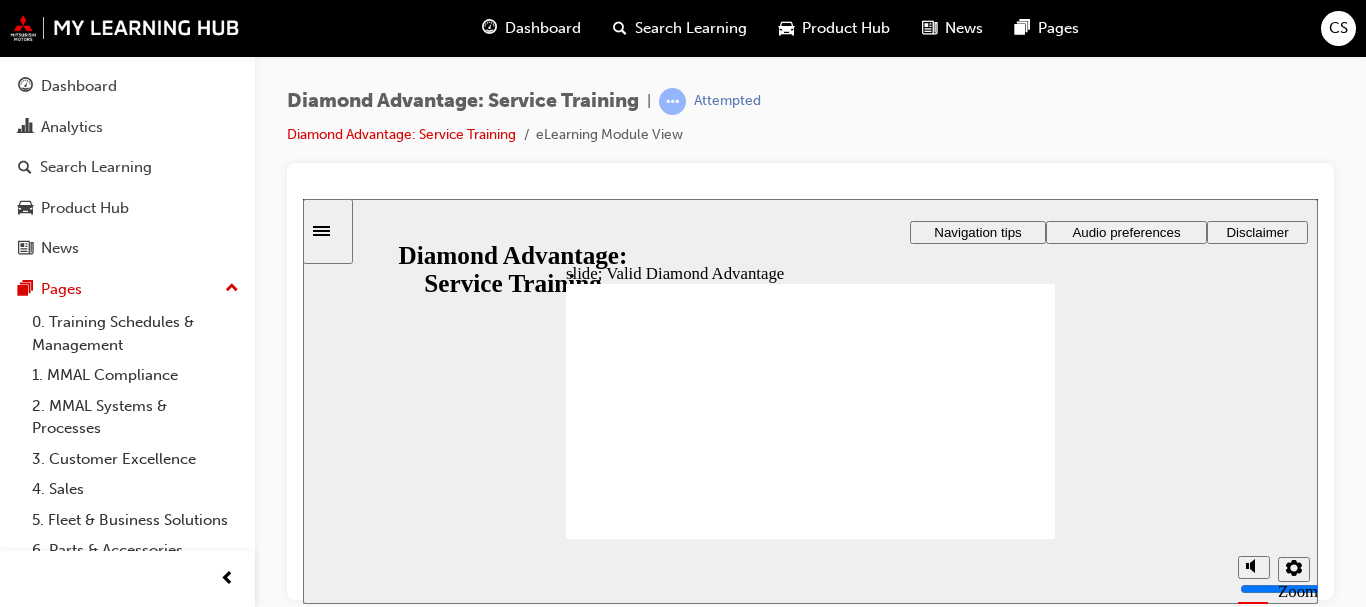 click 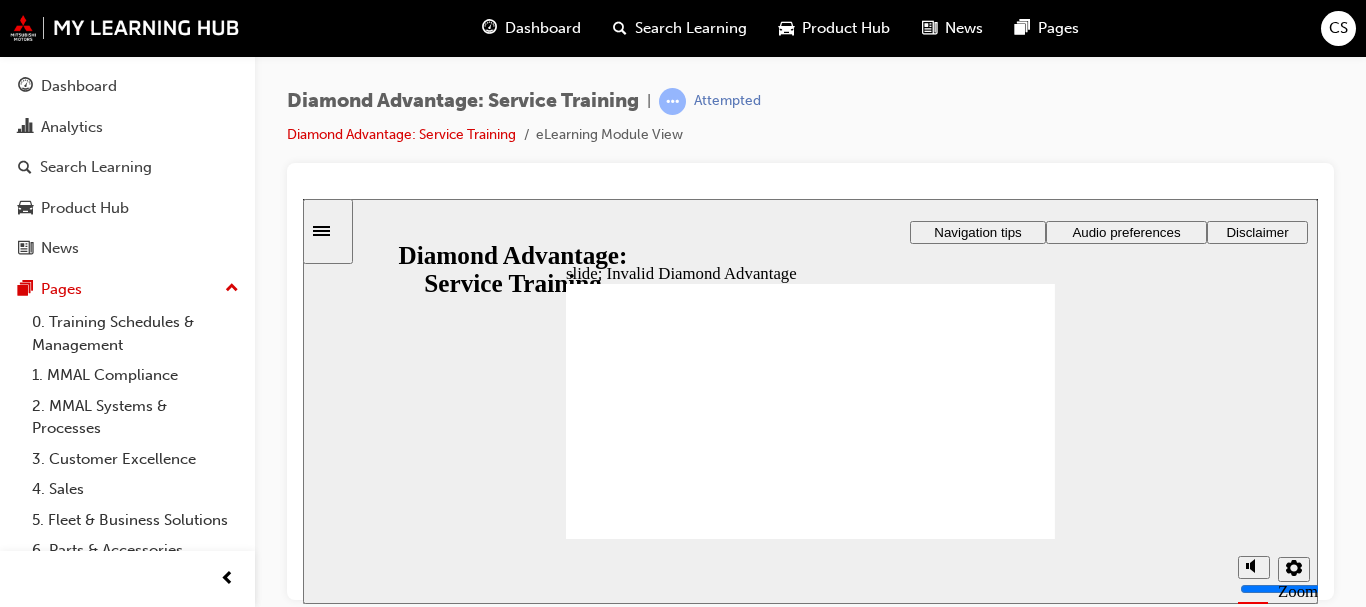 click 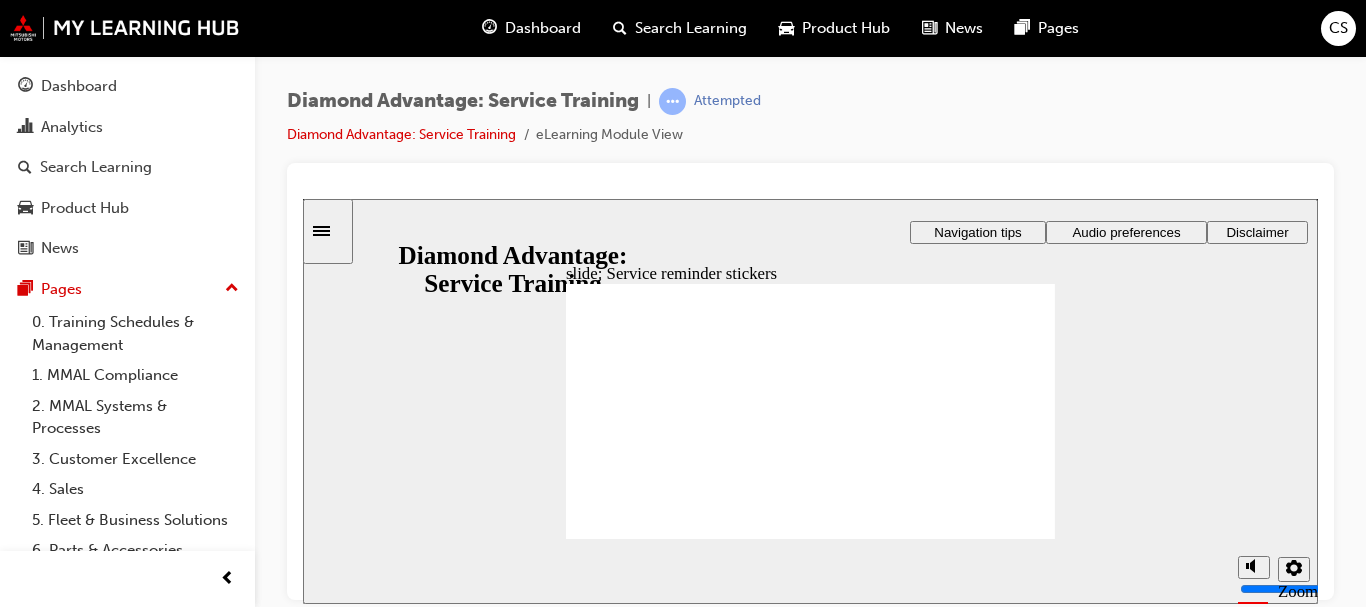 click 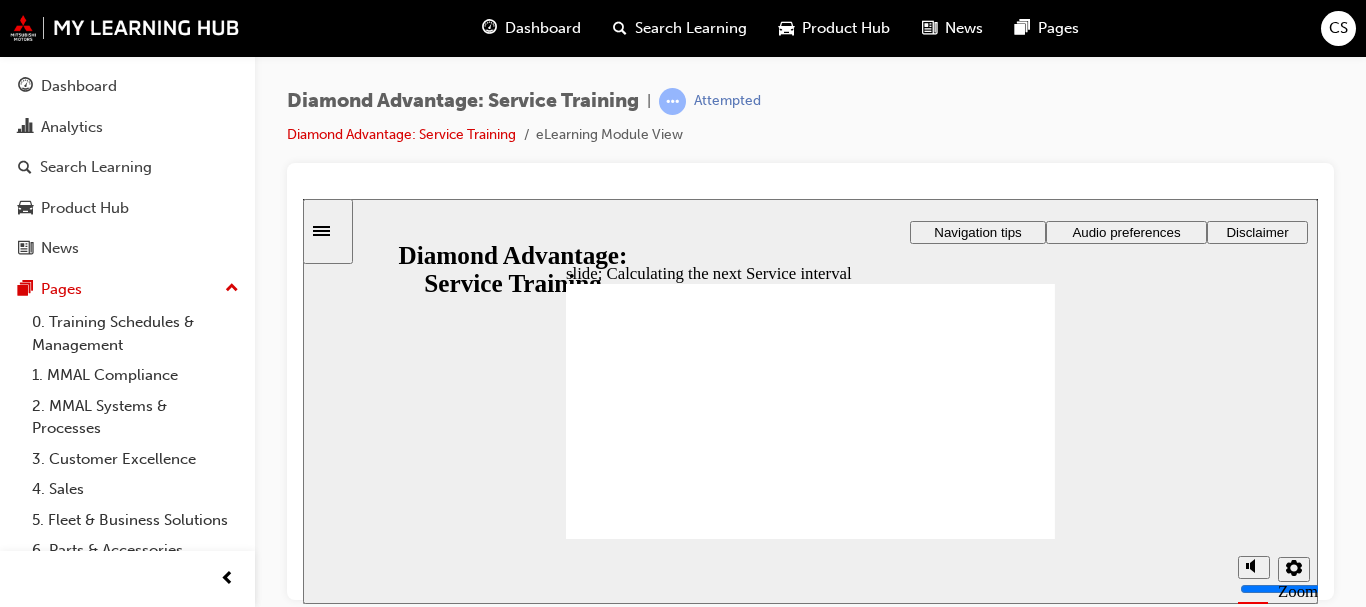 click 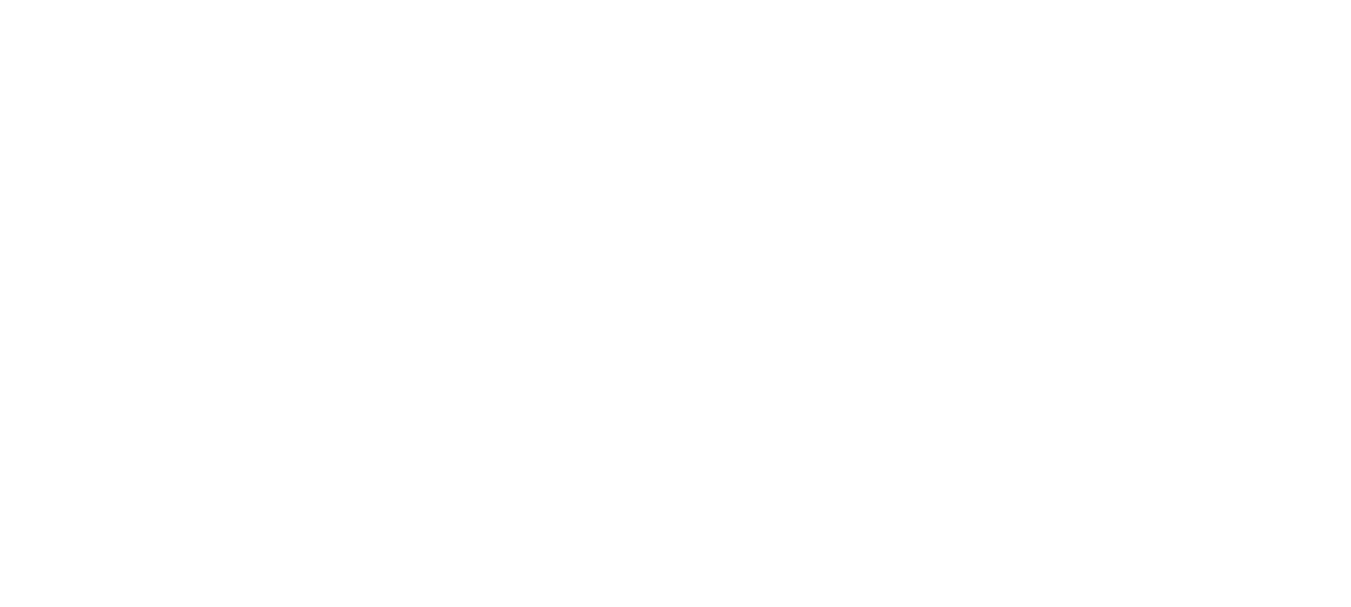 scroll, scrollTop: 0, scrollLeft: 0, axis: both 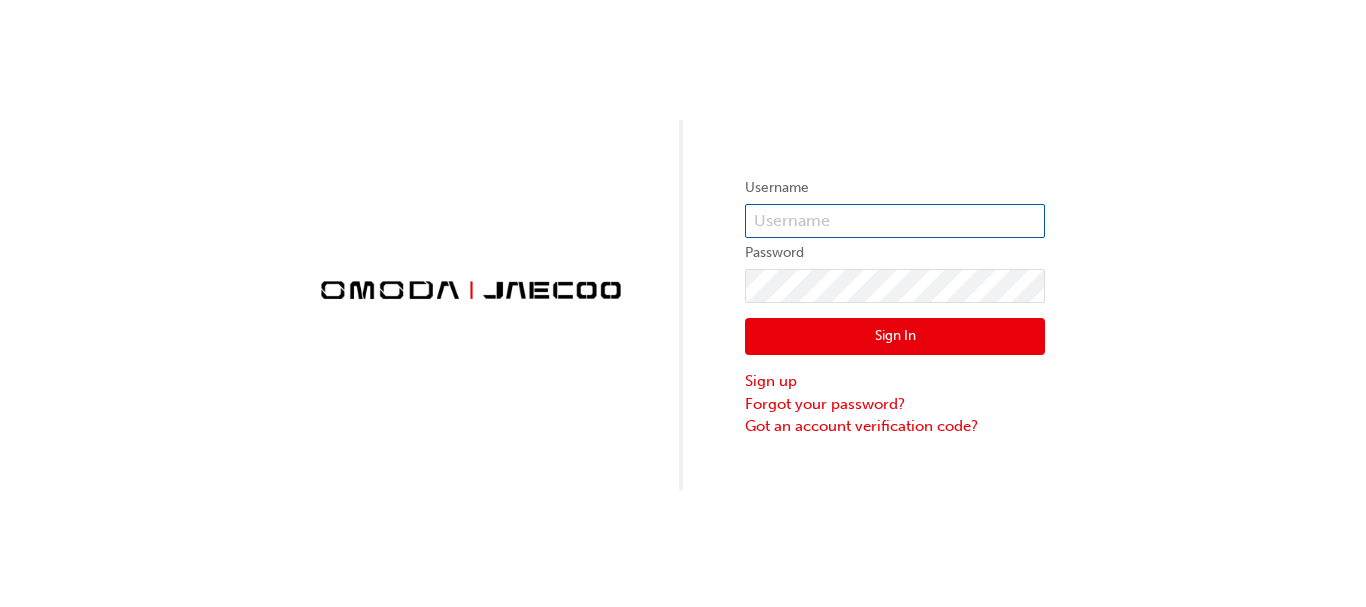 click at bounding box center (895, 221) 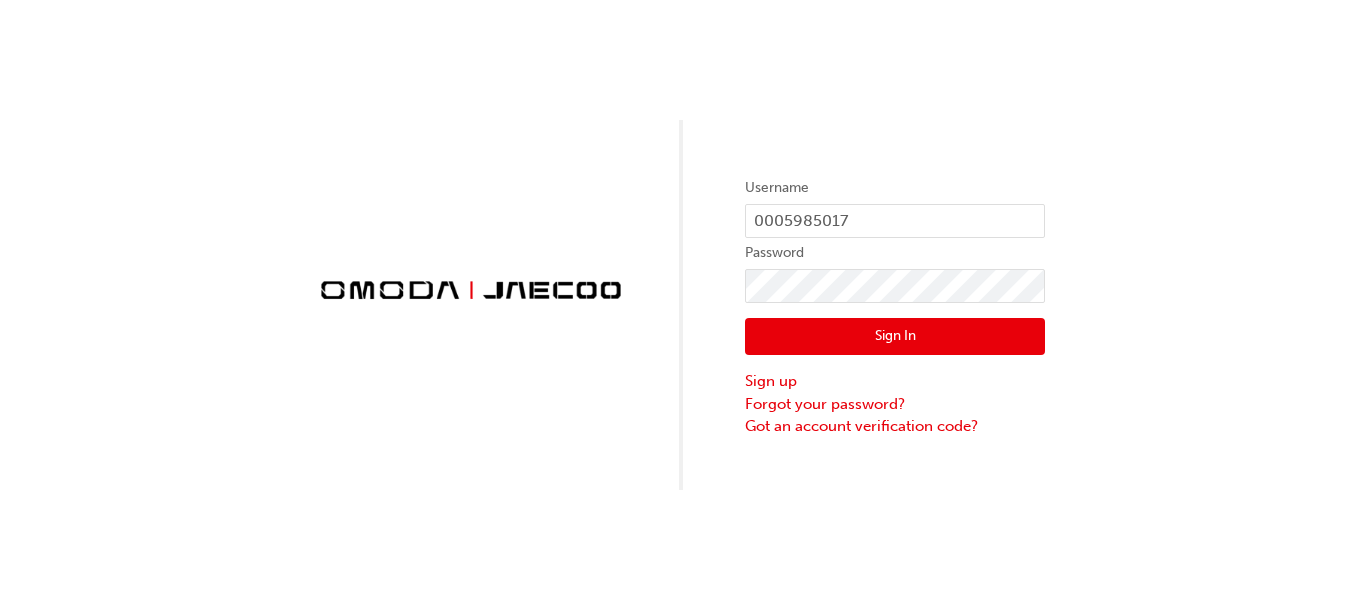 click on "Sign In" at bounding box center (895, 337) 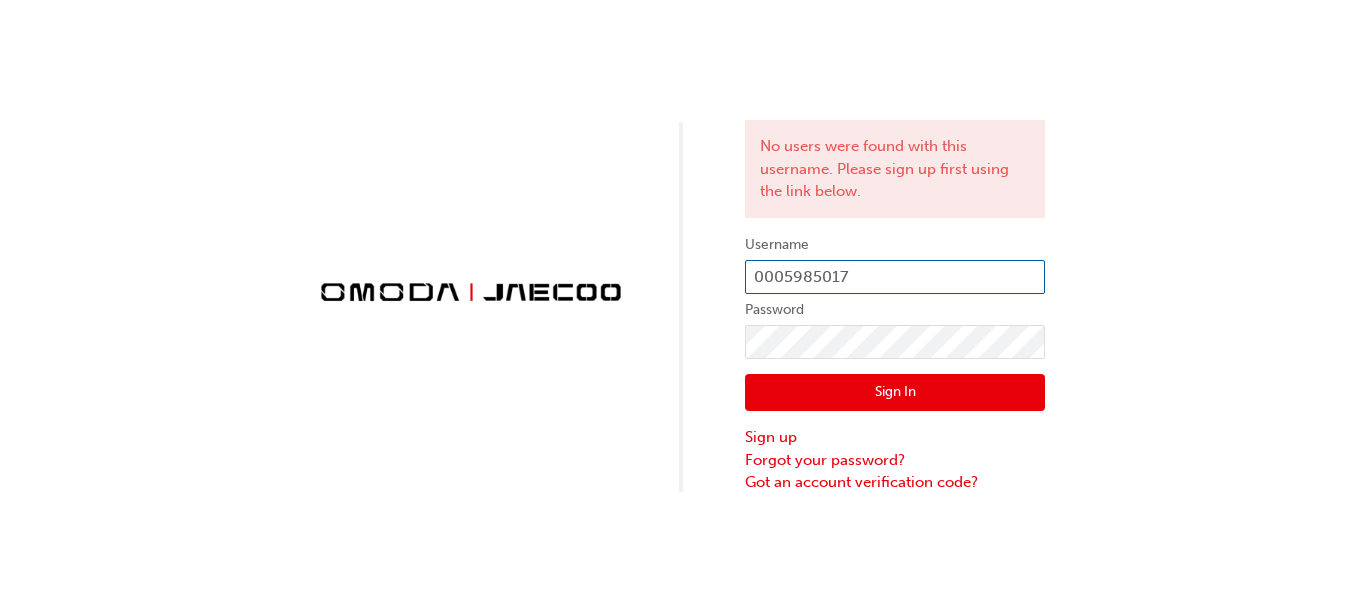drag, startPoint x: 898, startPoint y: 285, endPoint x: 691, endPoint y: 295, distance: 207.24141 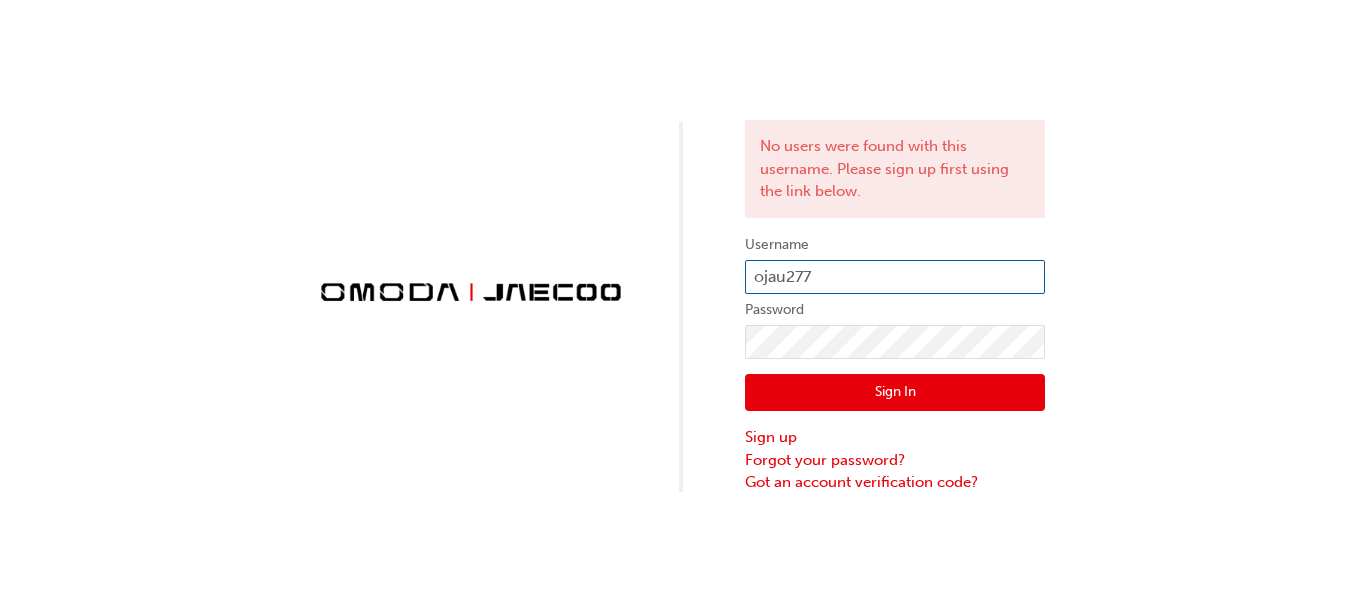type on "ojau277" 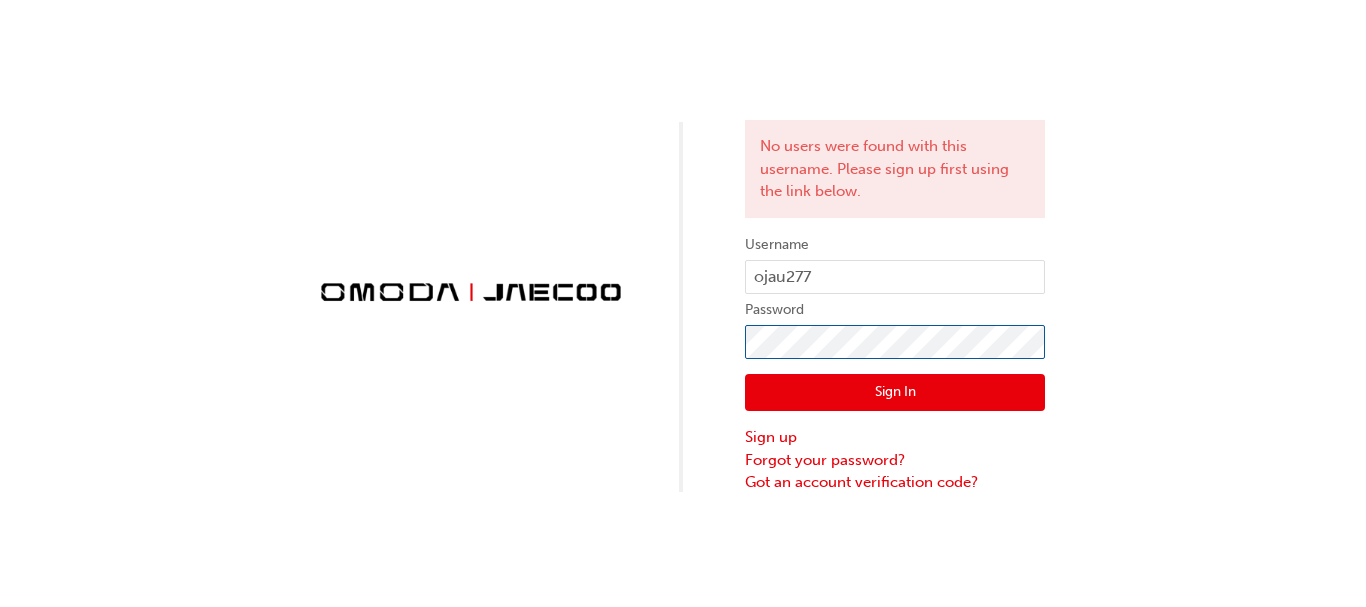 click on "Sign In" at bounding box center (895, 393) 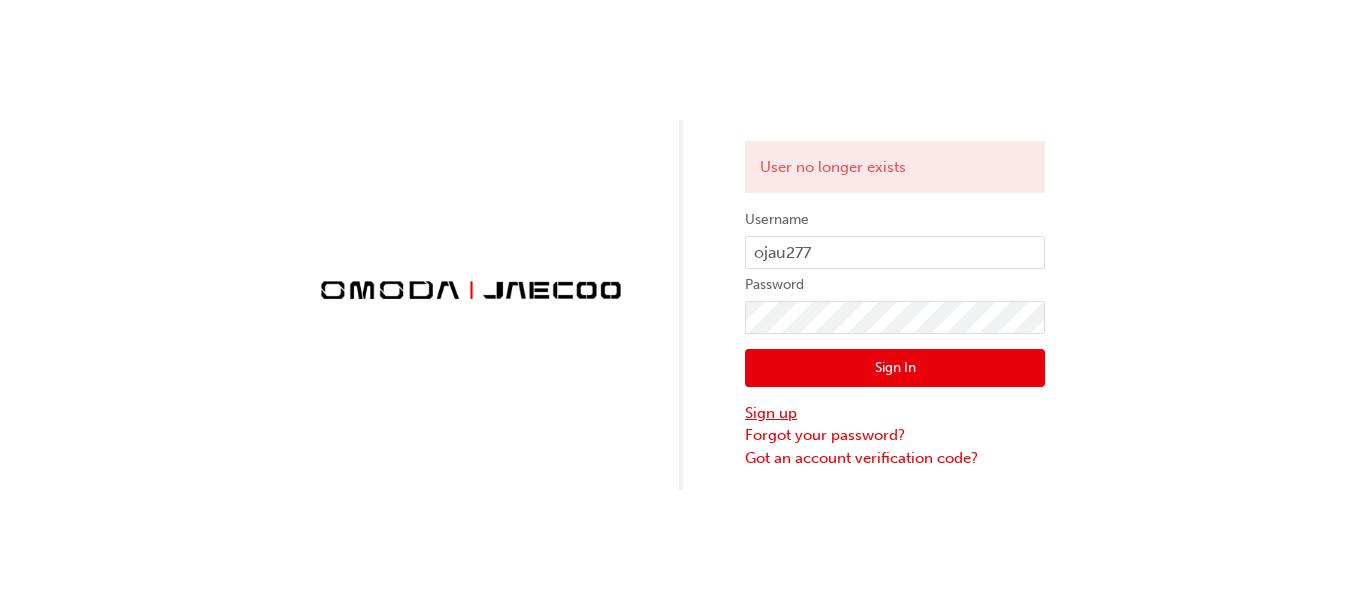 click on "Sign up" at bounding box center (895, 413) 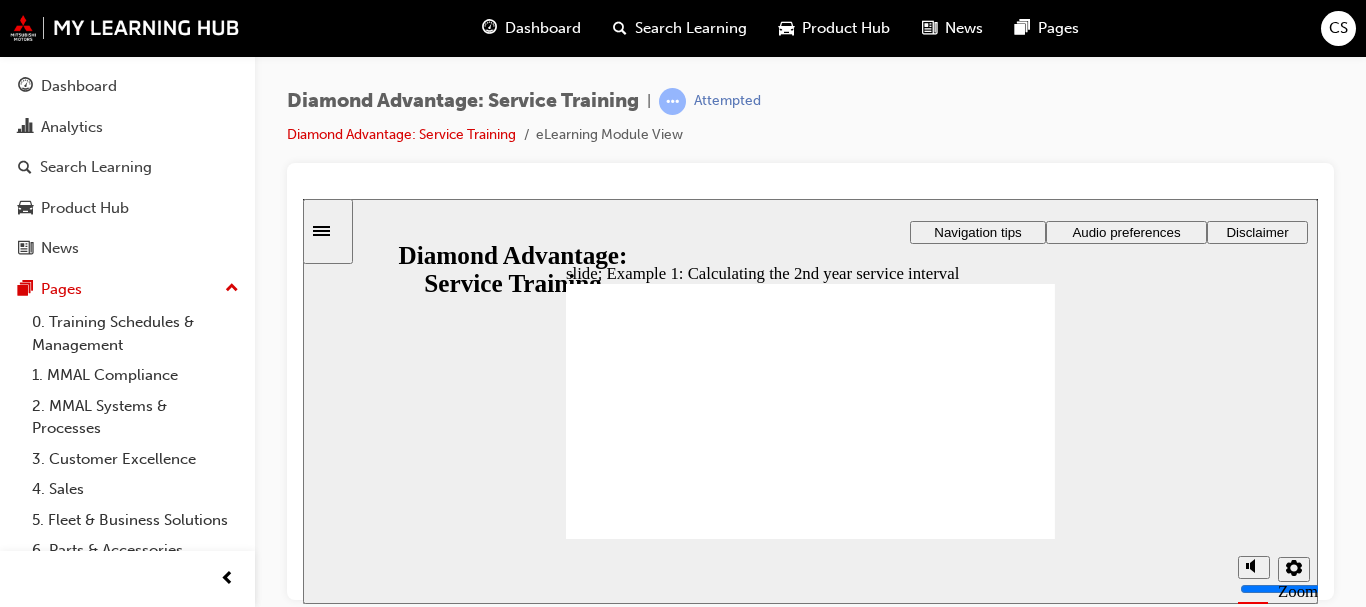 scroll, scrollTop: 0, scrollLeft: 0, axis: both 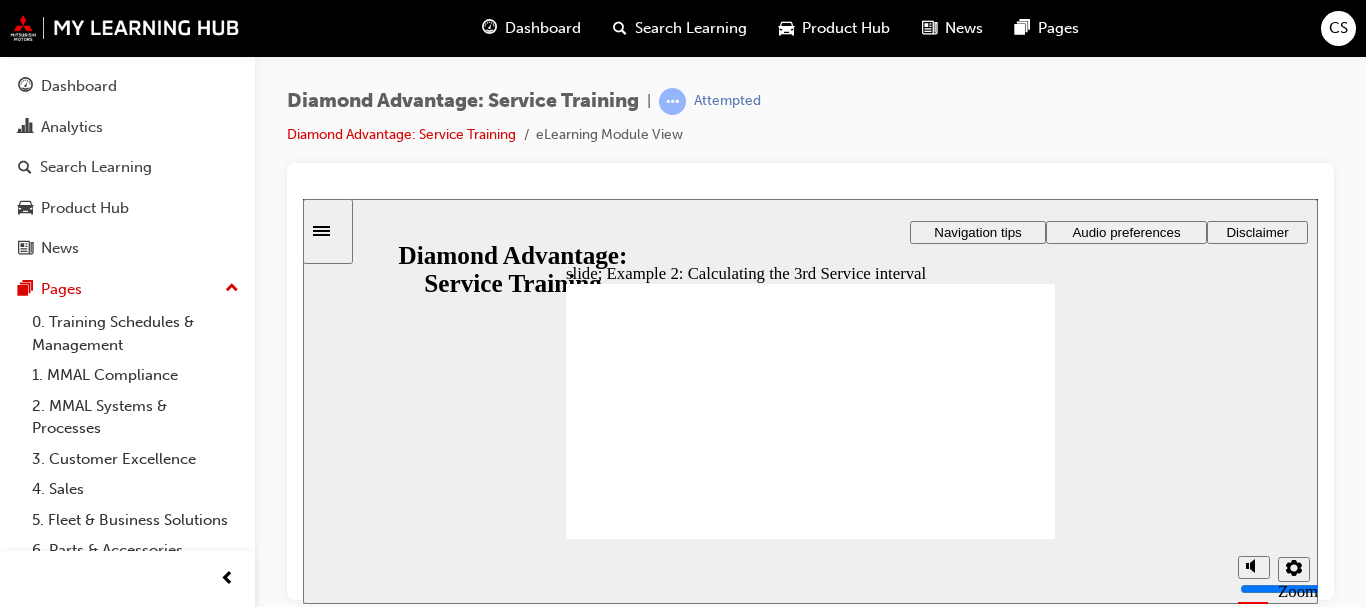 click 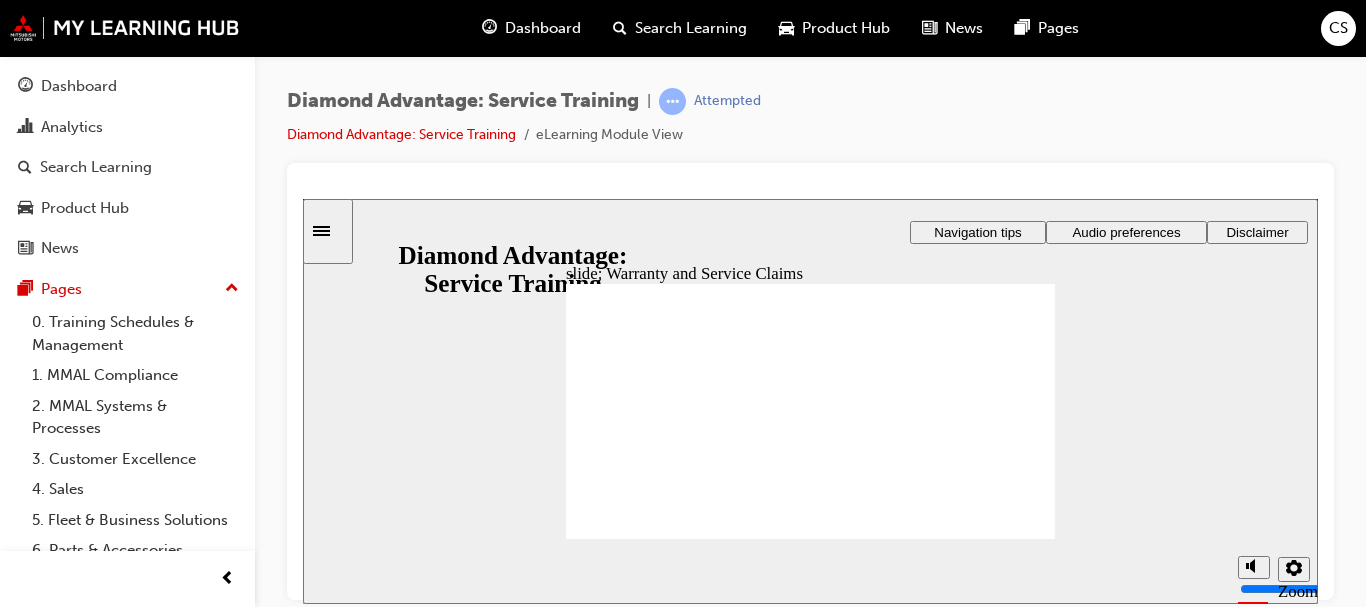click 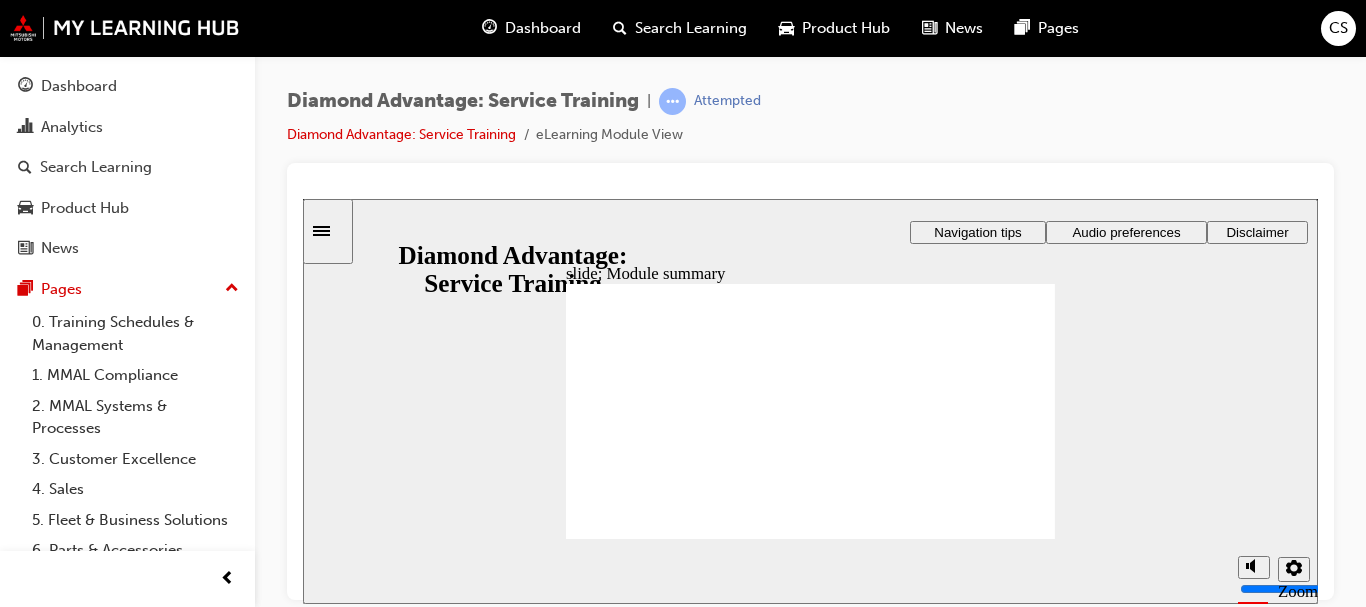 click 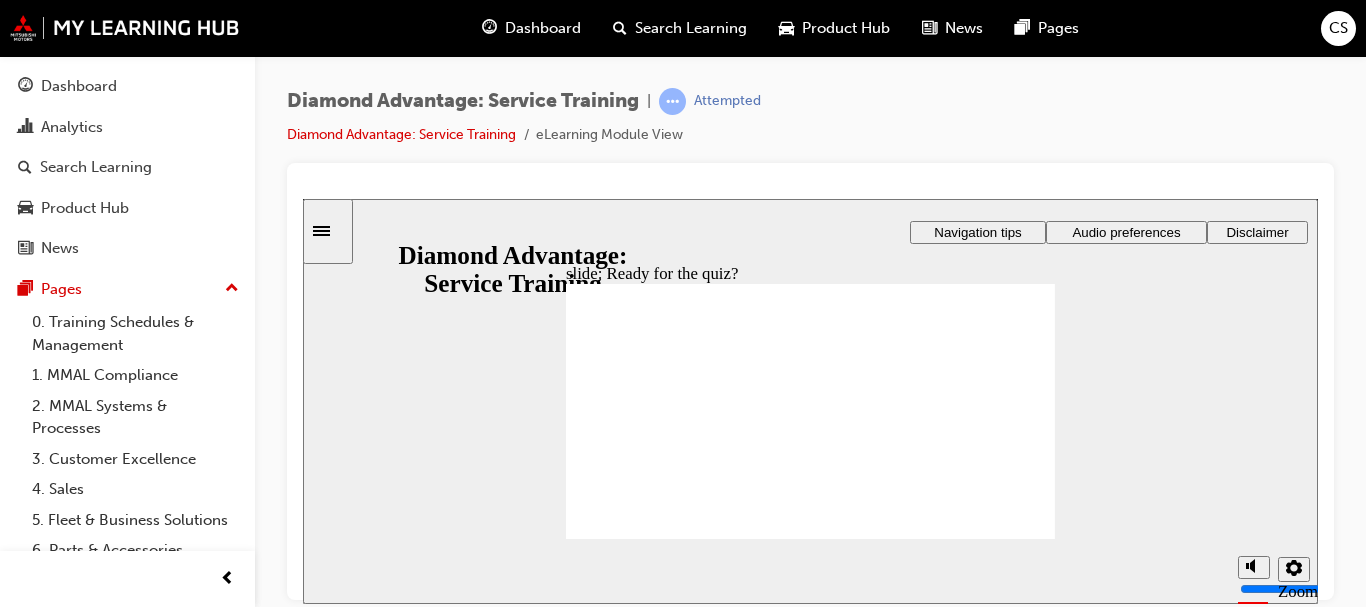 click 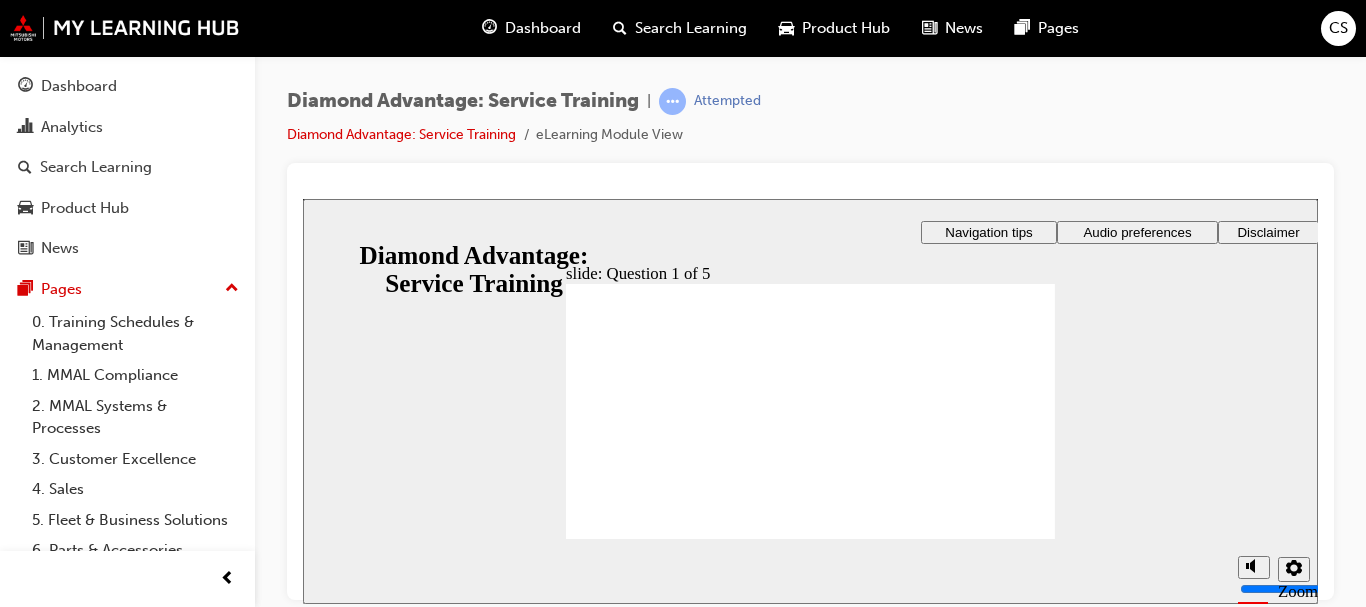 click 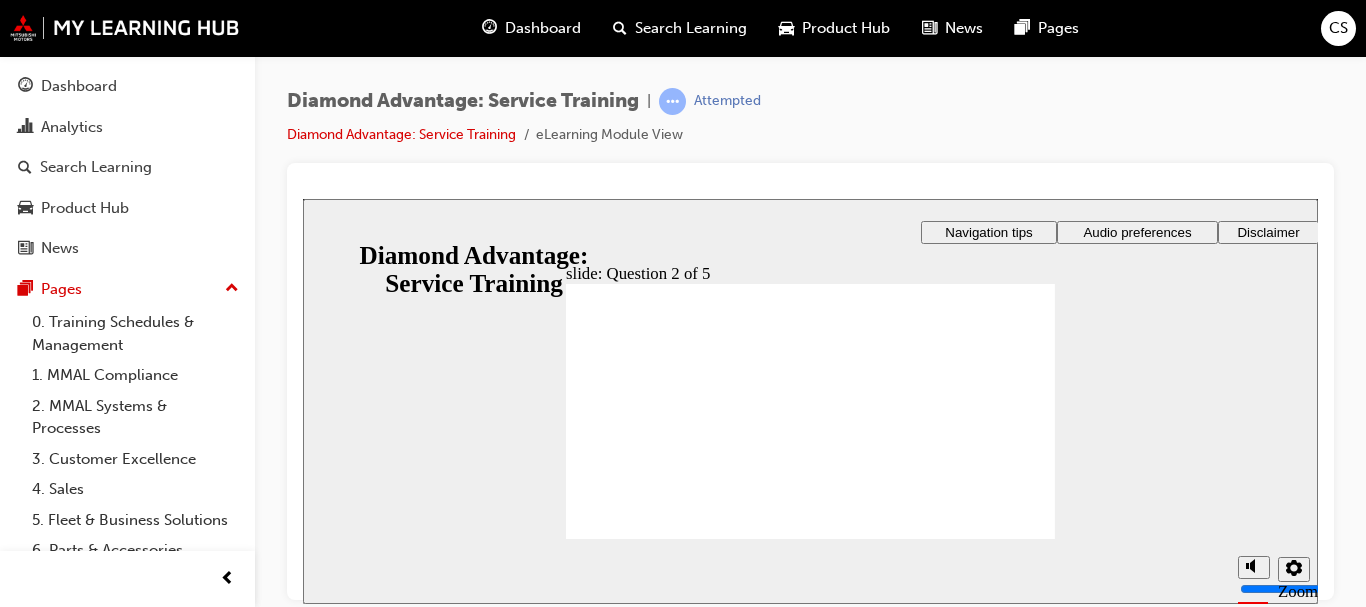 click 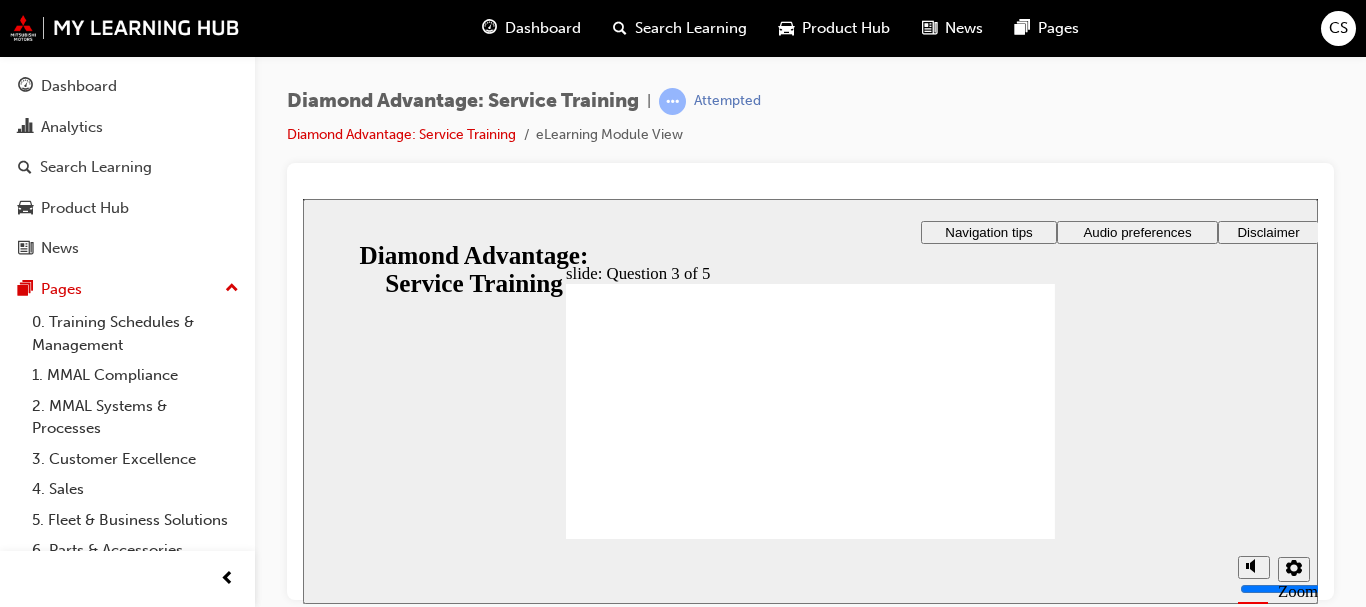 click 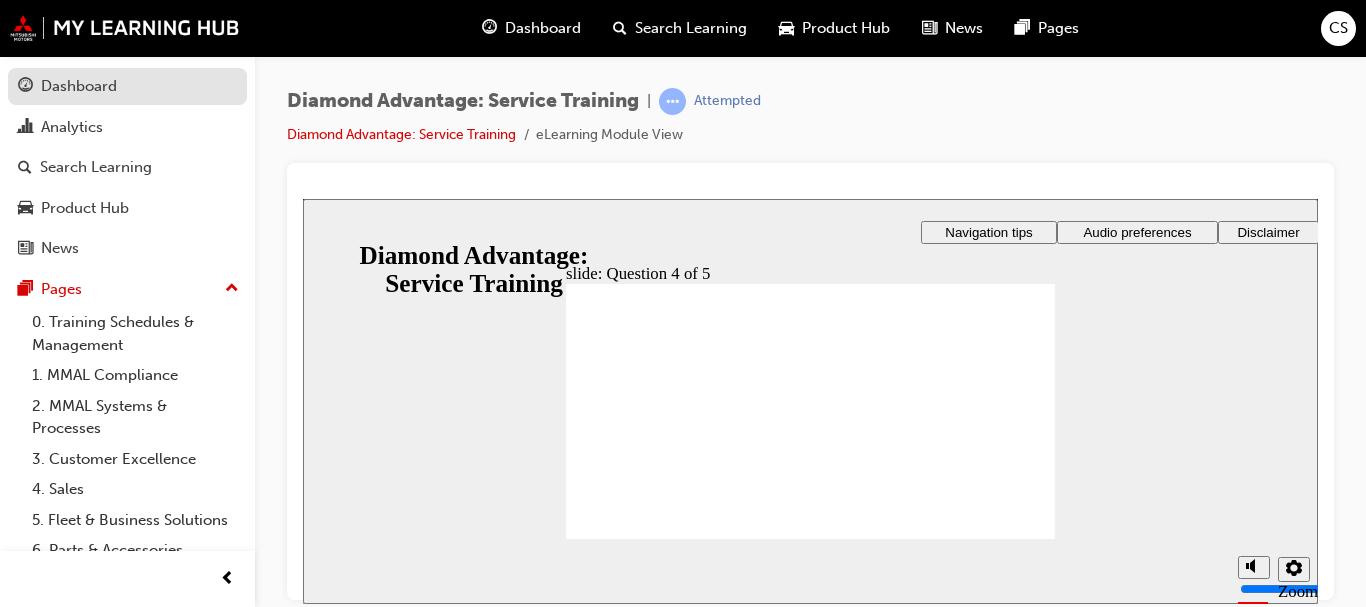 click on "Dashboard" at bounding box center [127, 86] 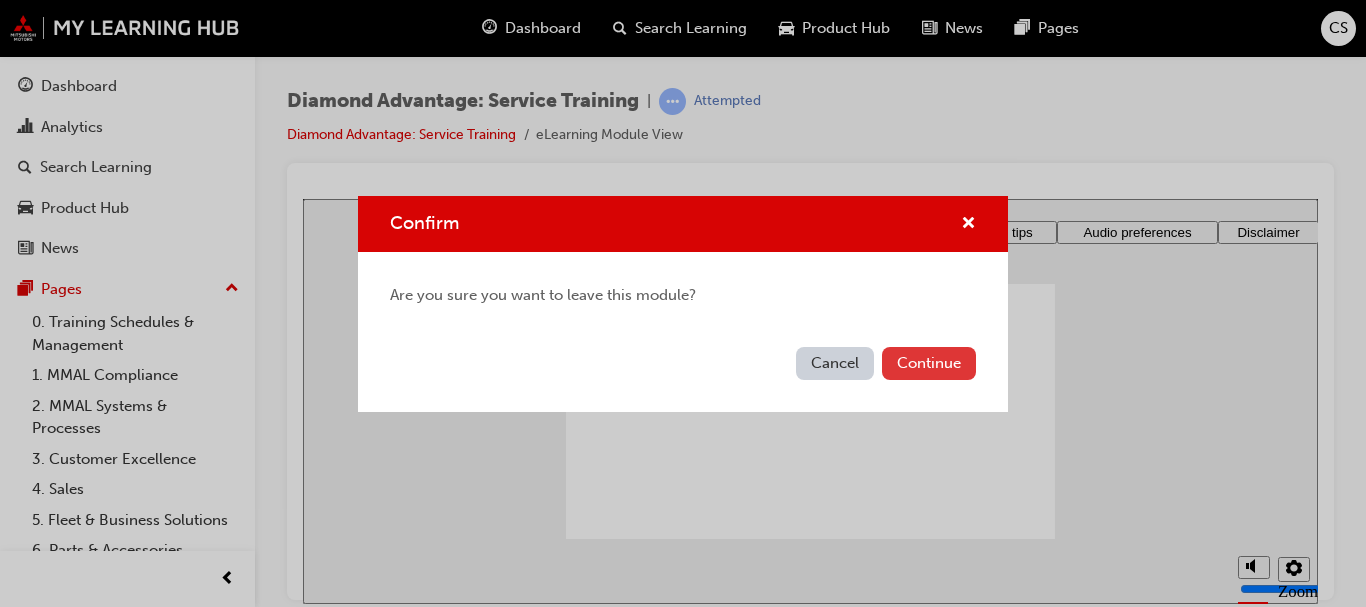 click on "Continue" at bounding box center [929, 363] 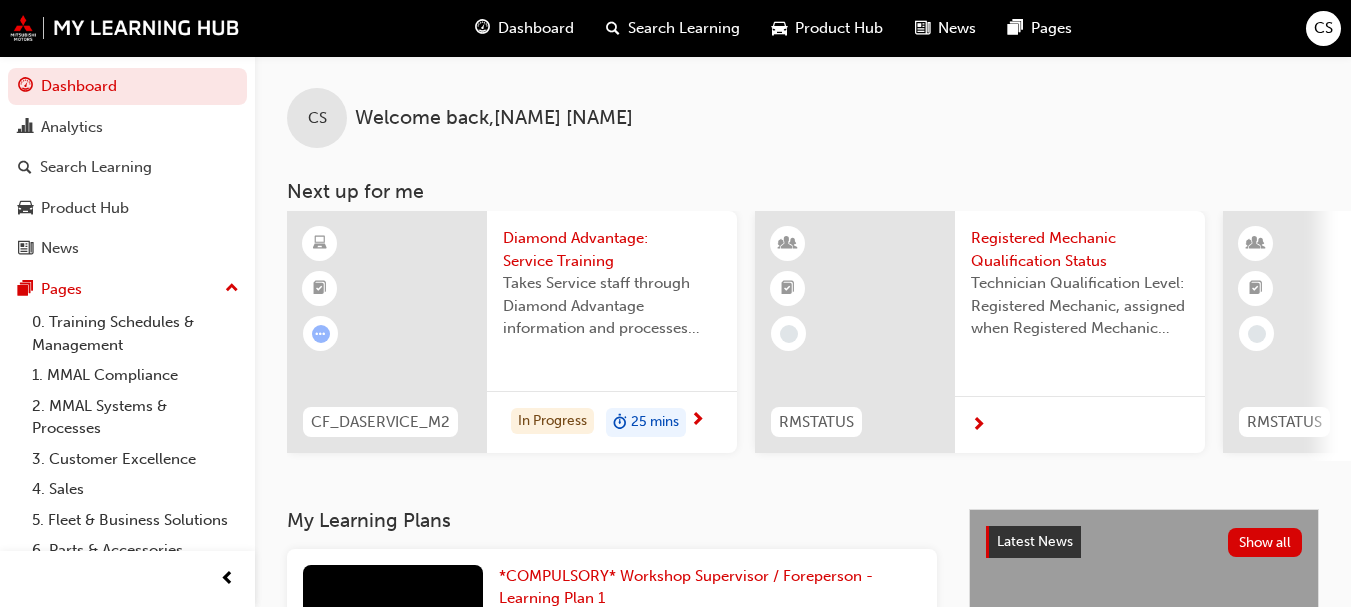 click on "Takes Service staff through Diamond Advantage information and processes relevant to the Customer servicing journey." at bounding box center (612, 312) 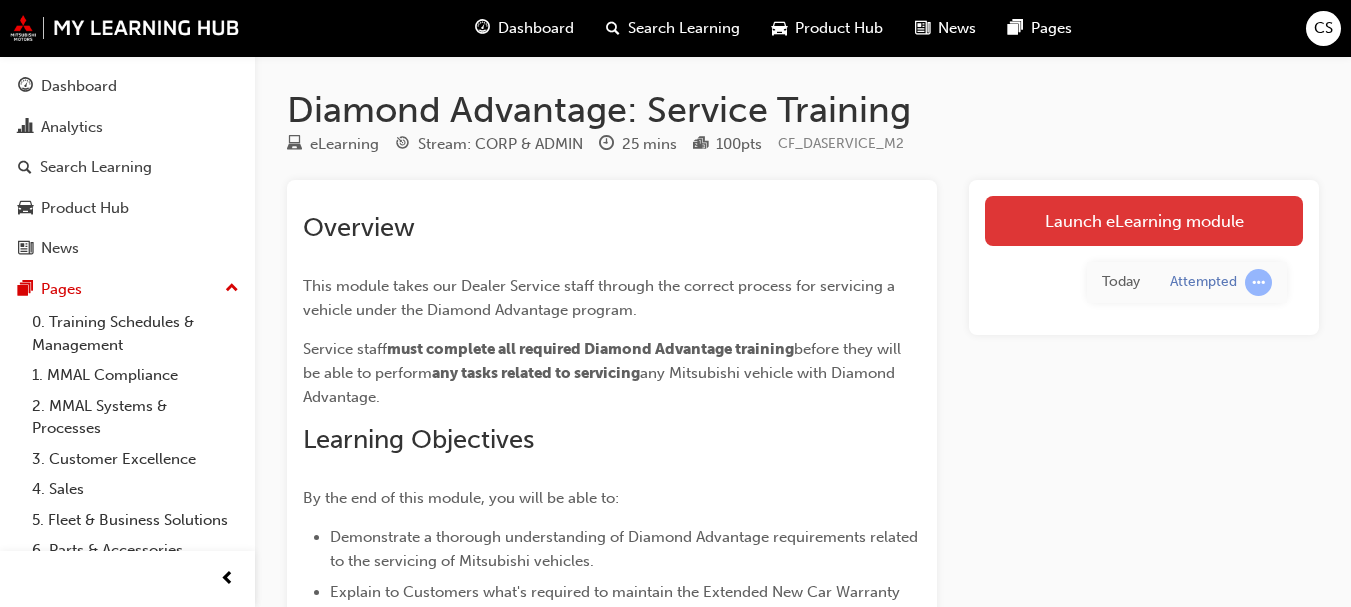 click on "Launch eLearning module" at bounding box center [1144, 221] 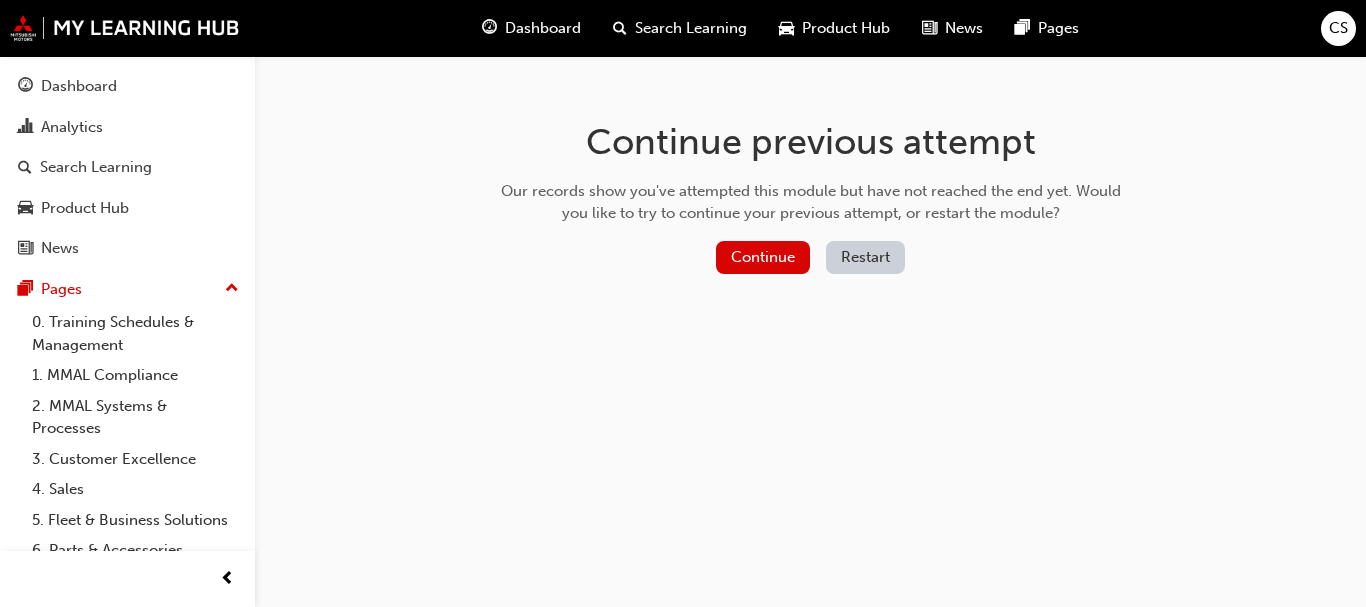 click on "Restart" at bounding box center (865, 257) 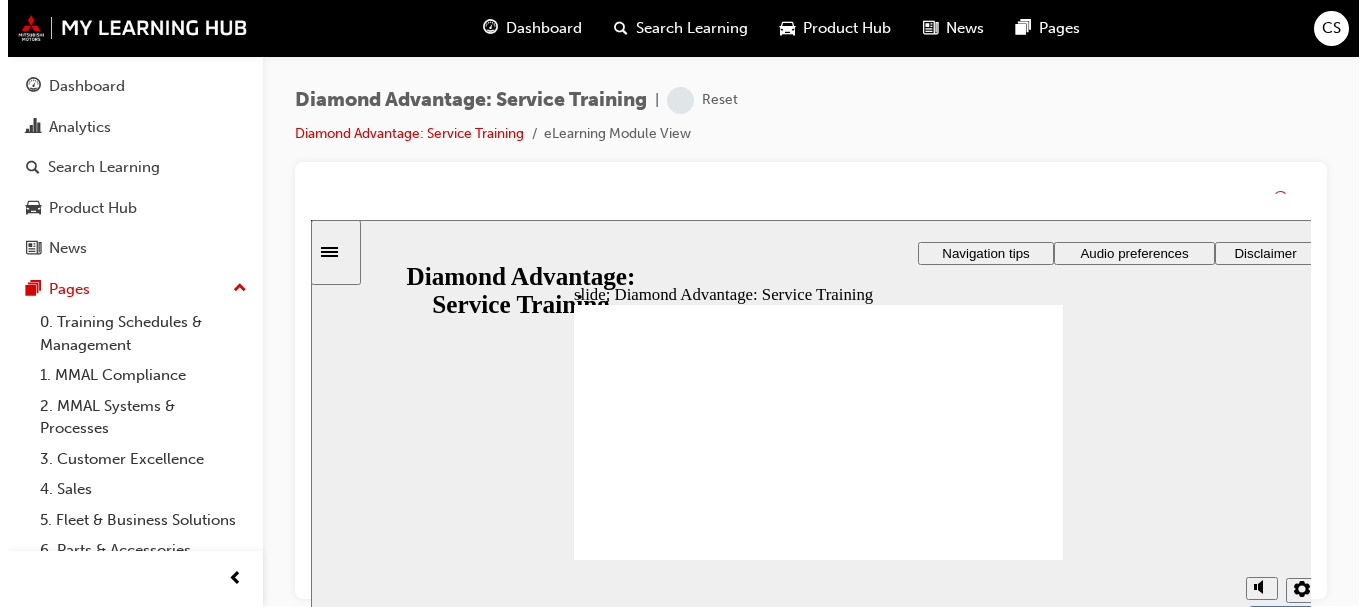 scroll, scrollTop: 0, scrollLeft: 0, axis: both 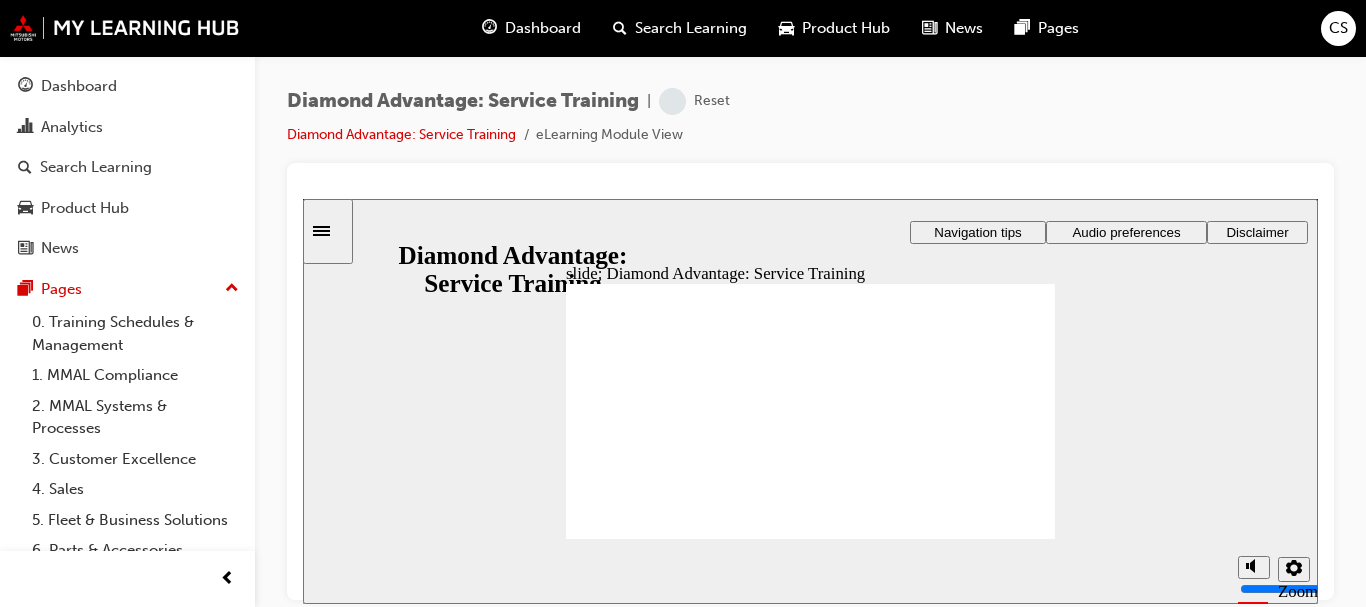 click 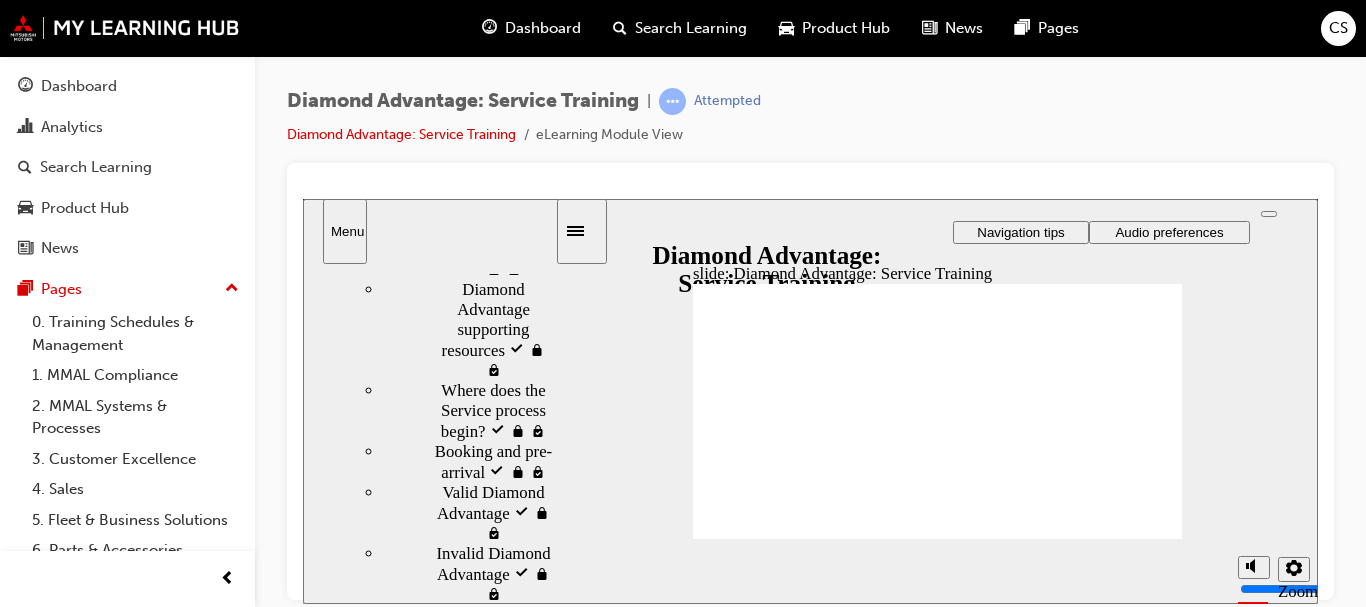 scroll, scrollTop: 185, scrollLeft: 0, axis: vertical 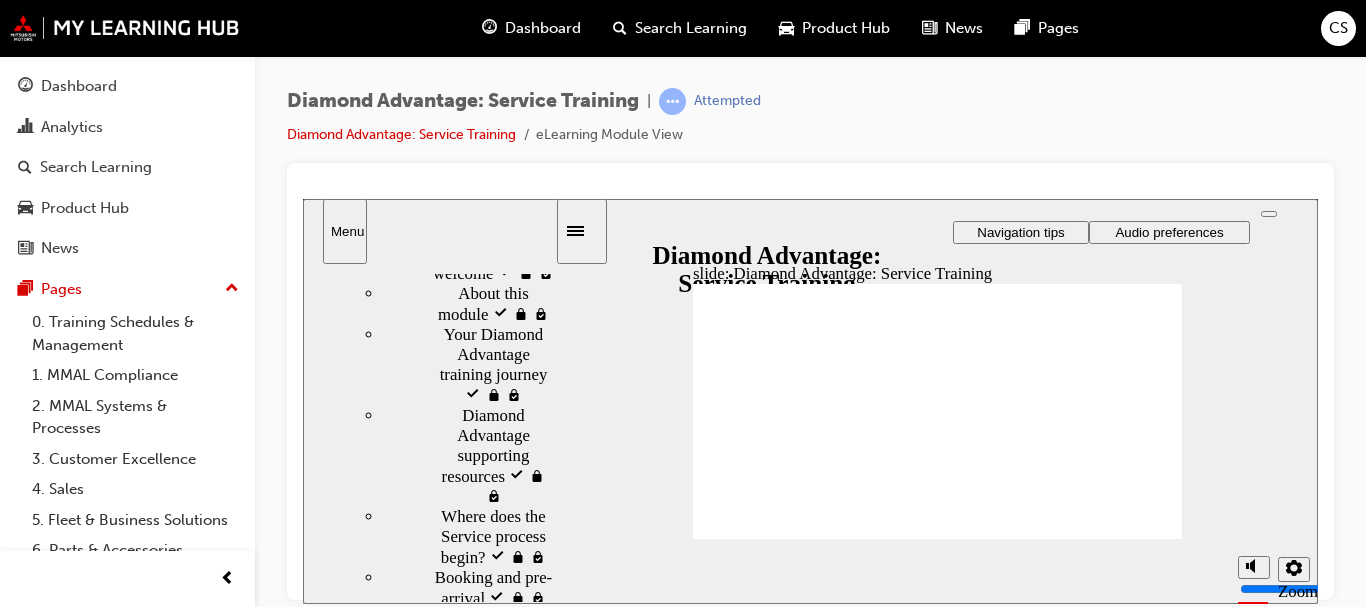 click 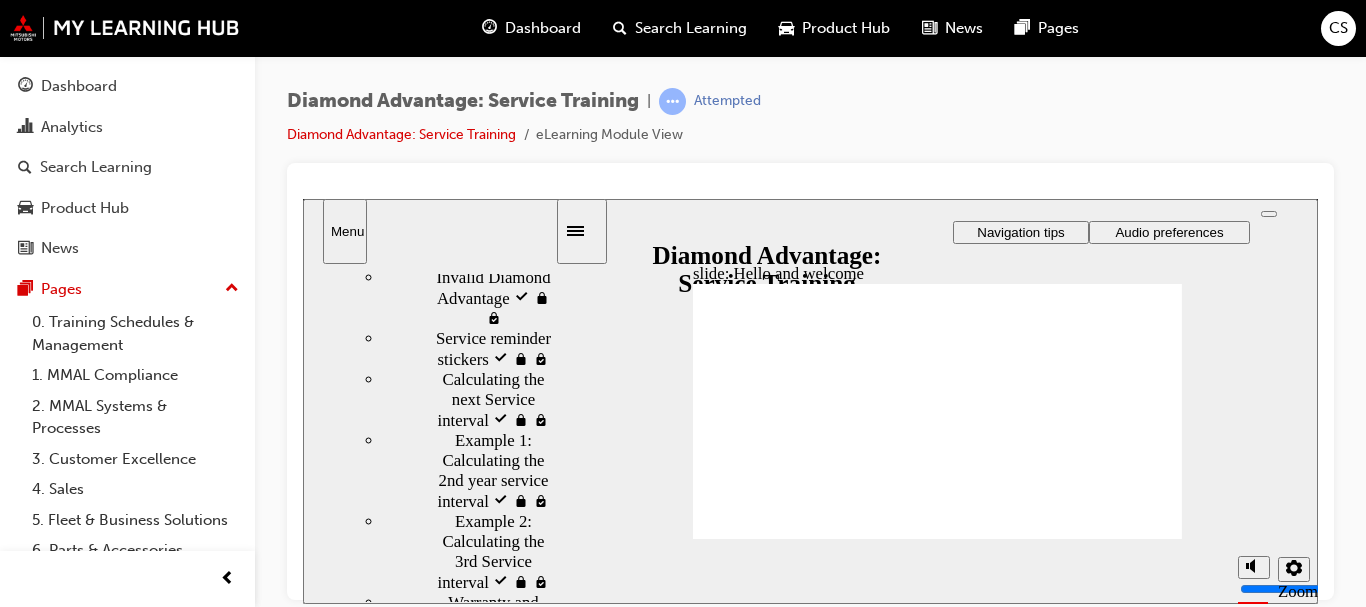 scroll, scrollTop: 865, scrollLeft: 0, axis: vertical 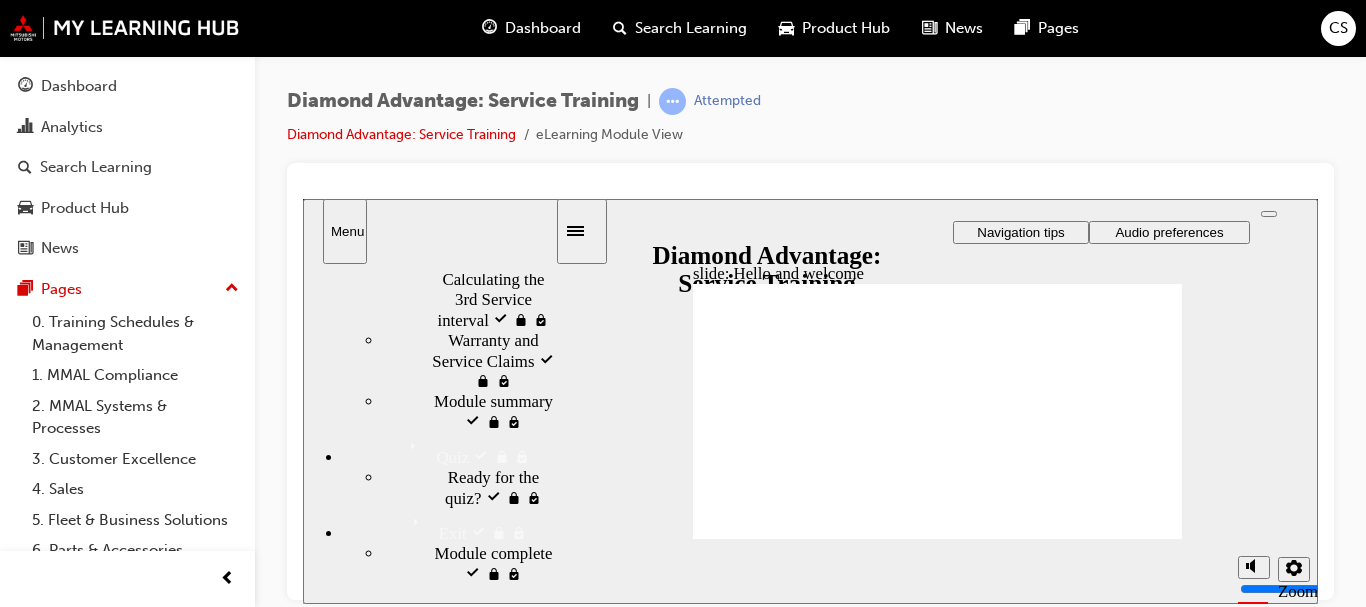 click on "Ready for the quiz? locked" at bounding box center [501, 487] 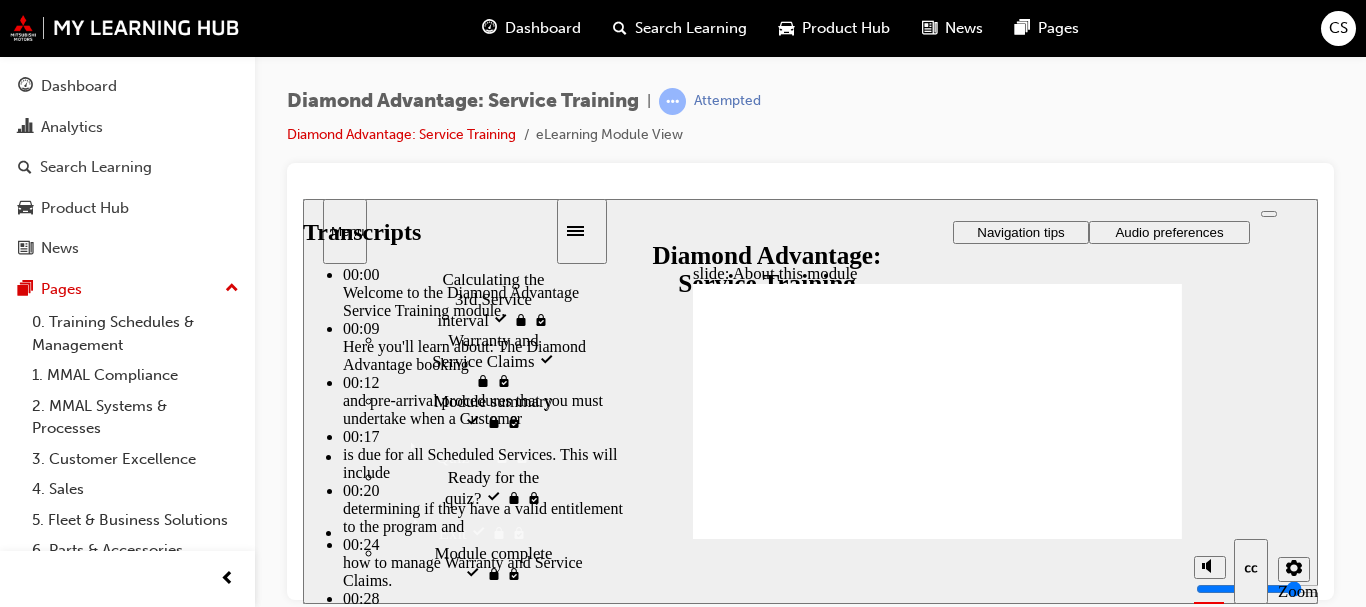 click 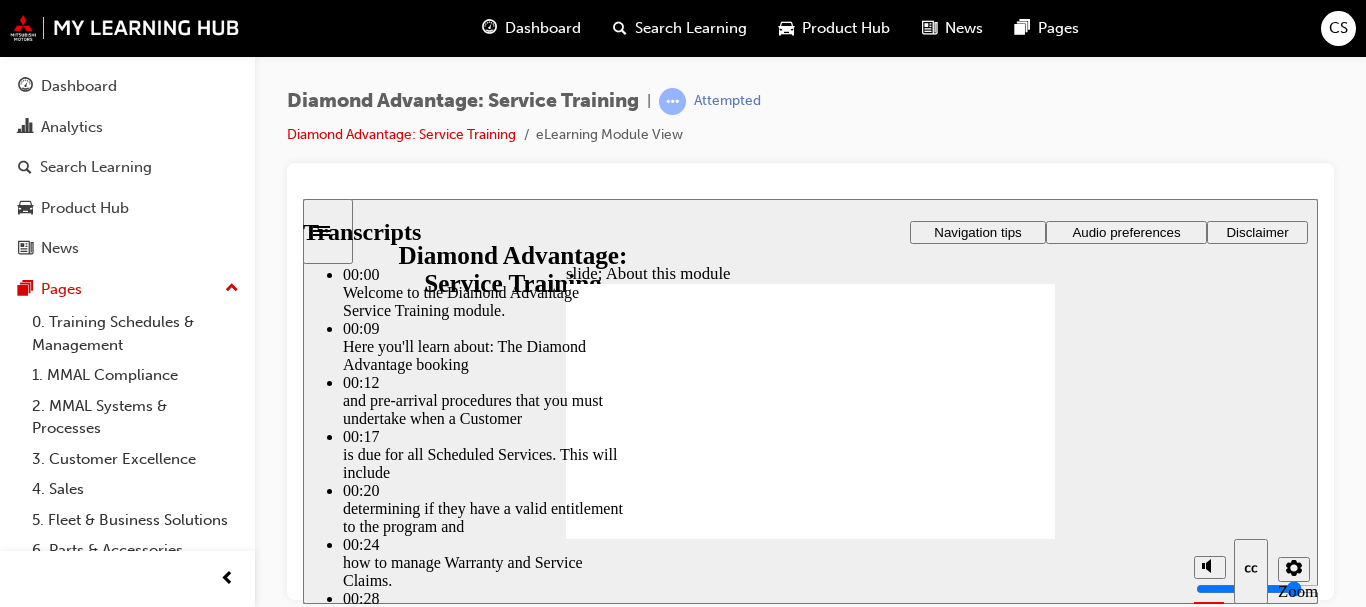drag, startPoint x: 723, startPoint y: 449, endPoint x: 914, endPoint y: 447, distance: 191.01047 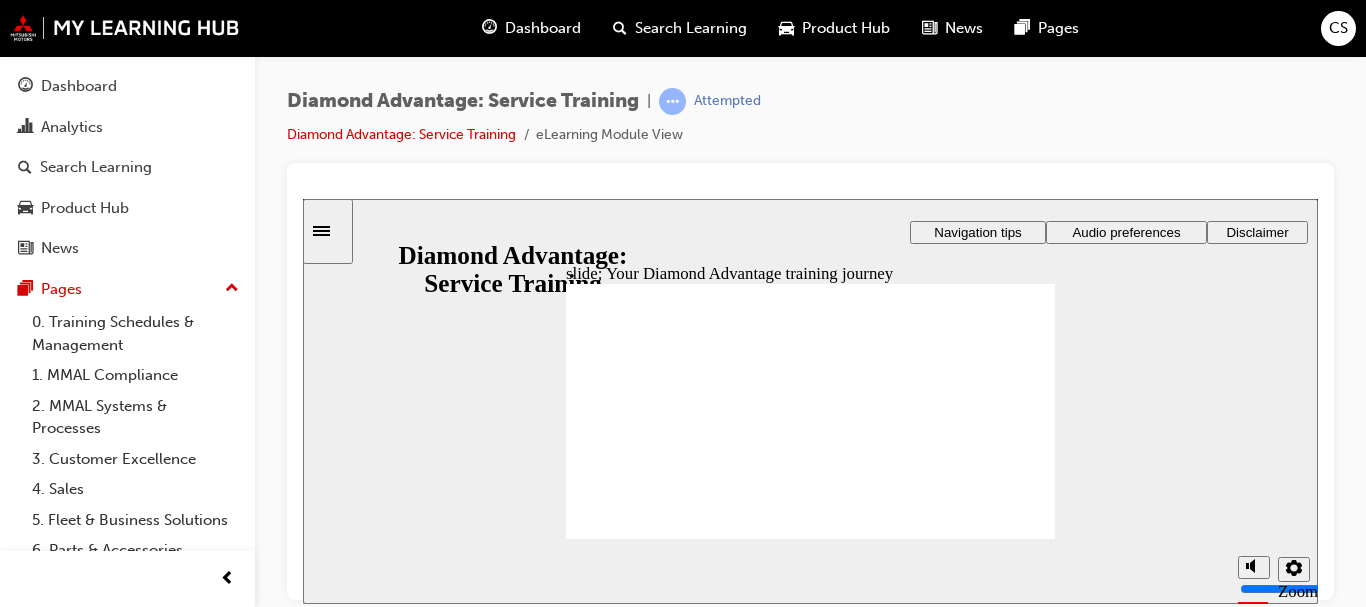 click 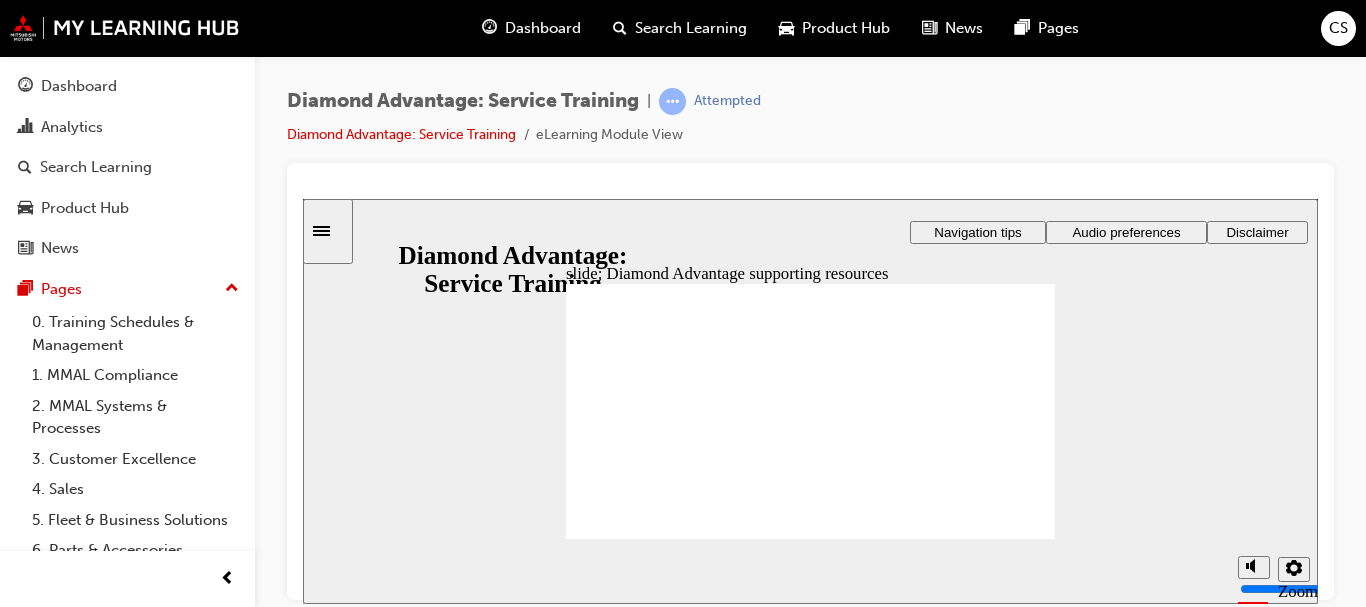 click 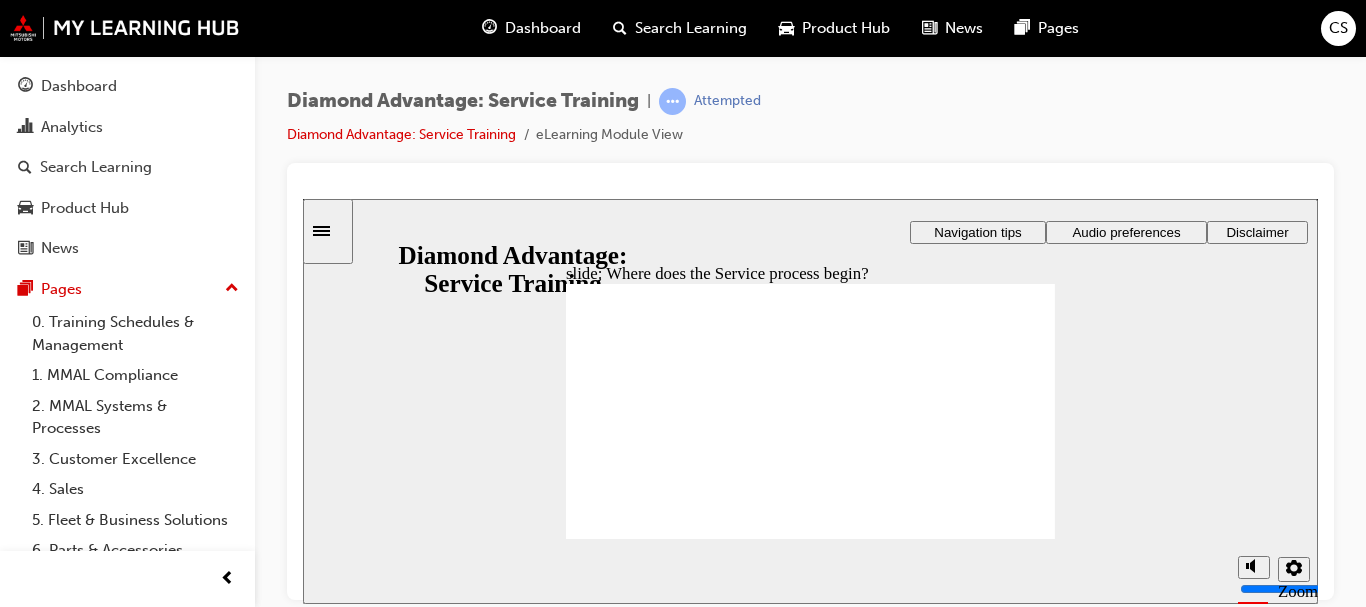 click 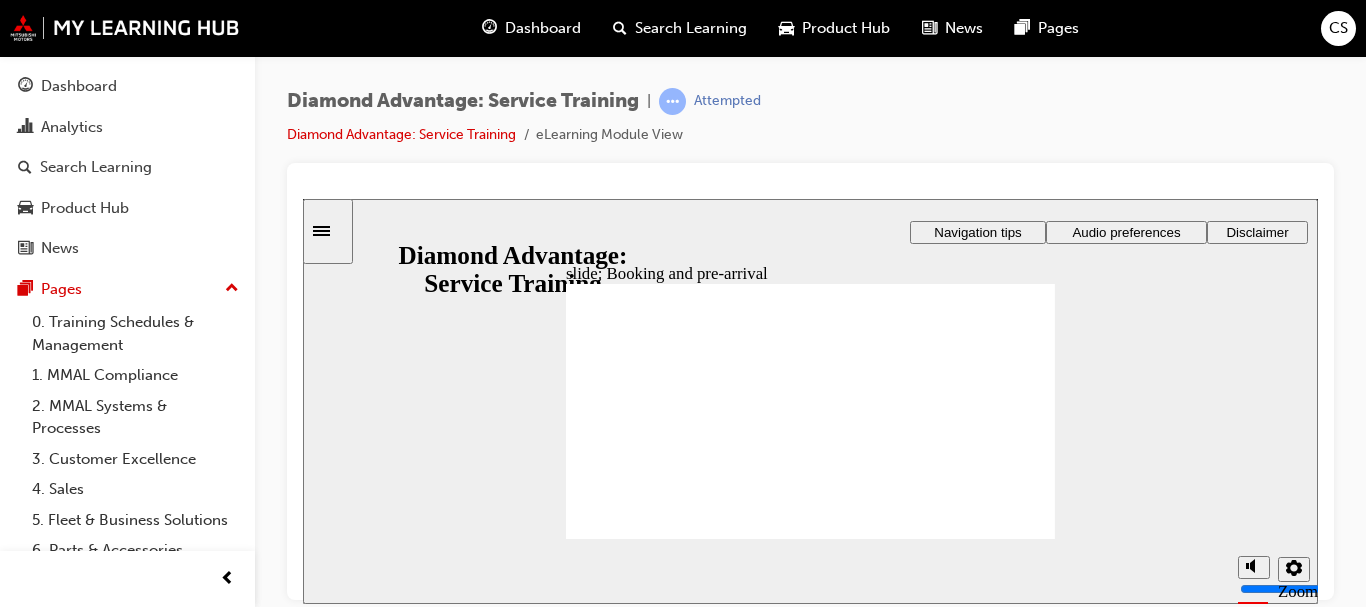 click 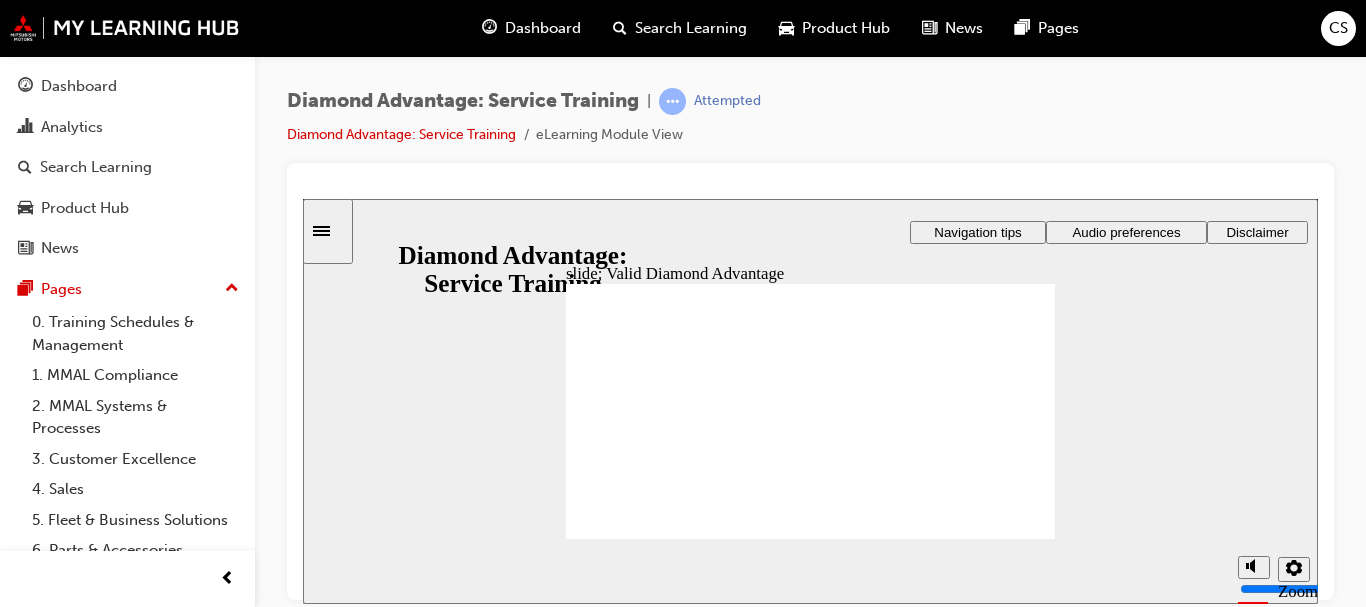 click at bounding box center (810, 1431) 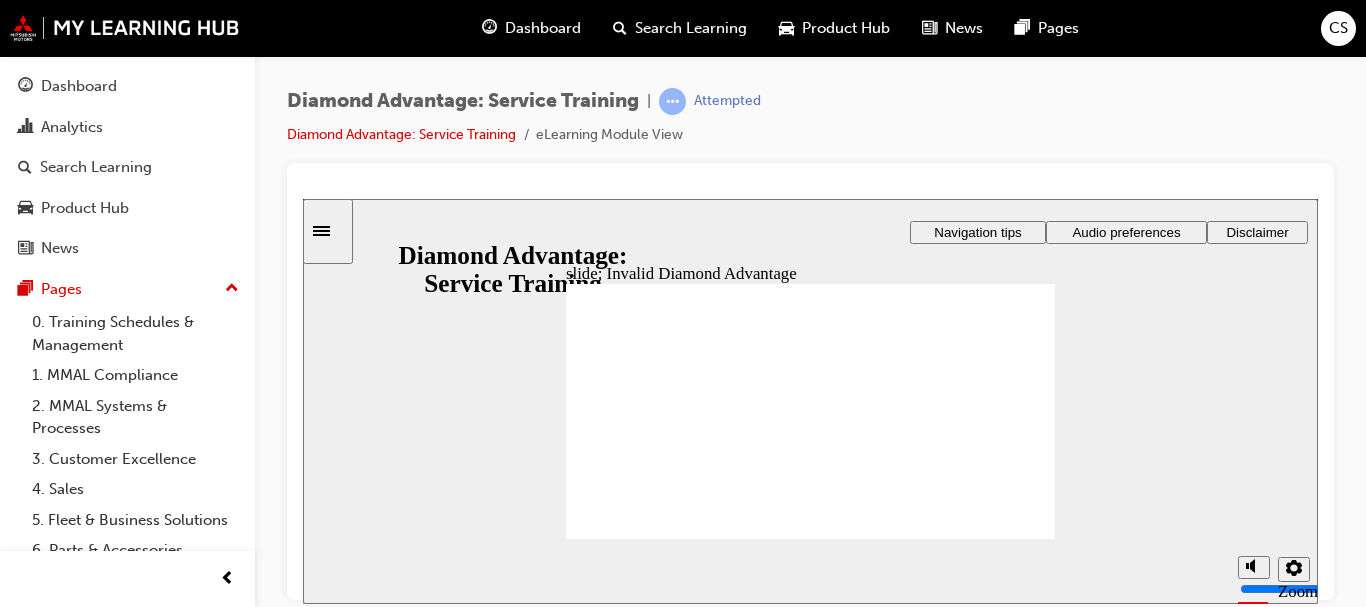 click 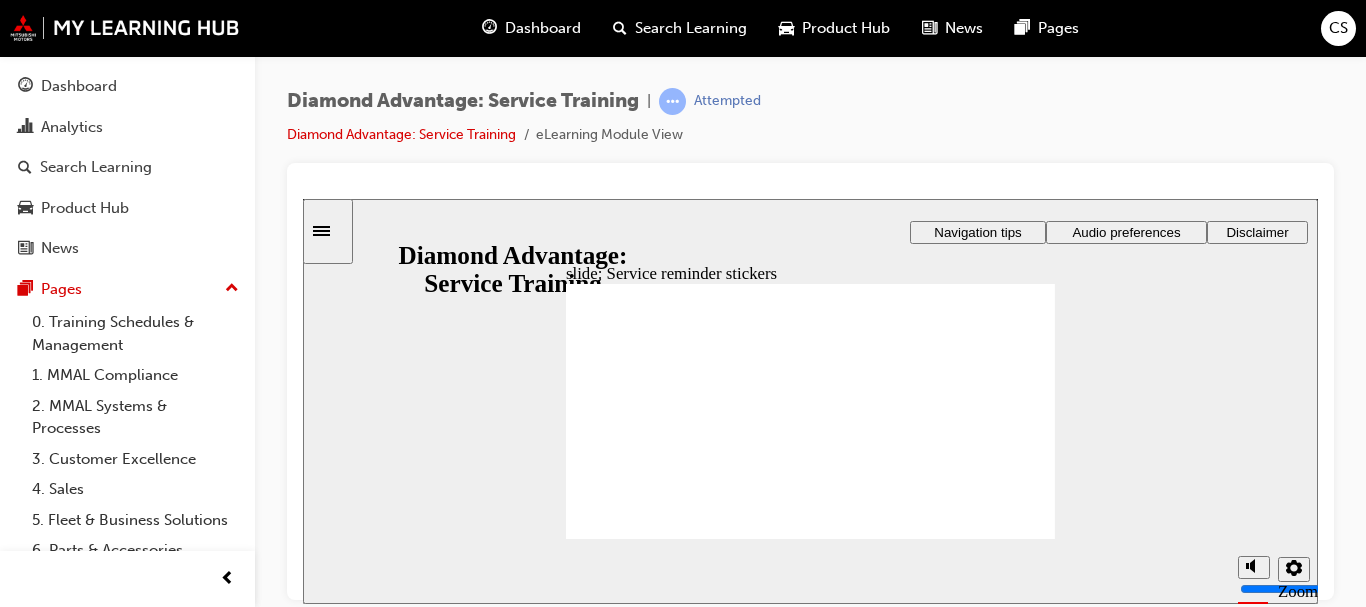 click 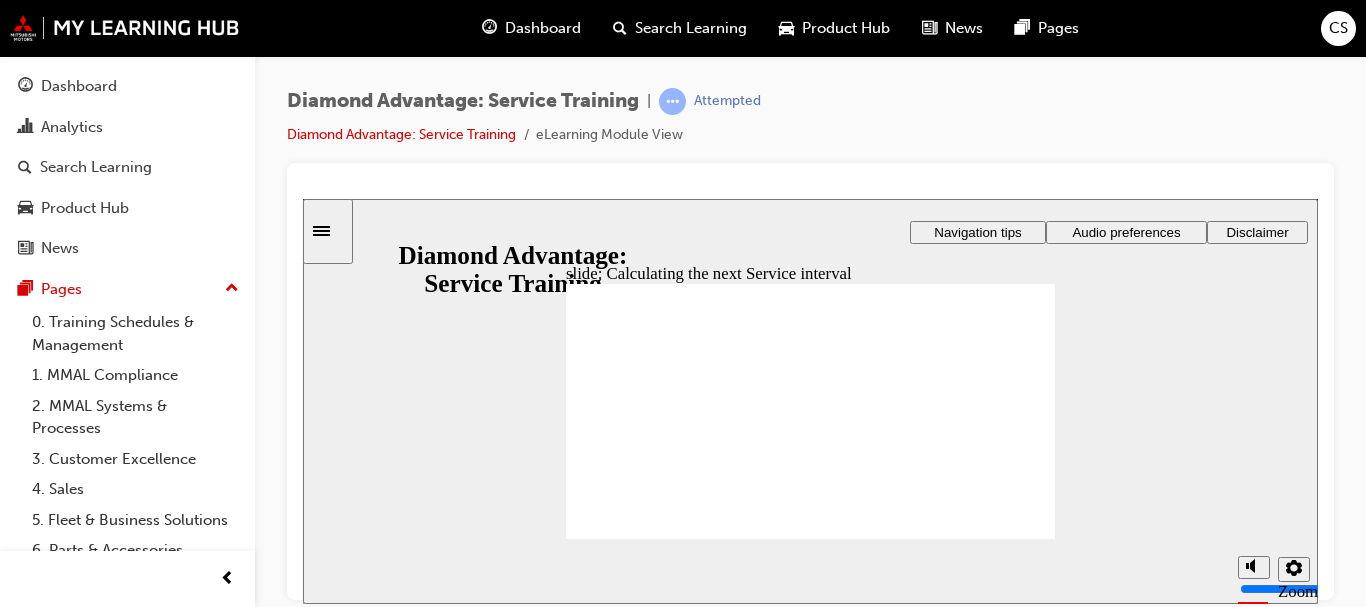 click 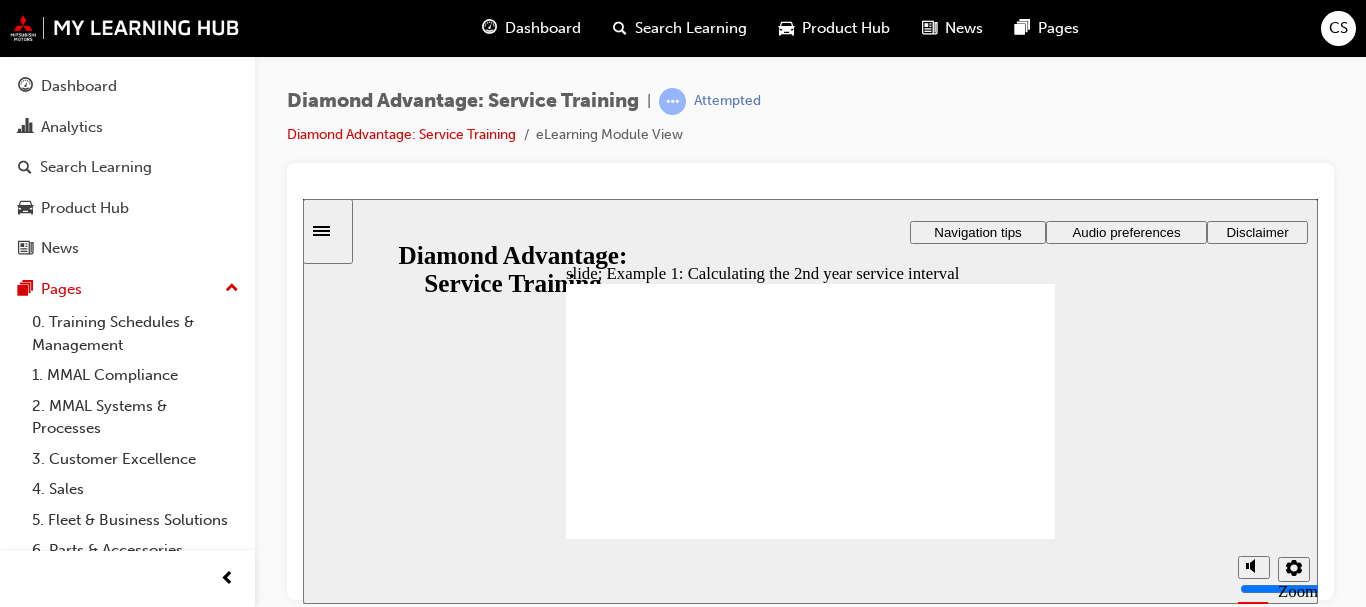click 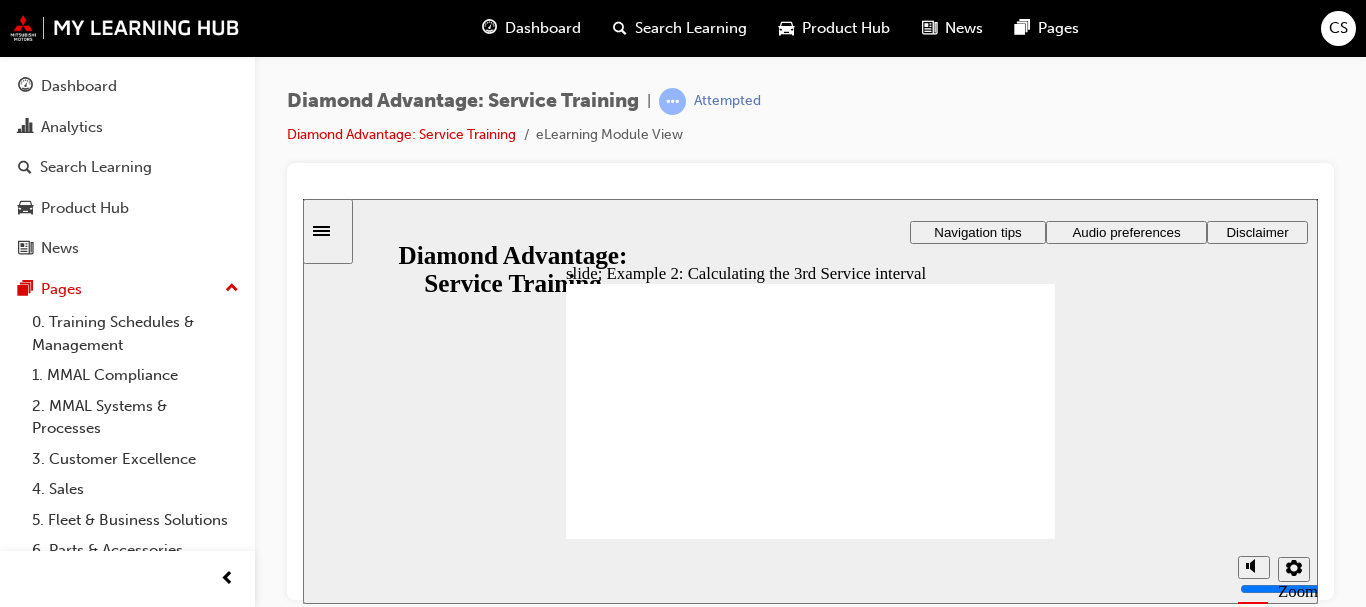 click 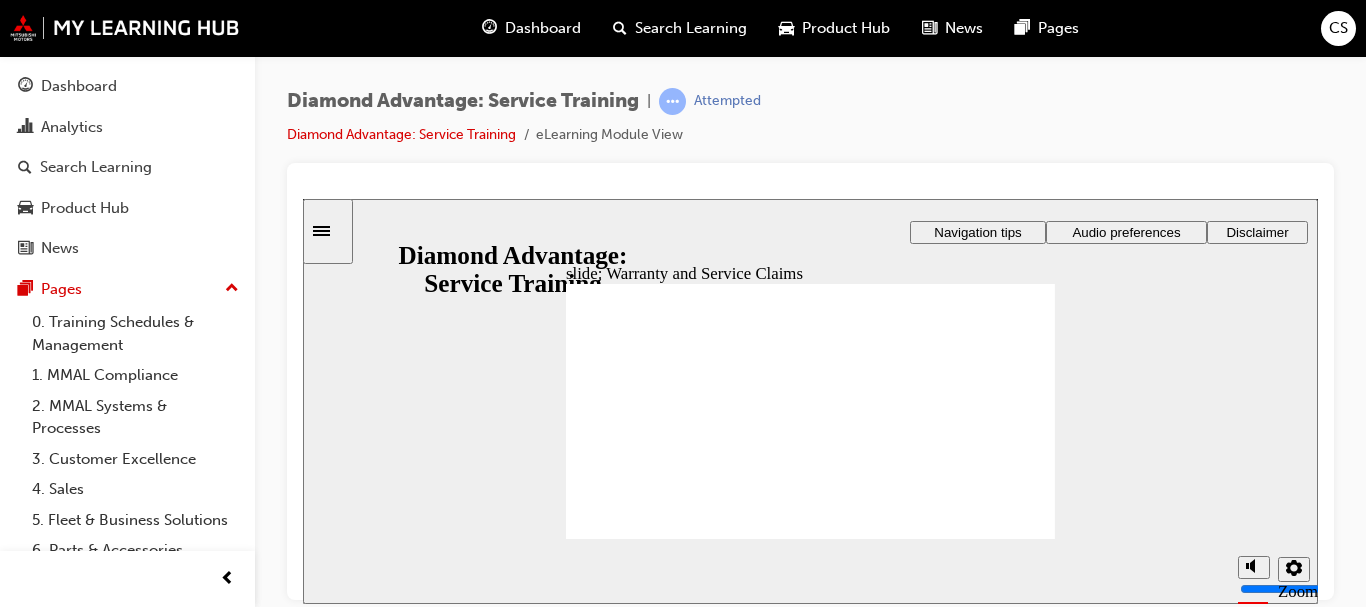 click on "You need to be prepared to resolve Customer warranty questions  and service claims. Click  Yes  and  No  in this diagram to explore the  situations that can occur and the steps you should take in response. Warranty  and  Service Claims Back Back Back Next Next Next Click  Next  to continue. Customer presents at   Dealership with a vehicle  that has an issue Is this  a warrantable   issue? Yes No Check the   vehicle's  Service and  Warranty booklet  and the  Service  Procedure Manual  if you are not  sure what is considered to be a  warrantable  issue. Reset diagram" at bounding box center [810, 1293] 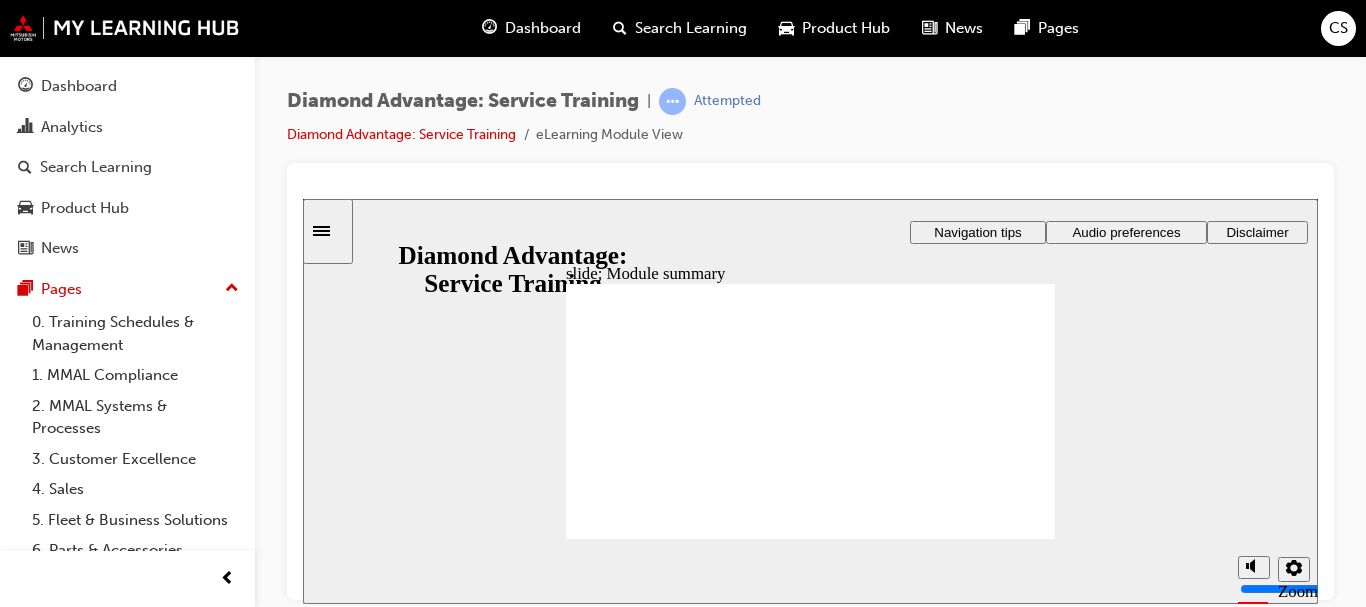 click 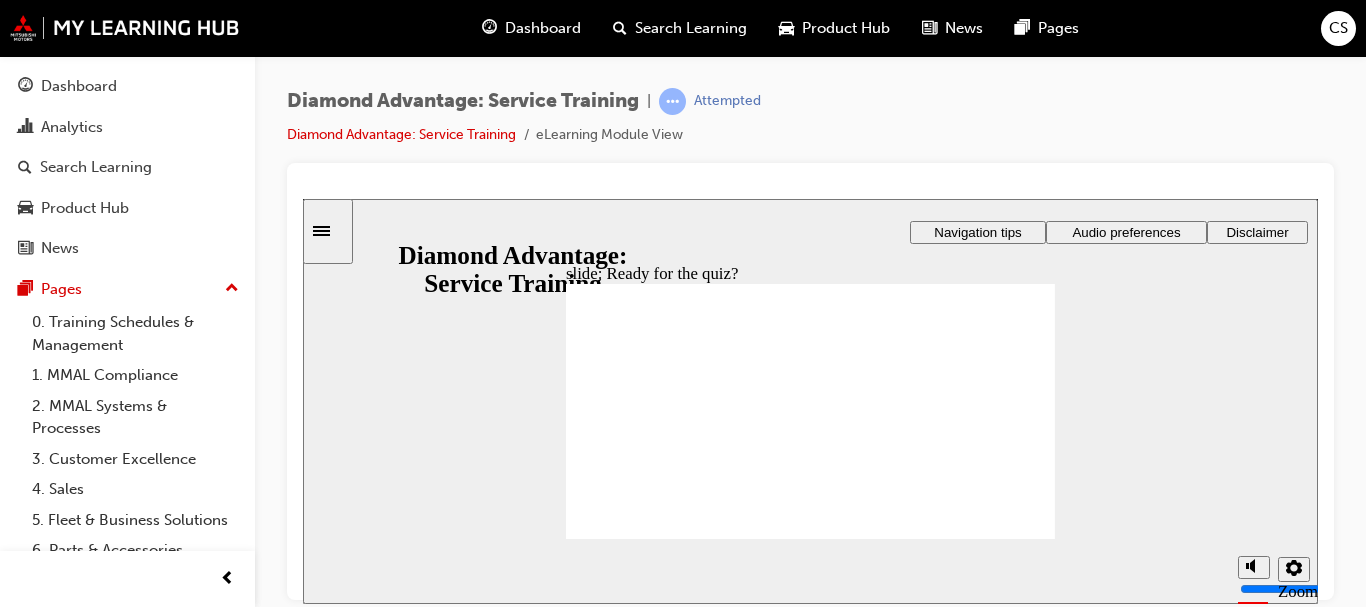 click 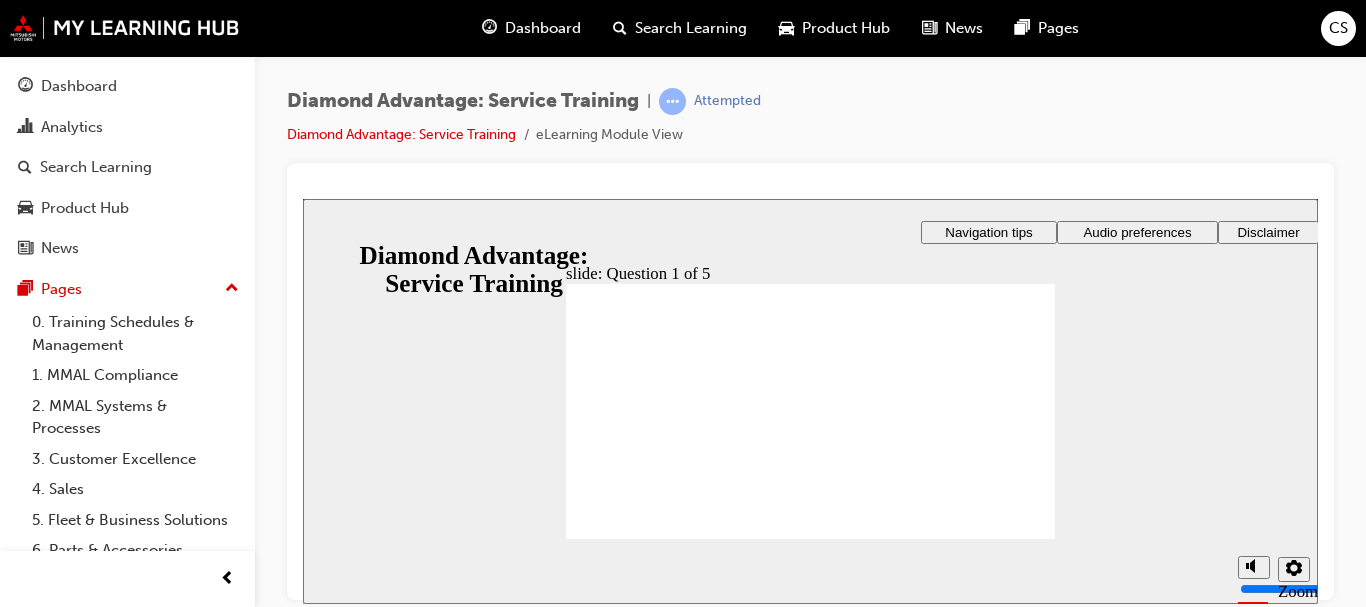 click 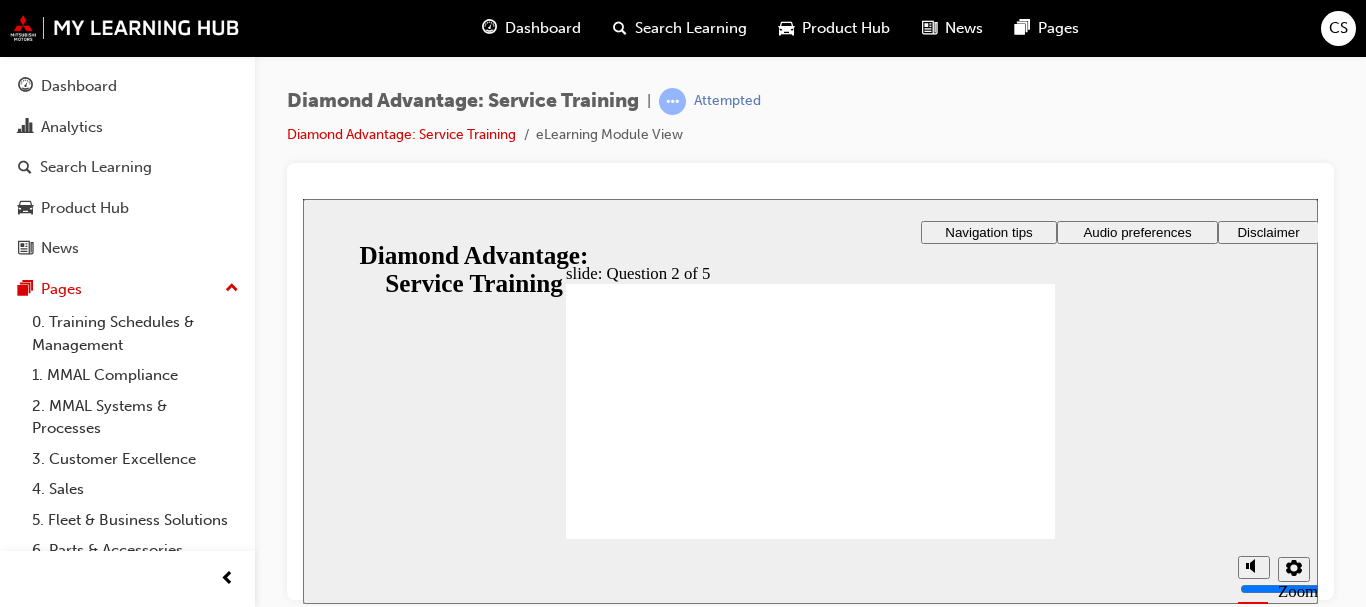 click 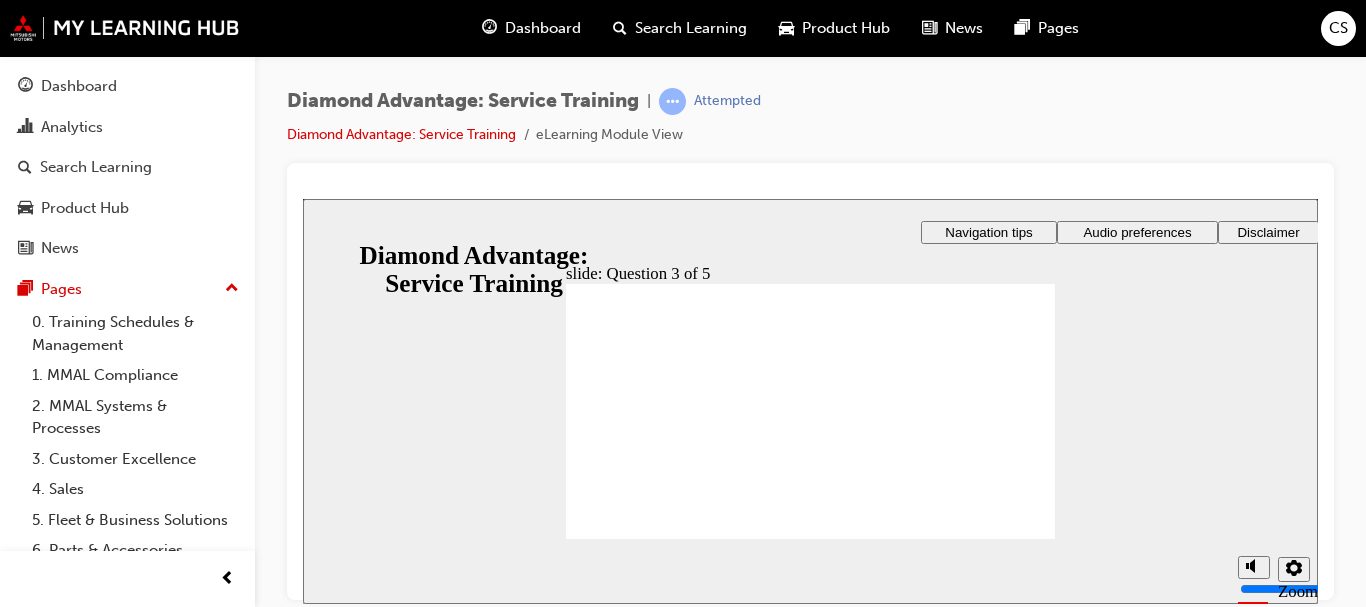 click 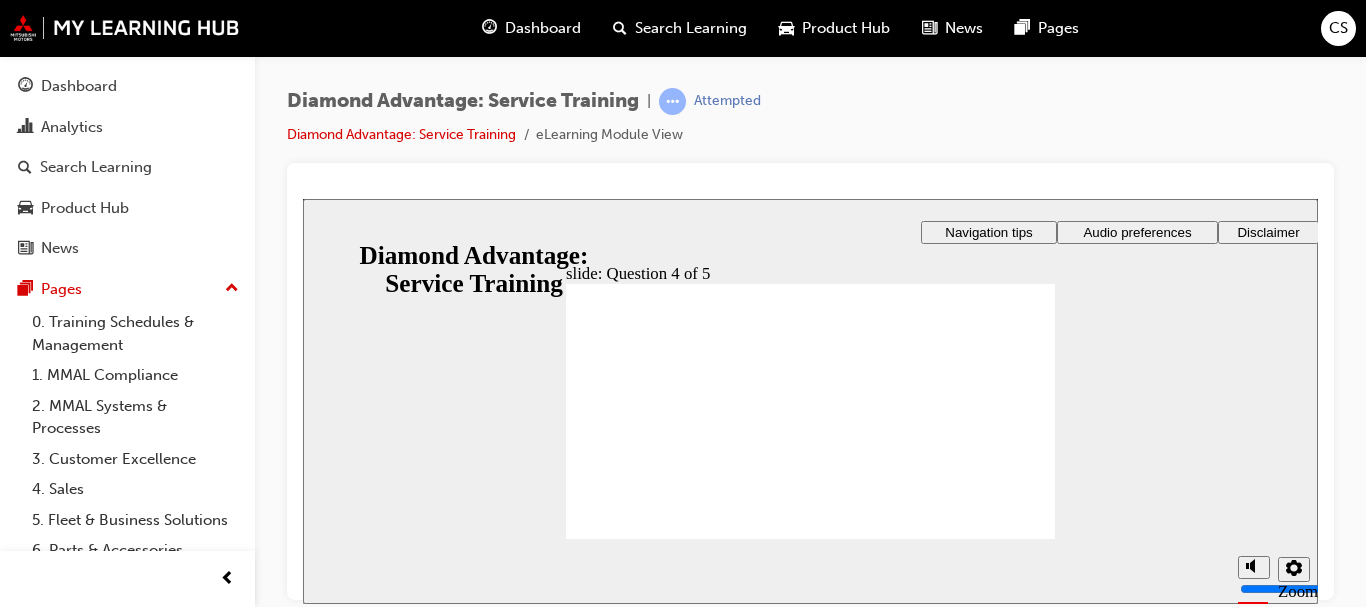 click 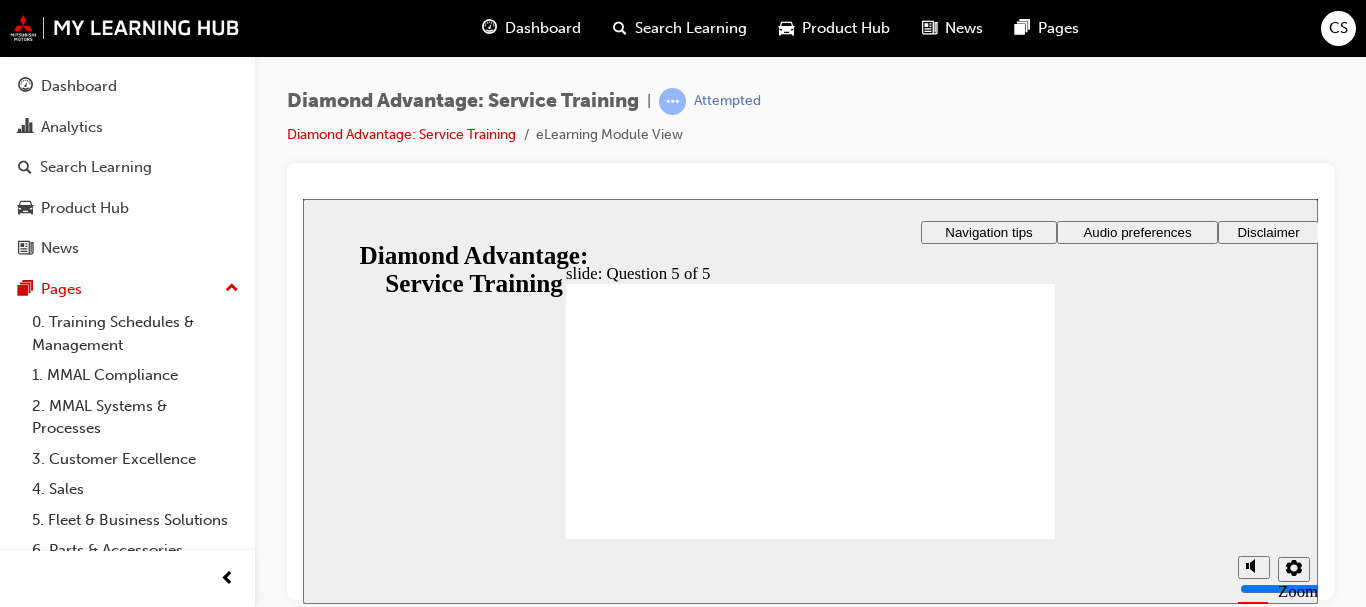 click 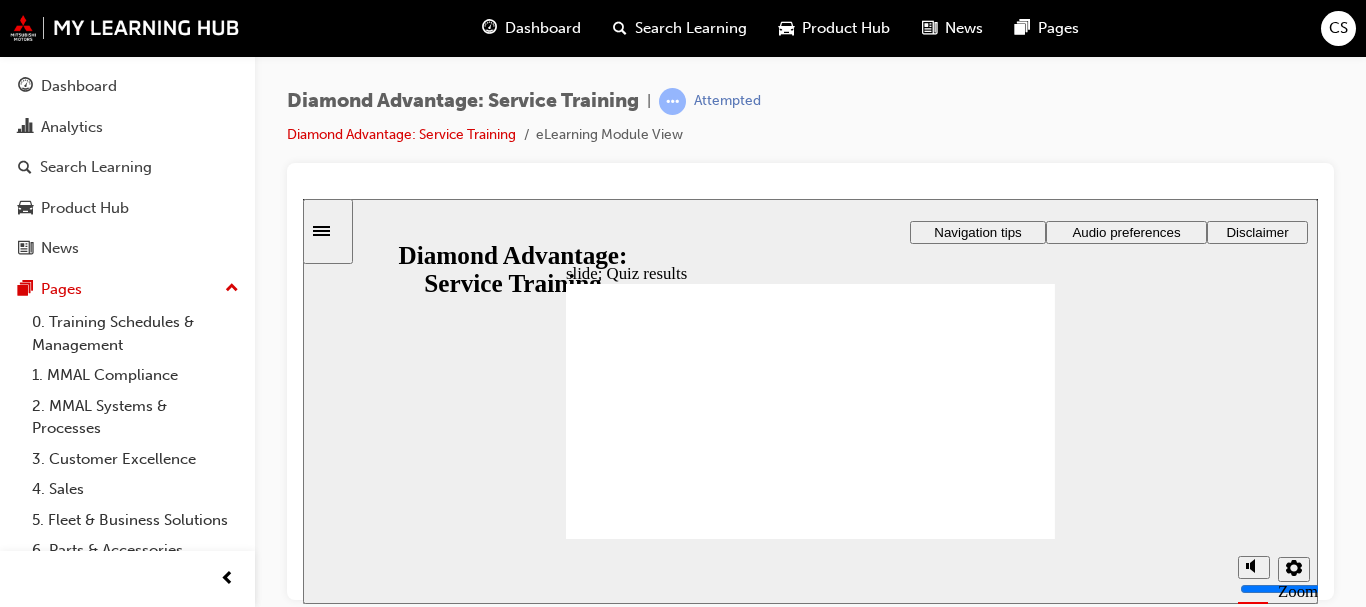 click 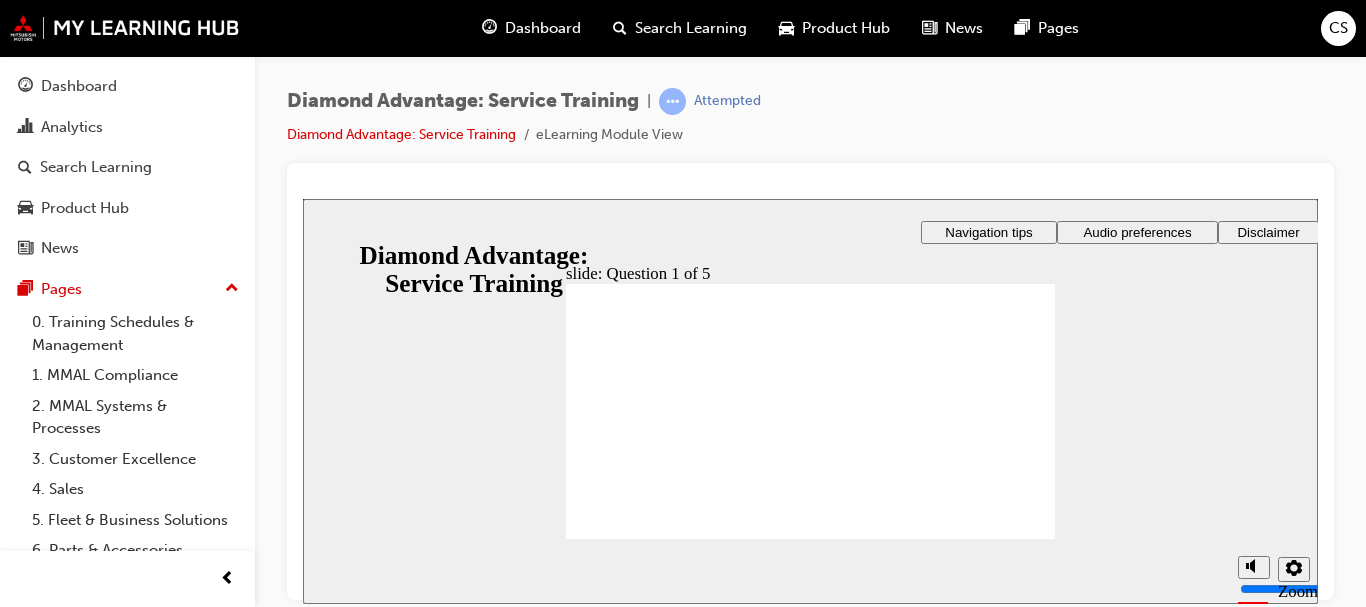 click 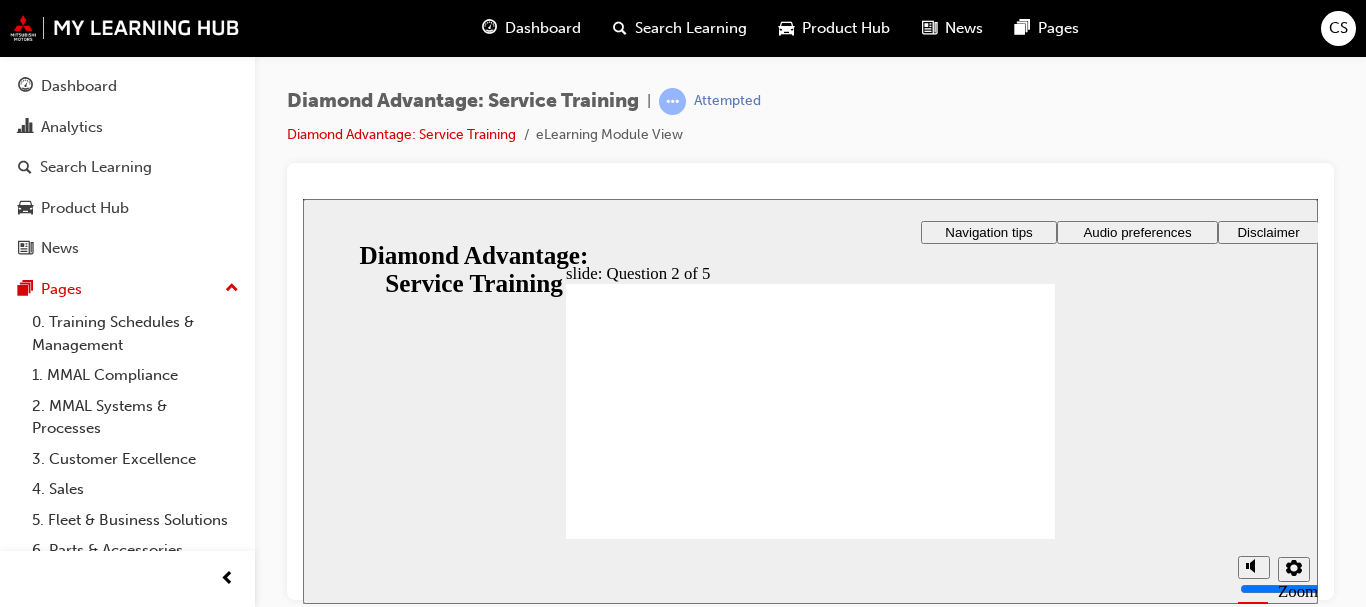 click 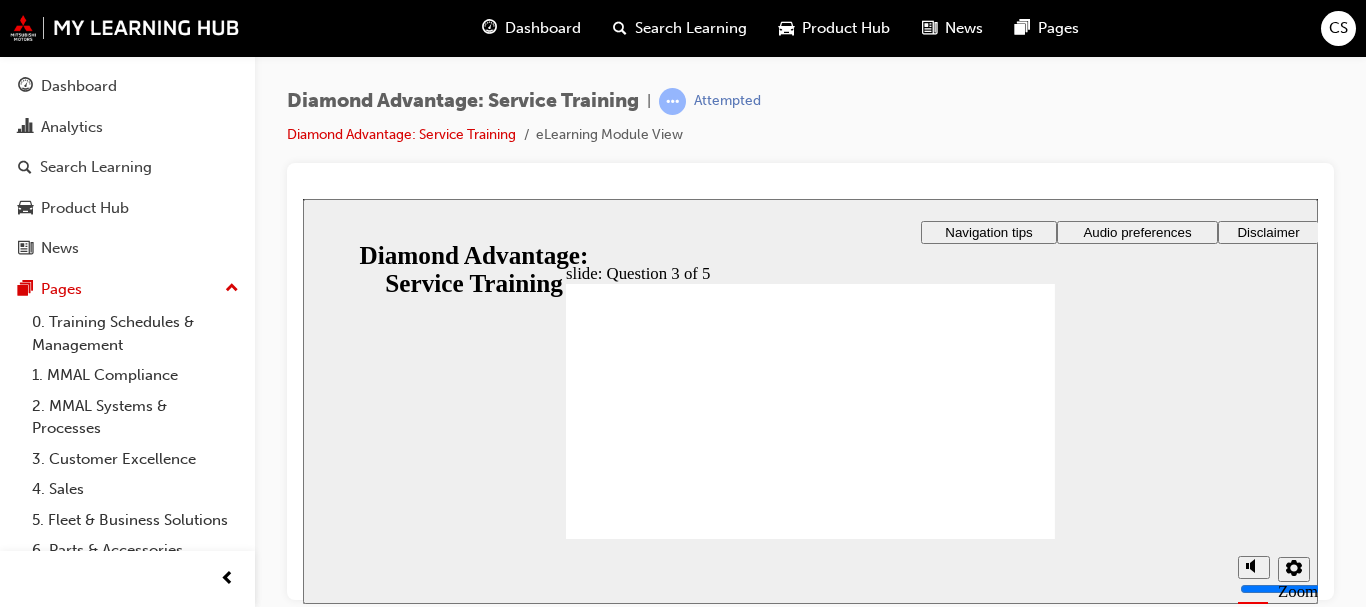 click 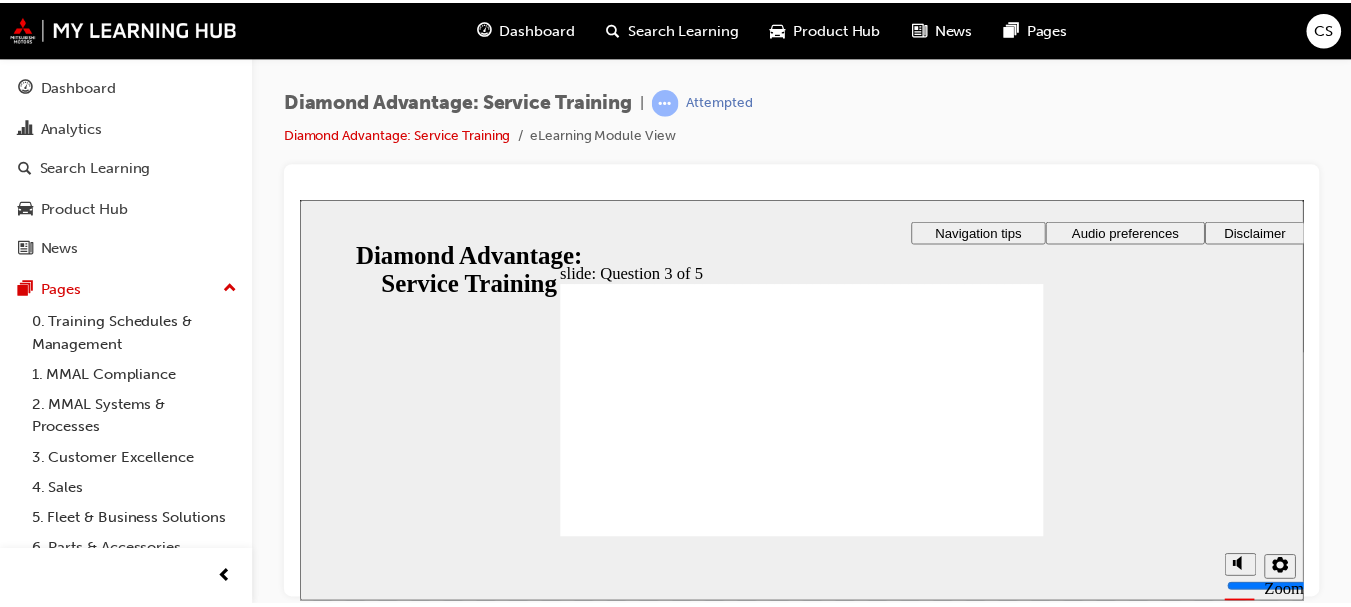 scroll, scrollTop: 0, scrollLeft: 0, axis: both 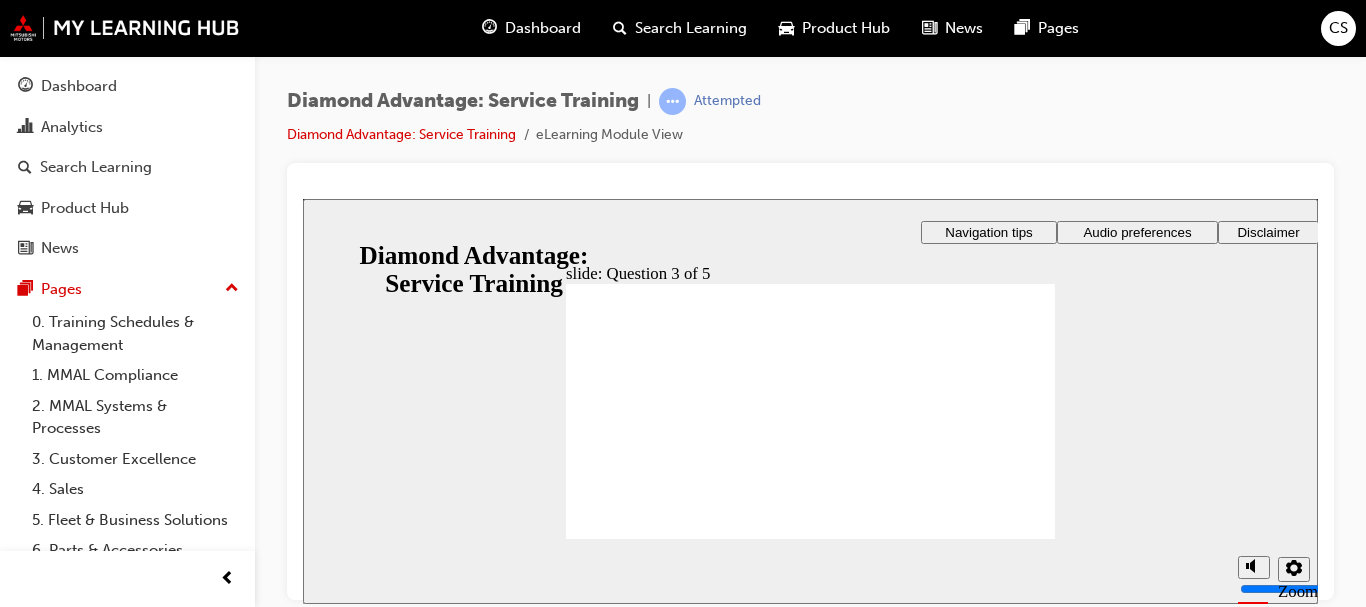 click 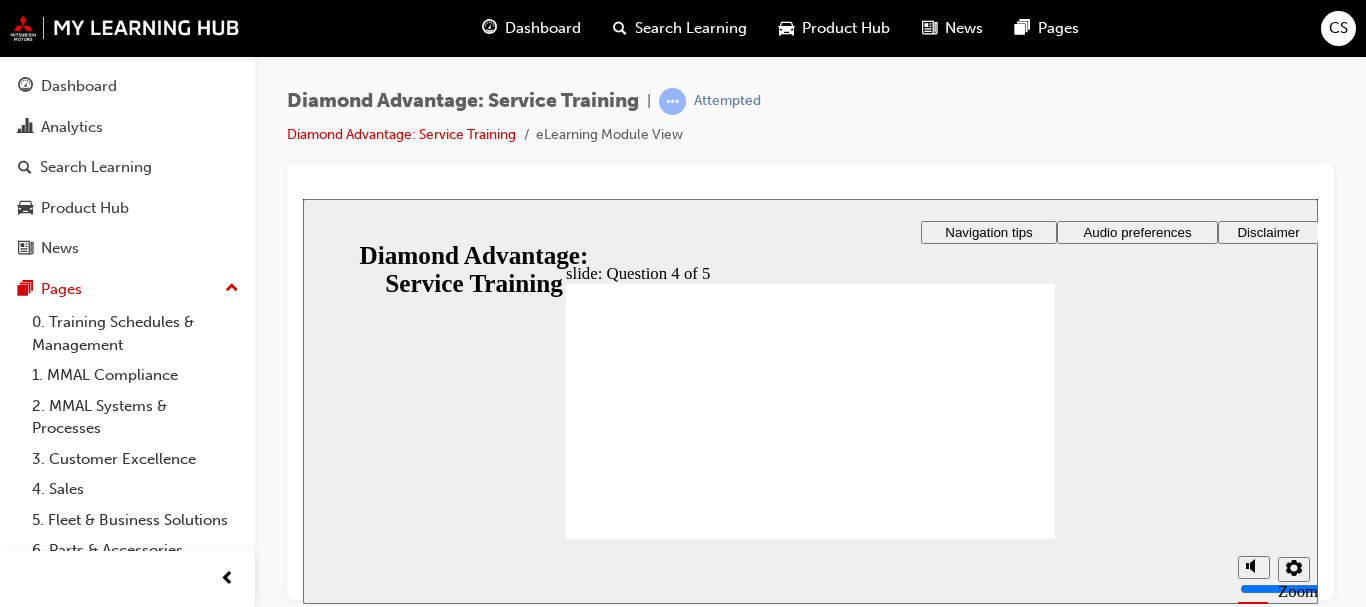 click 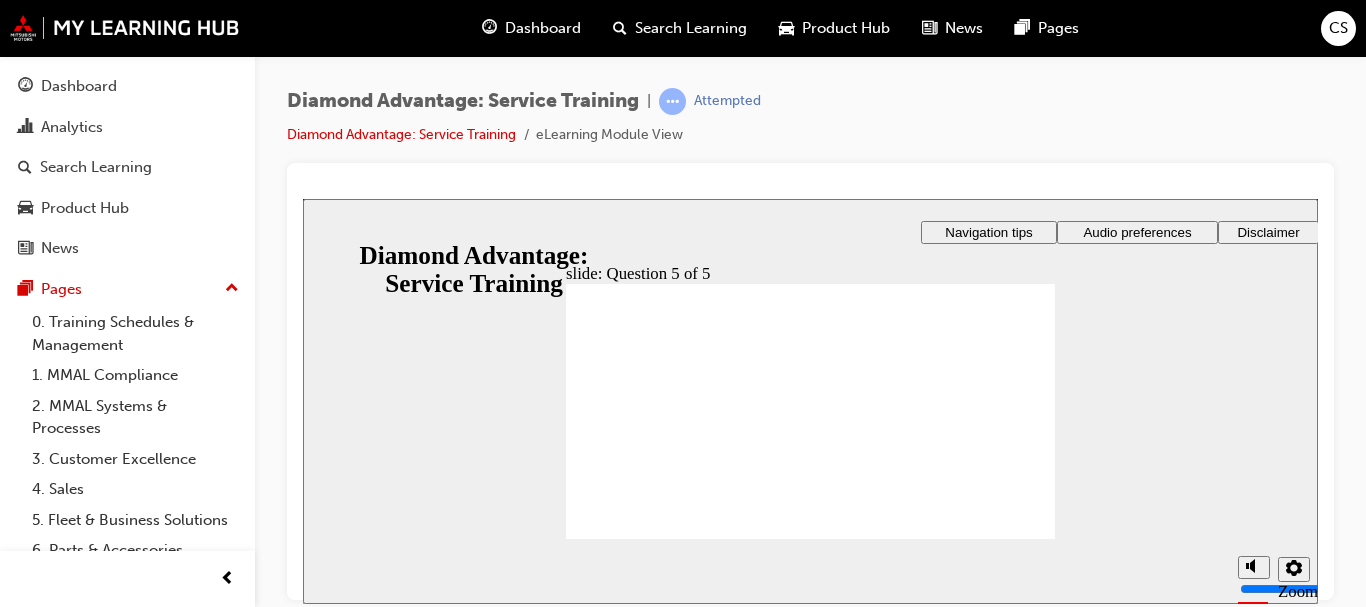 click 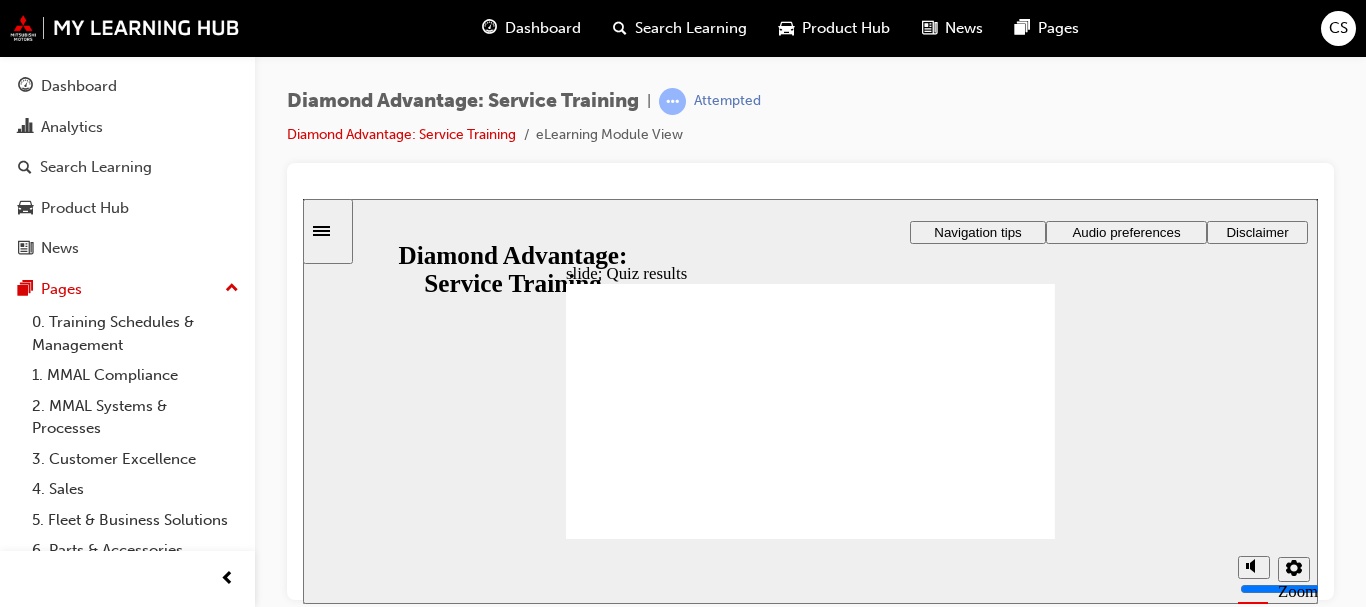 click 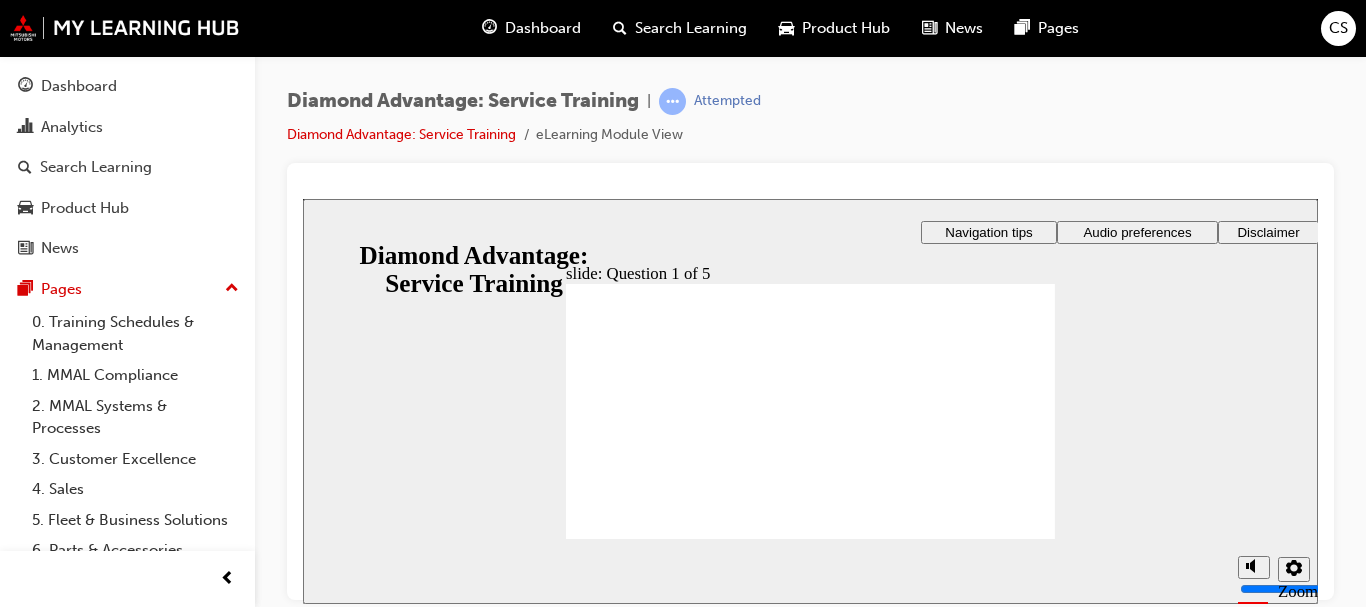 click 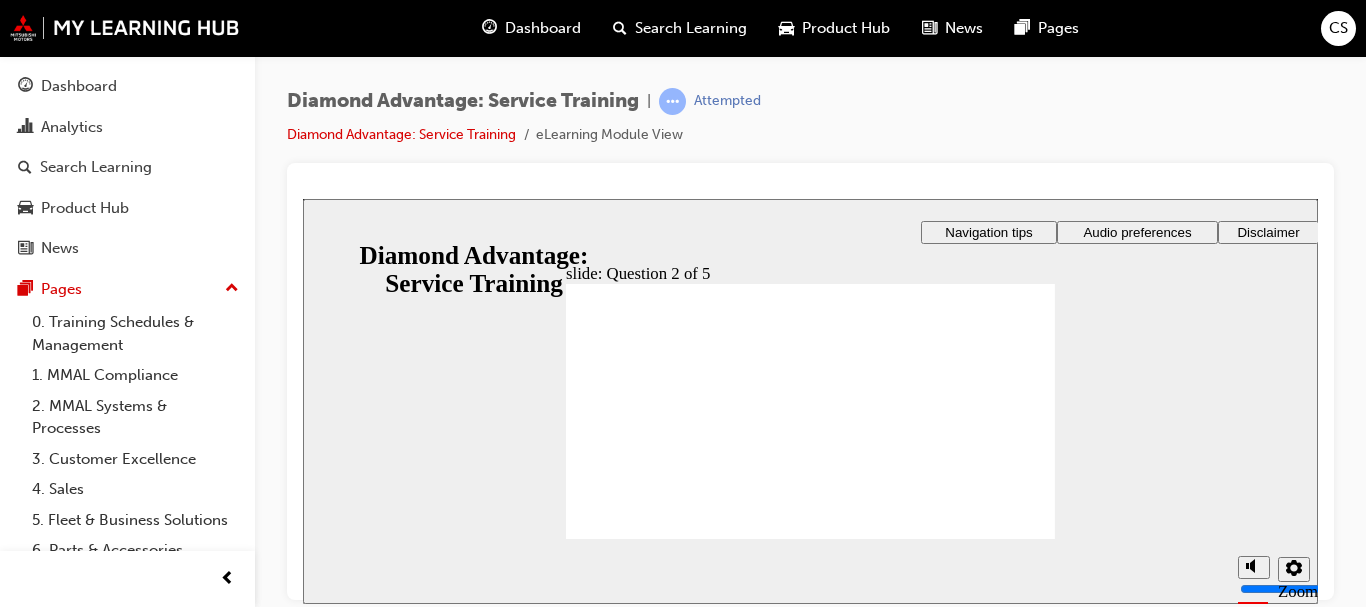 click 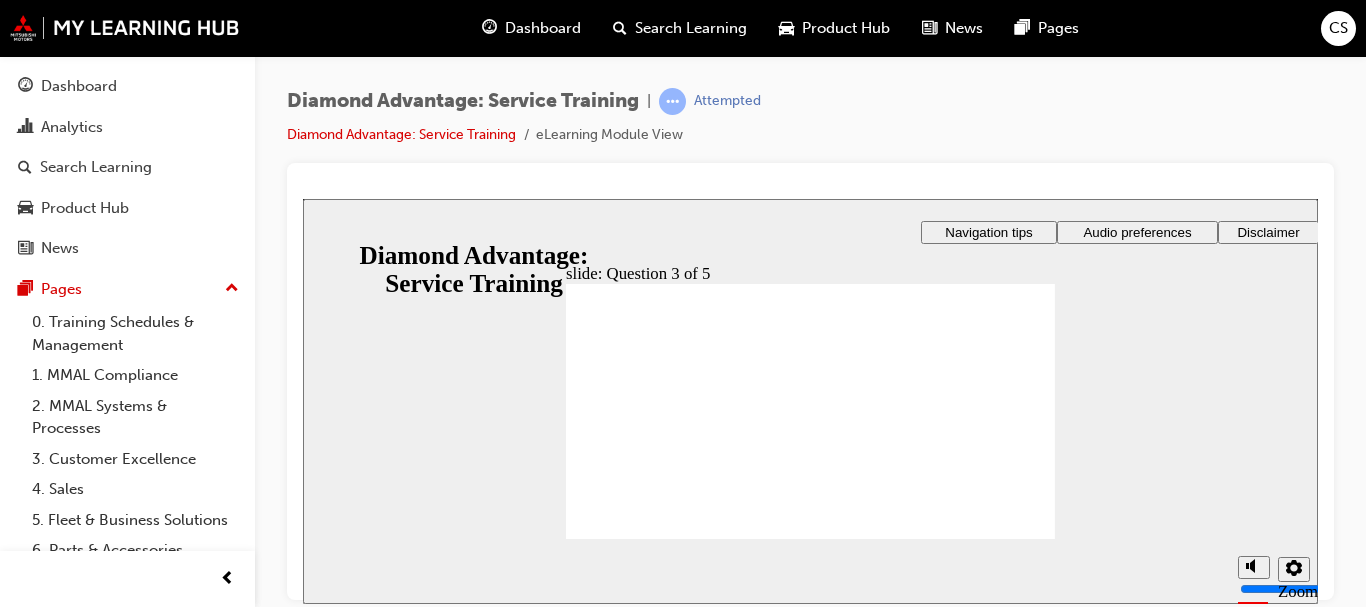 click 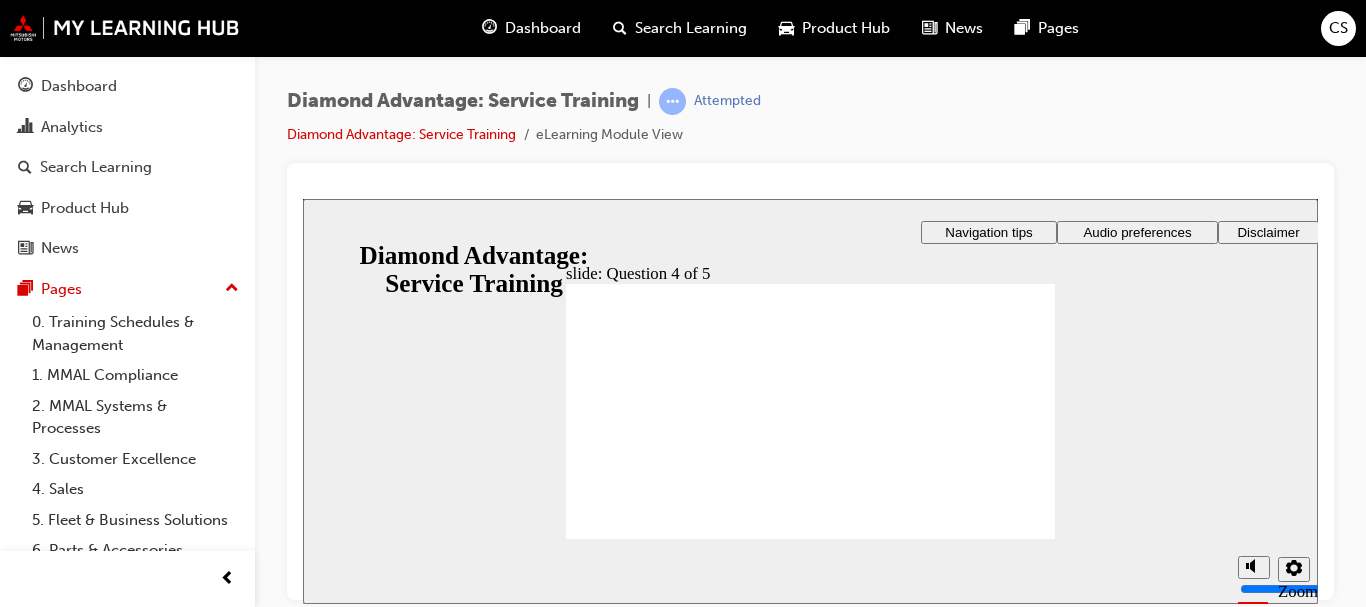 click 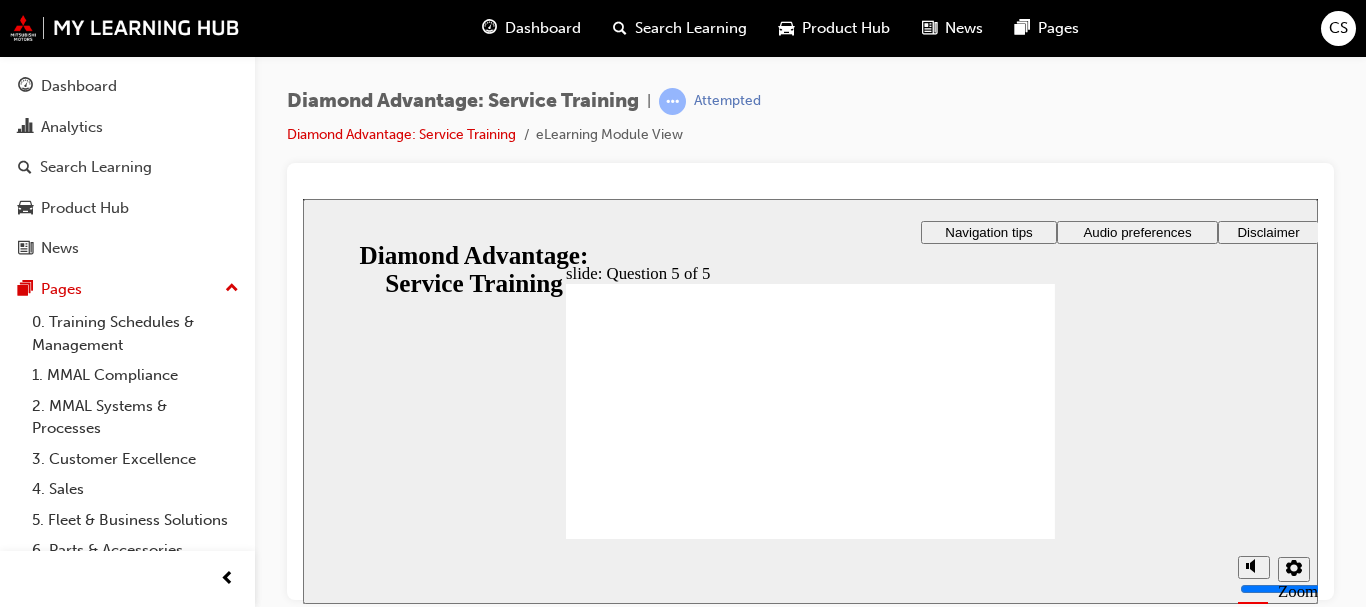 click 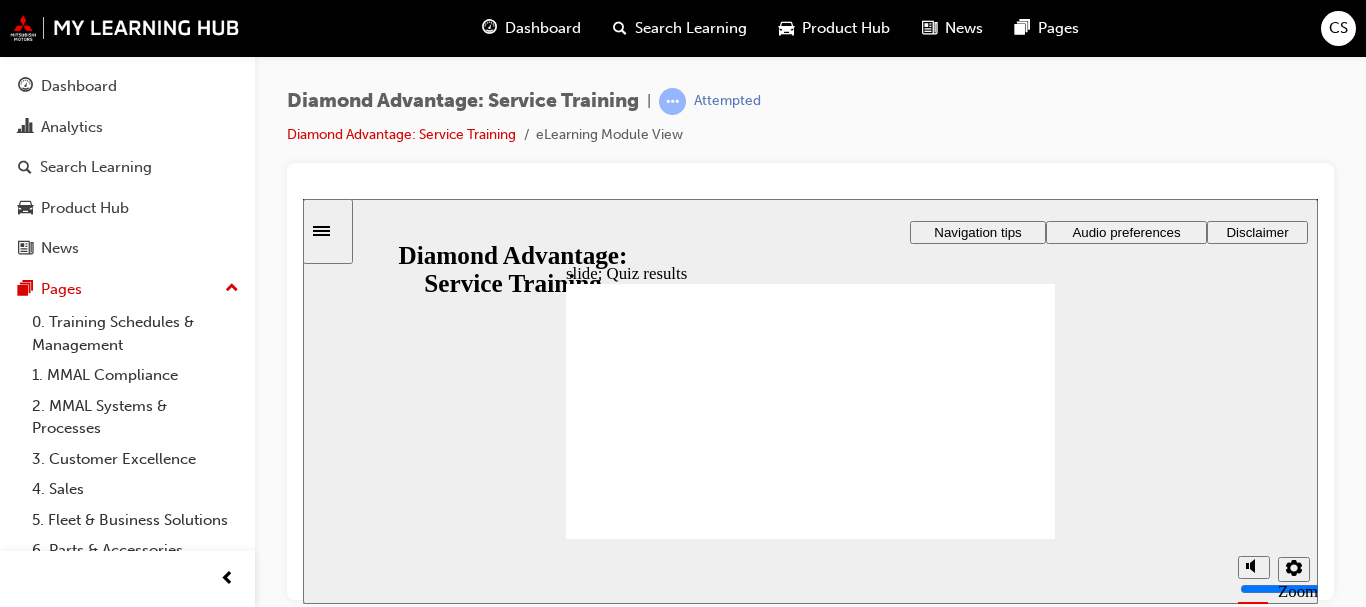 click 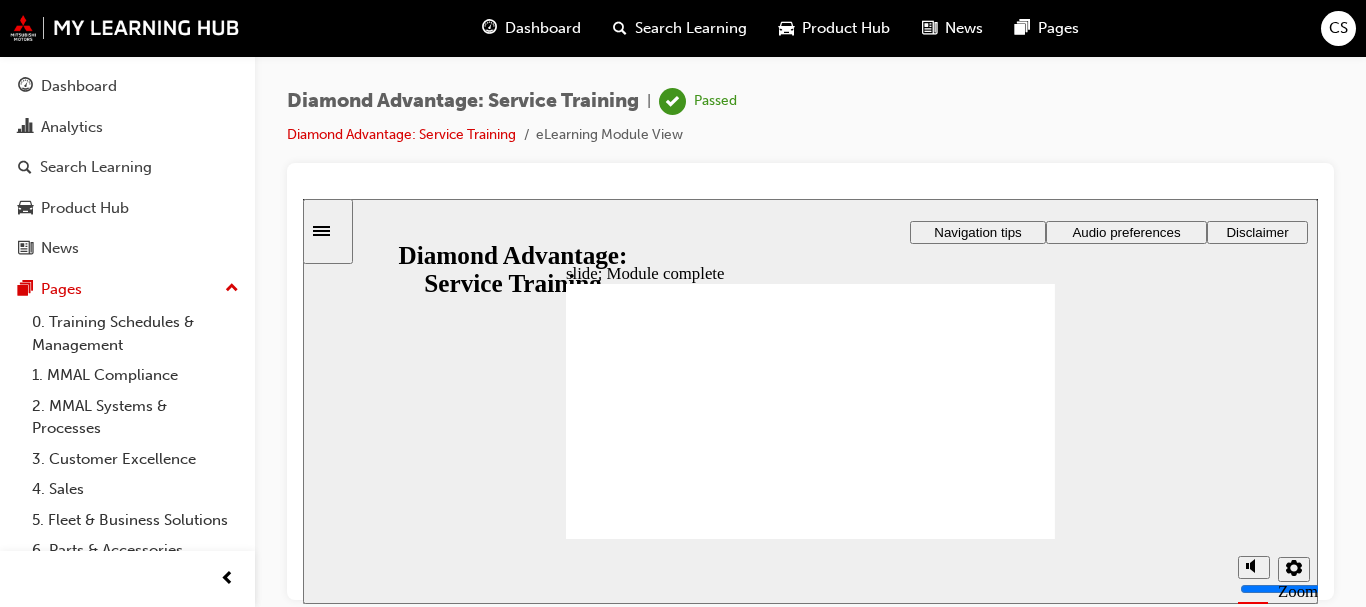 click 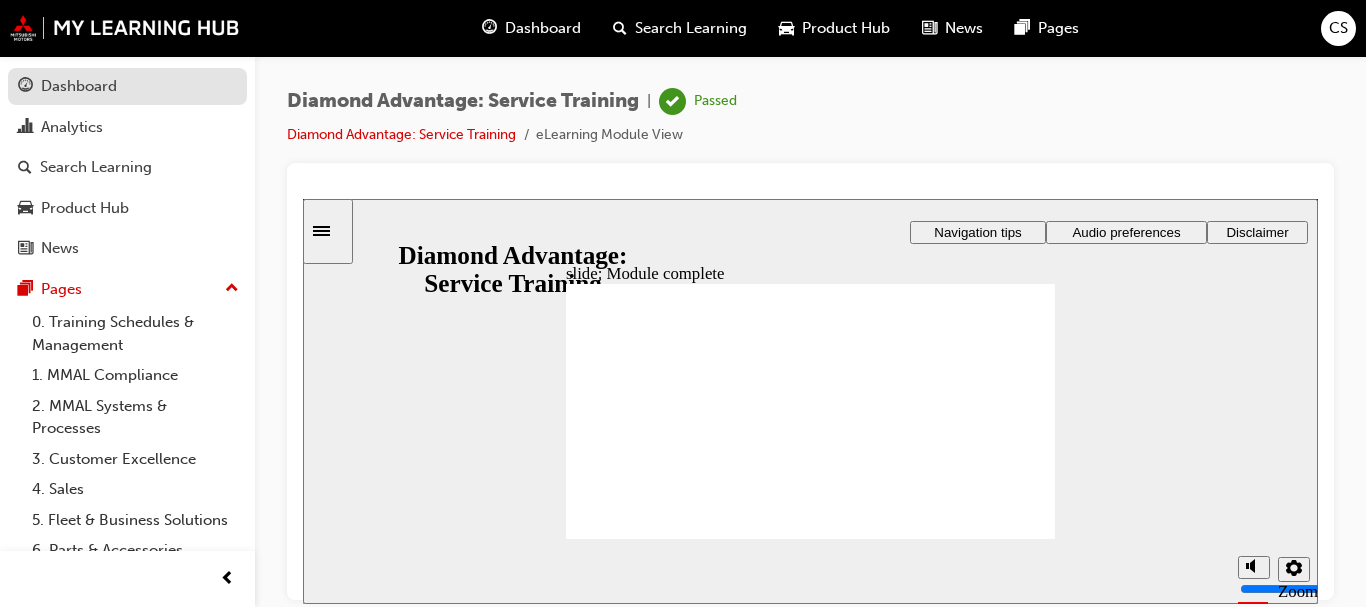 click on "Dashboard" at bounding box center (79, 86) 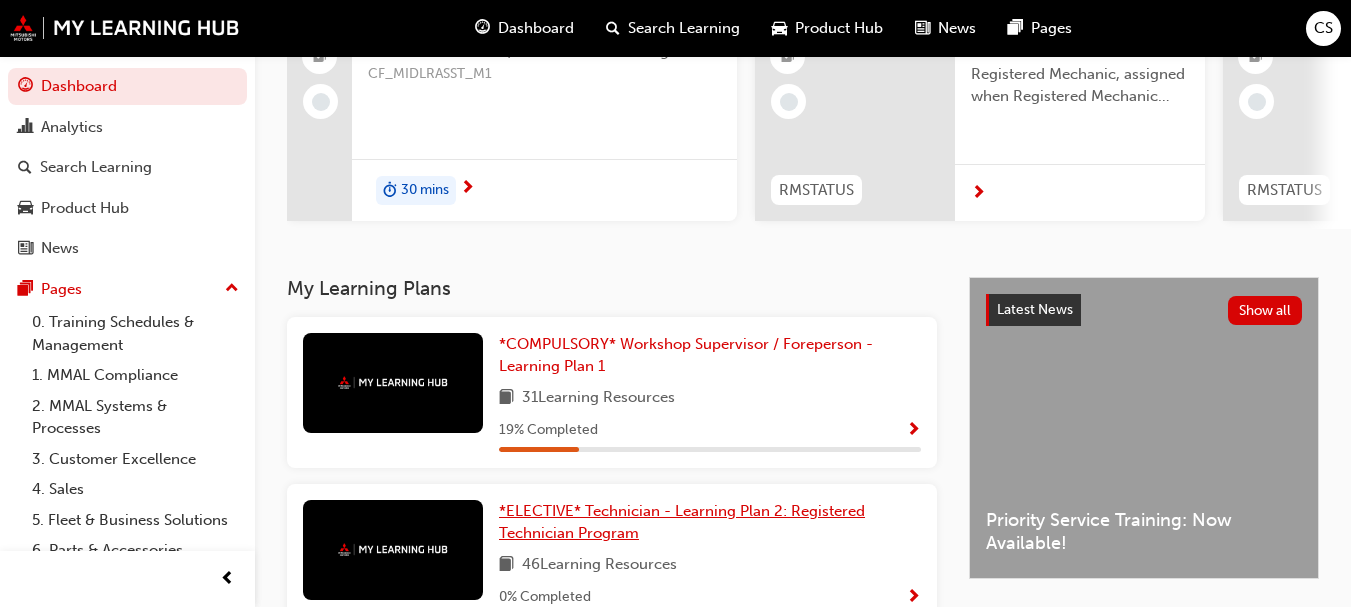 scroll, scrollTop: 231, scrollLeft: 0, axis: vertical 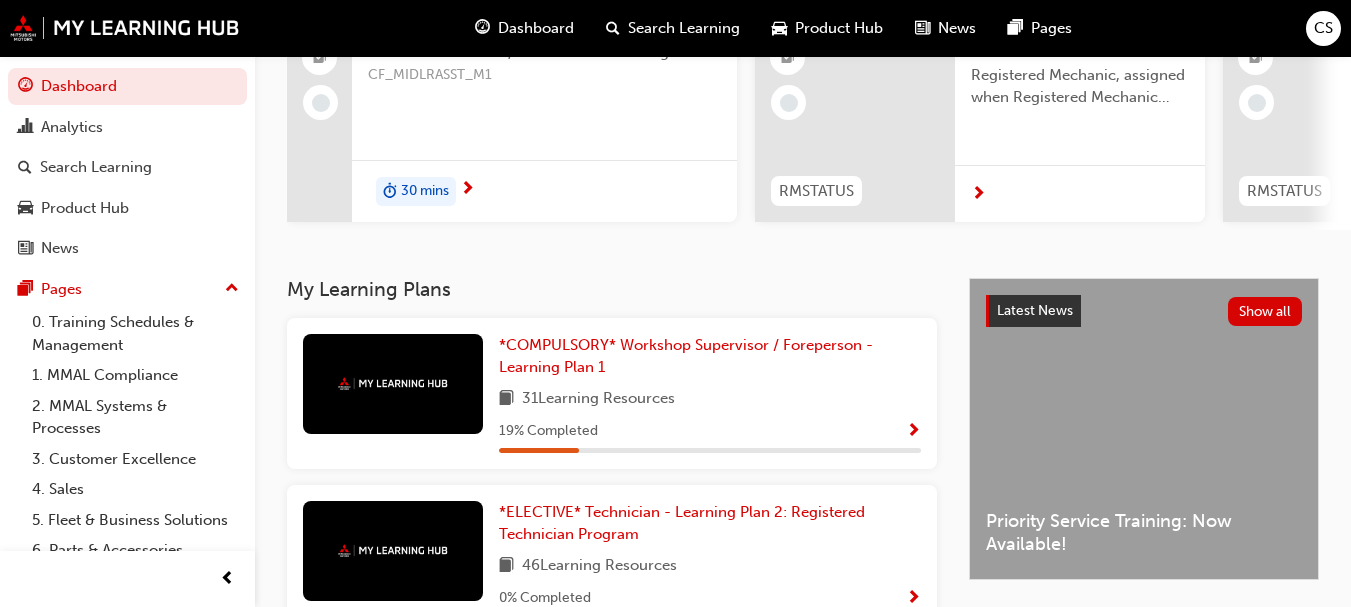 click on "19 % Completed" at bounding box center (710, 436) 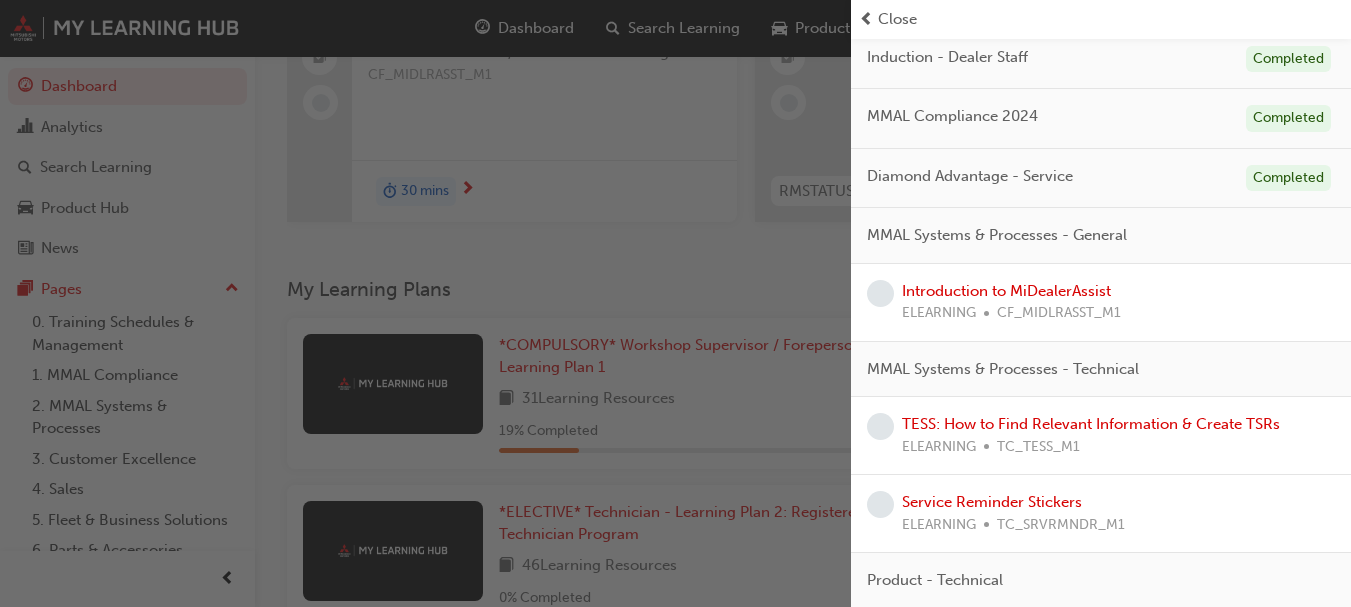 scroll, scrollTop: 196, scrollLeft: 0, axis: vertical 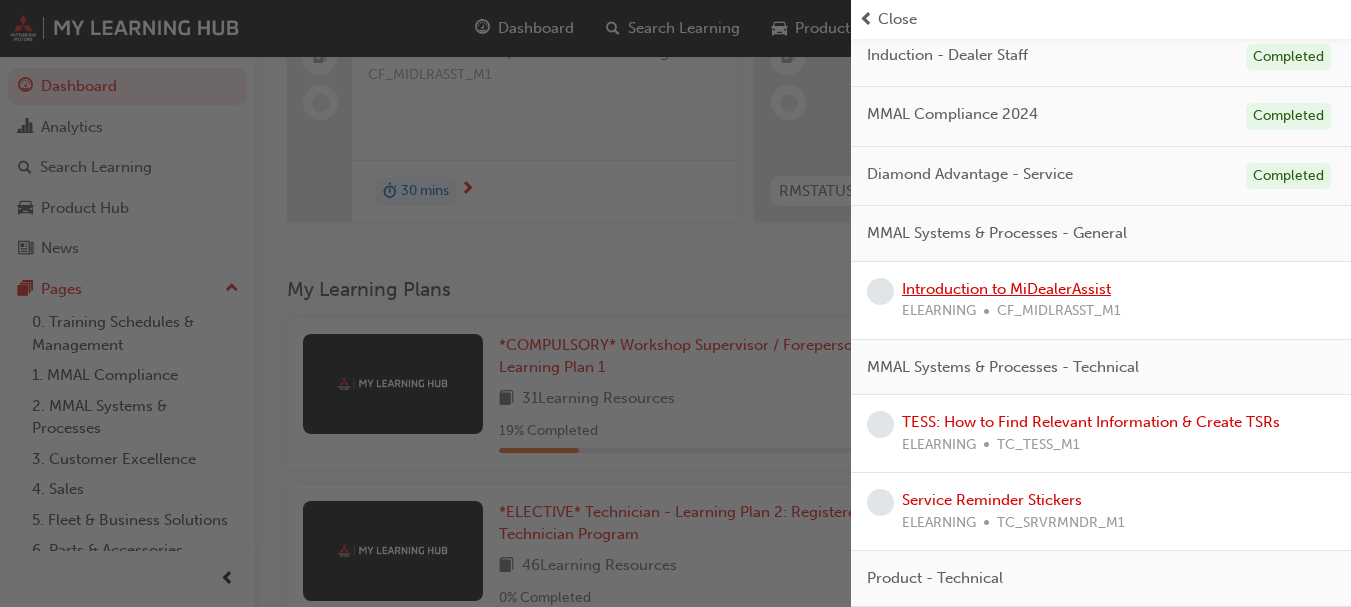 click on "Introduction to MiDealerAssist" at bounding box center [1006, 289] 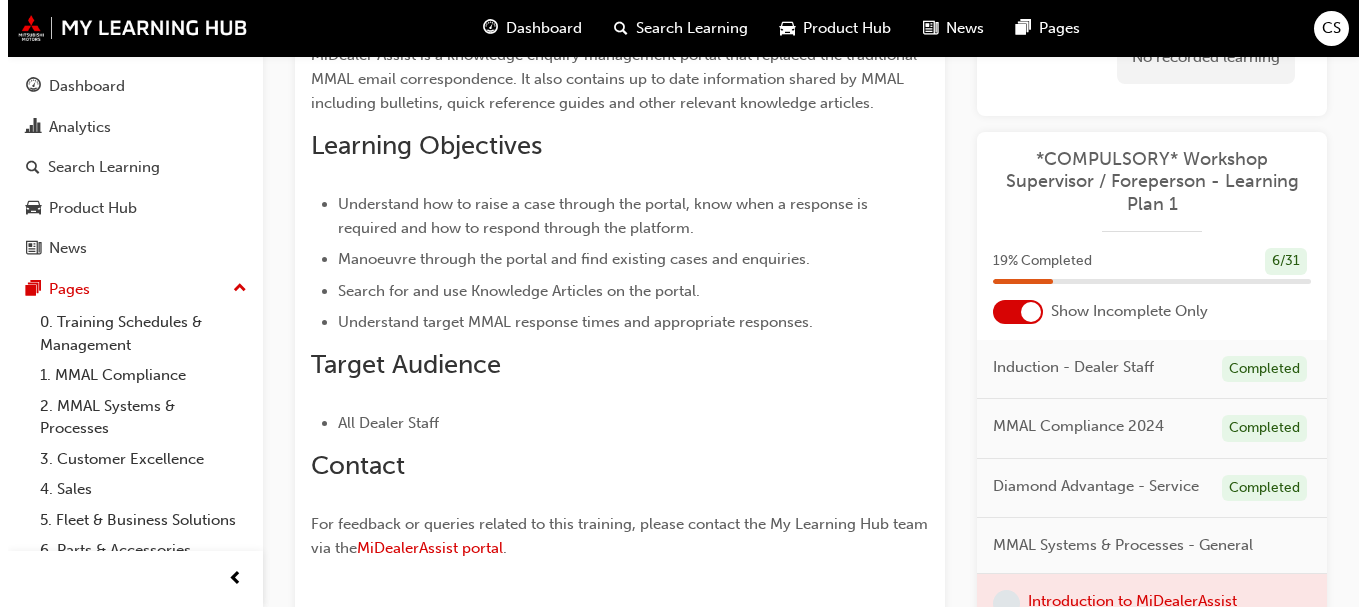 scroll, scrollTop: 0, scrollLeft: 0, axis: both 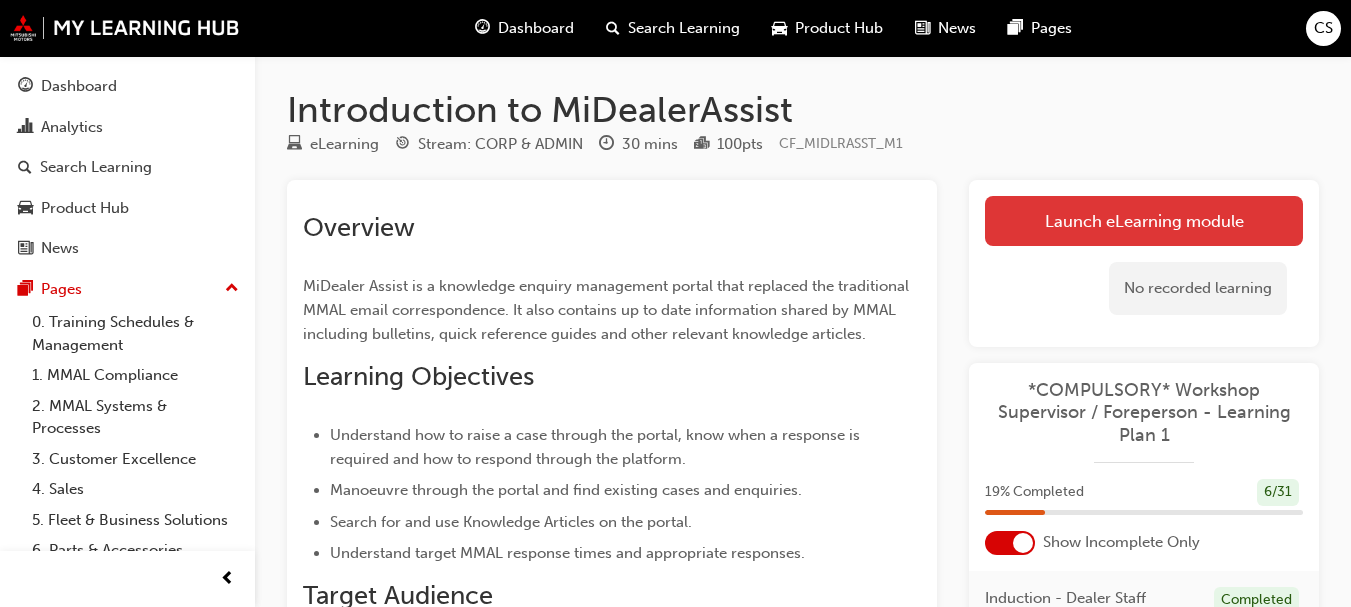 click on "Launch eLearning module" at bounding box center [1144, 221] 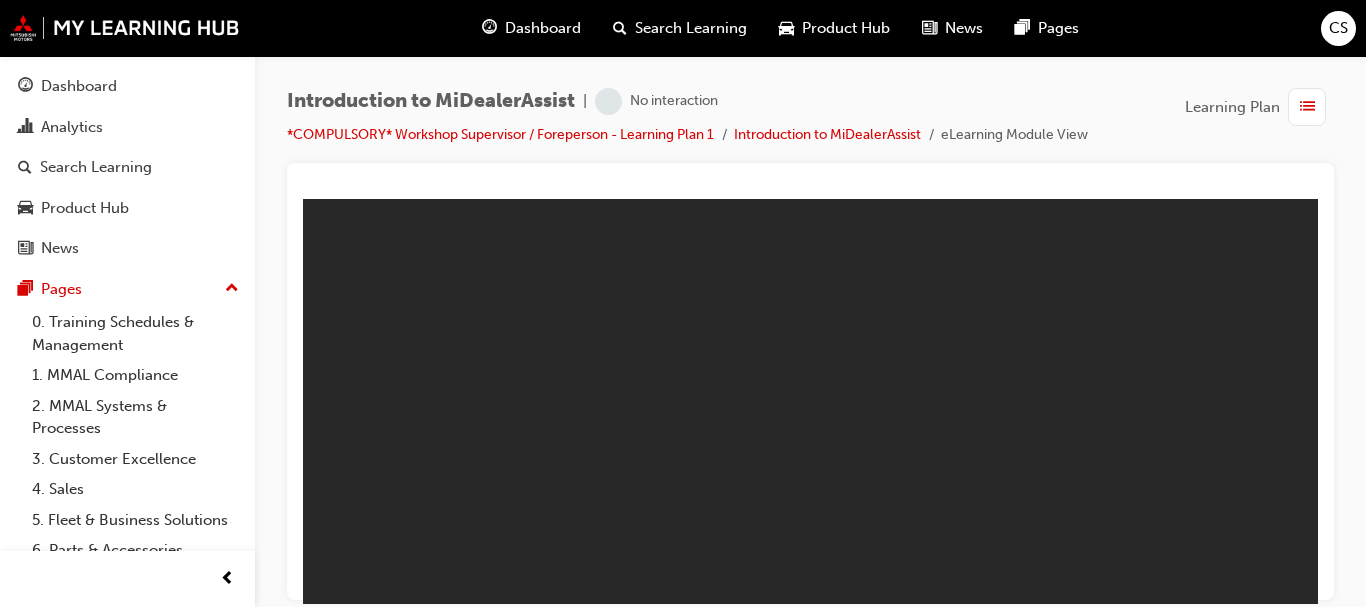 scroll, scrollTop: 0, scrollLeft: 0, axis: both 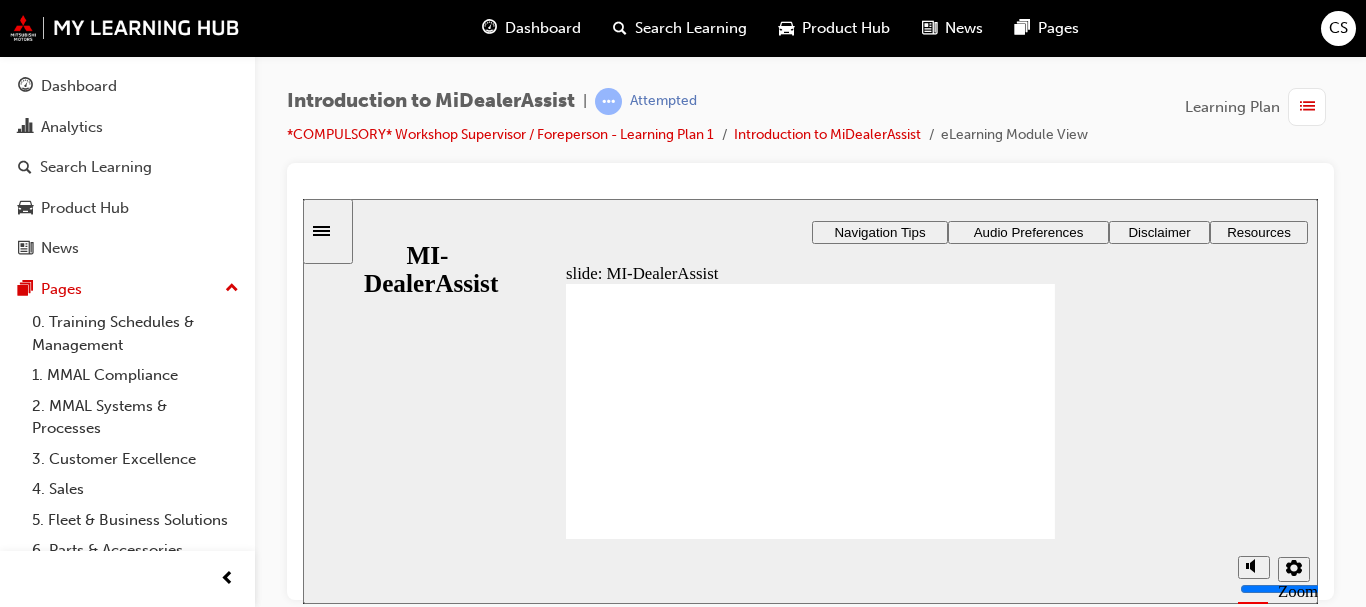 click 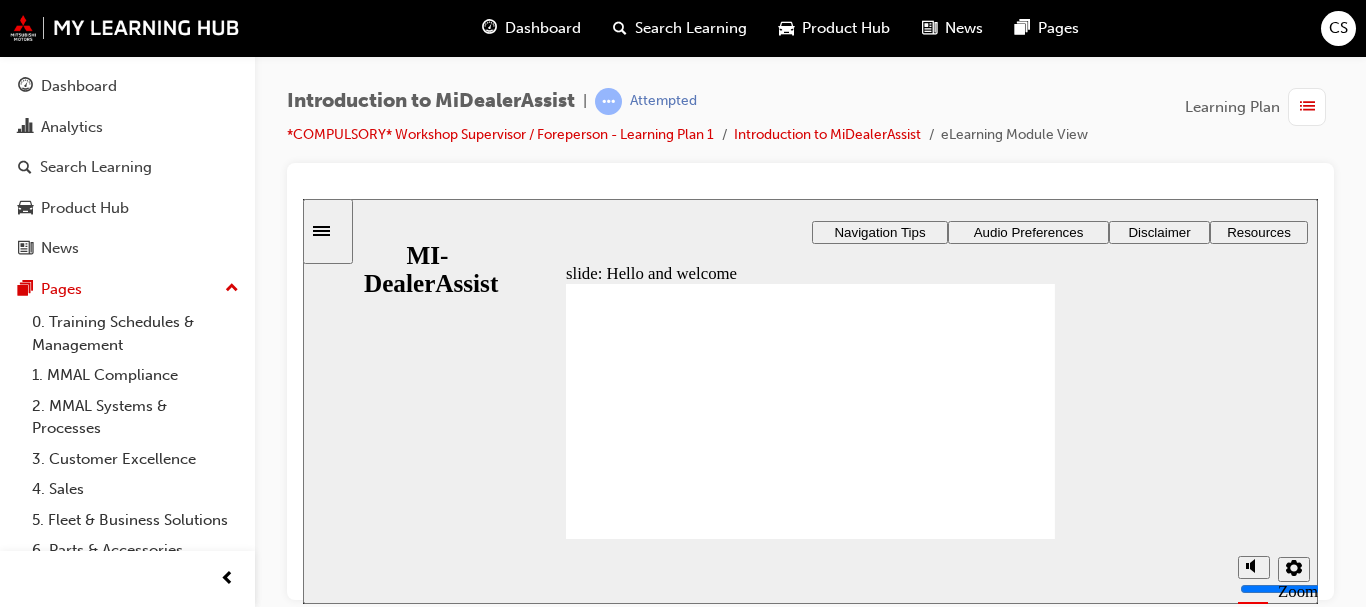 click 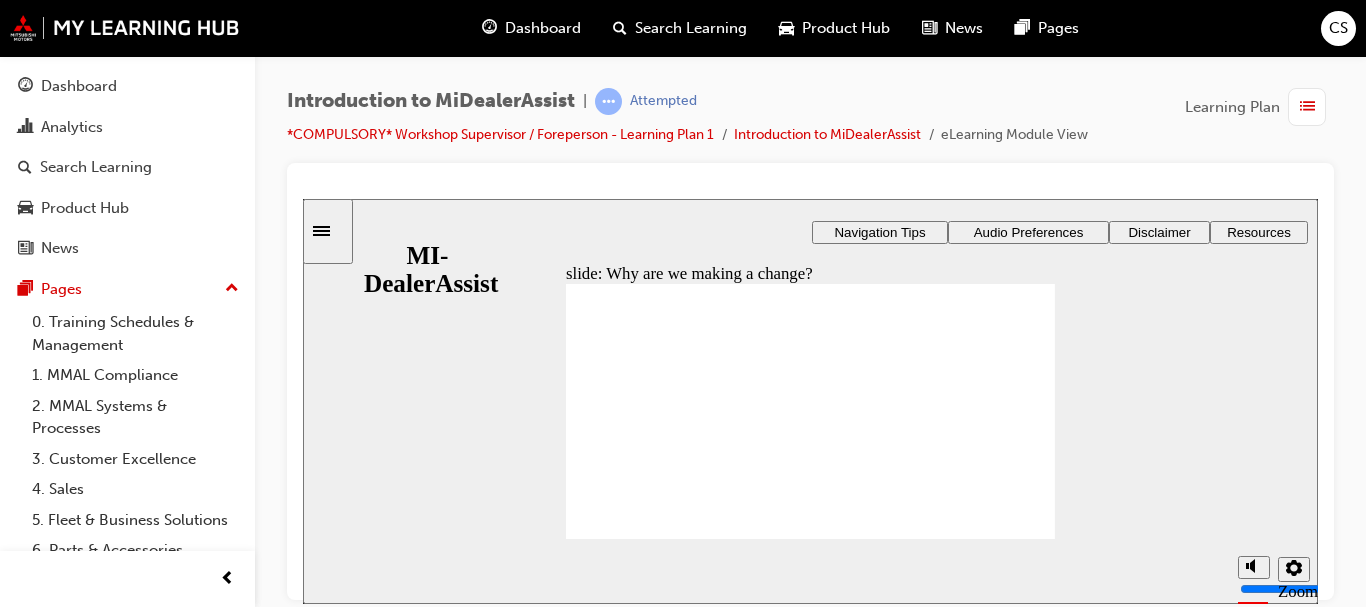 click 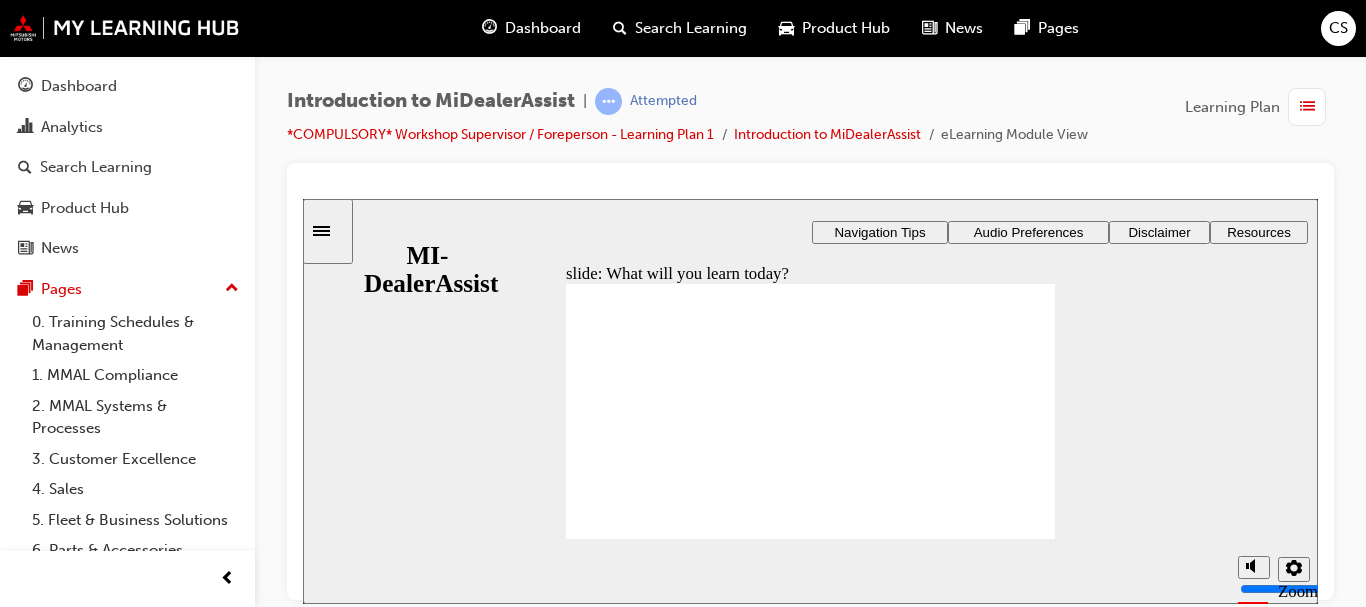 click 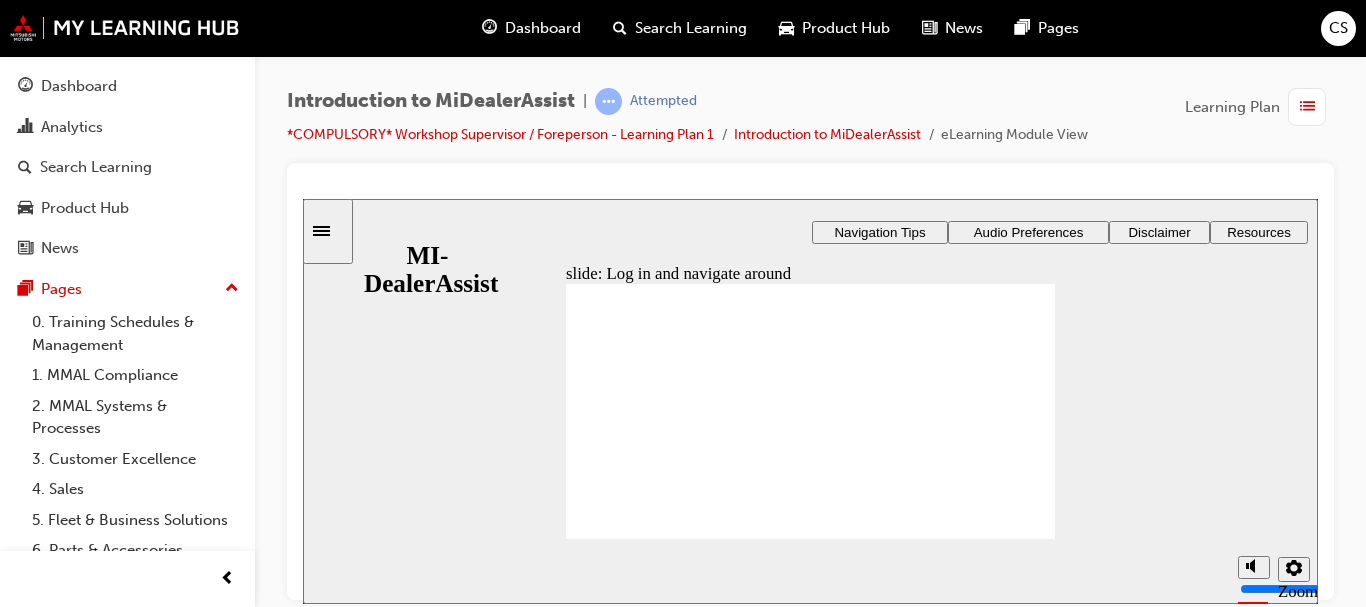 click 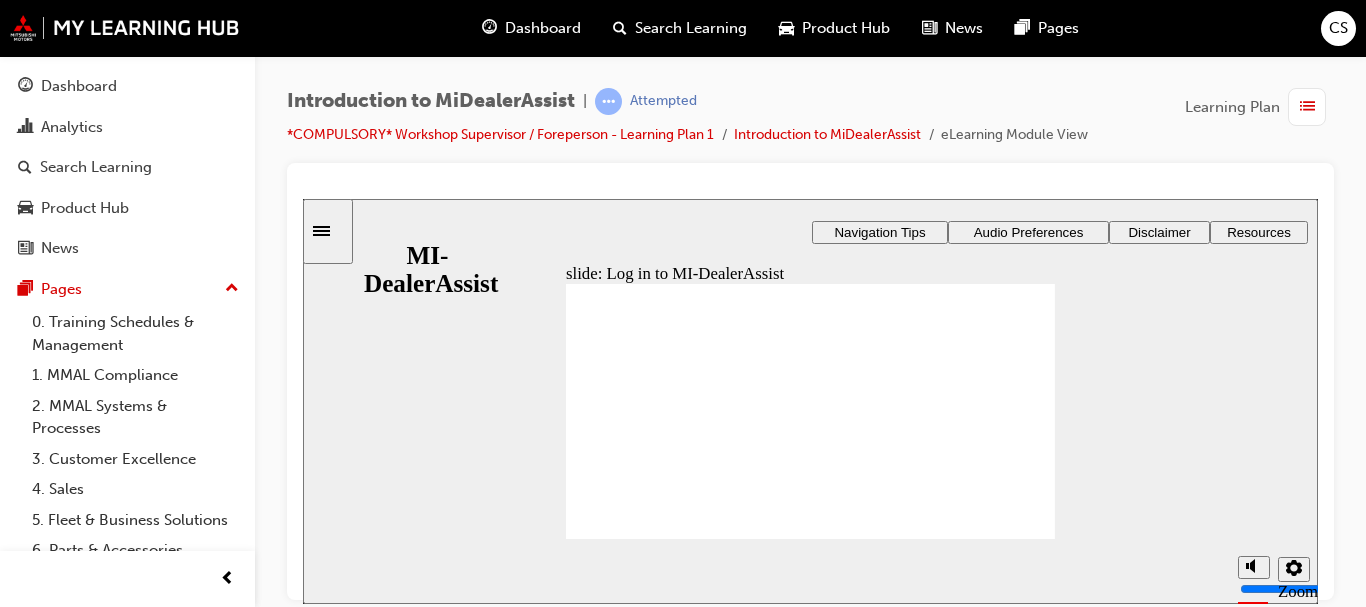 click 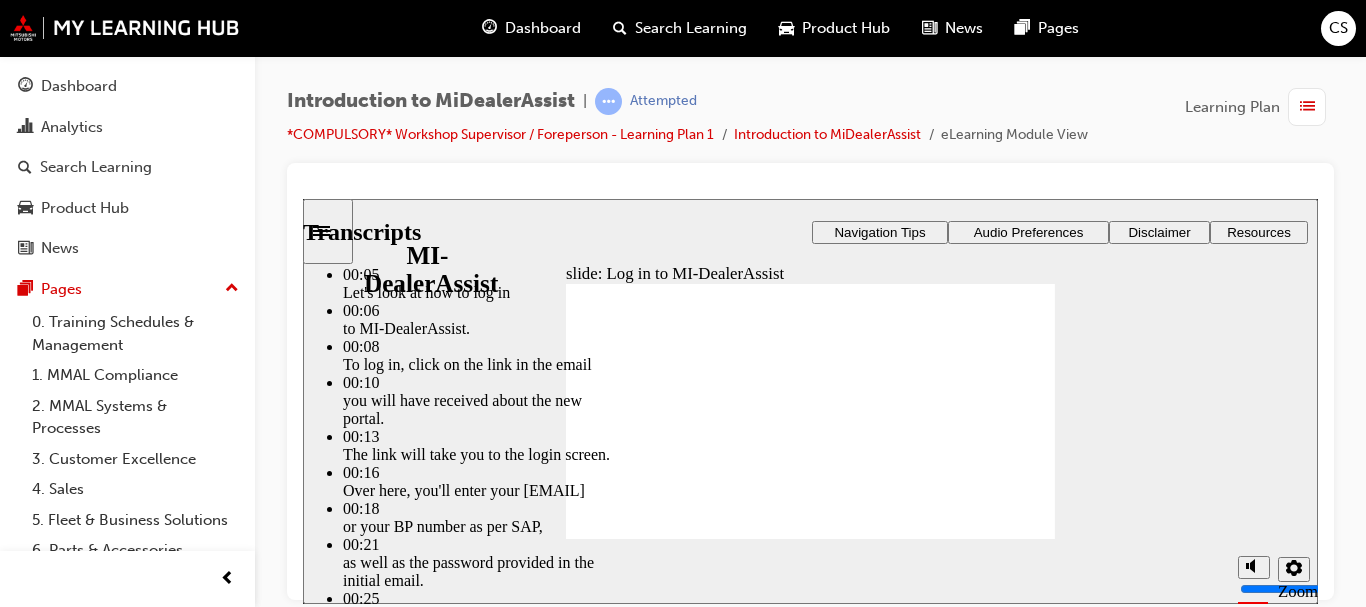 click 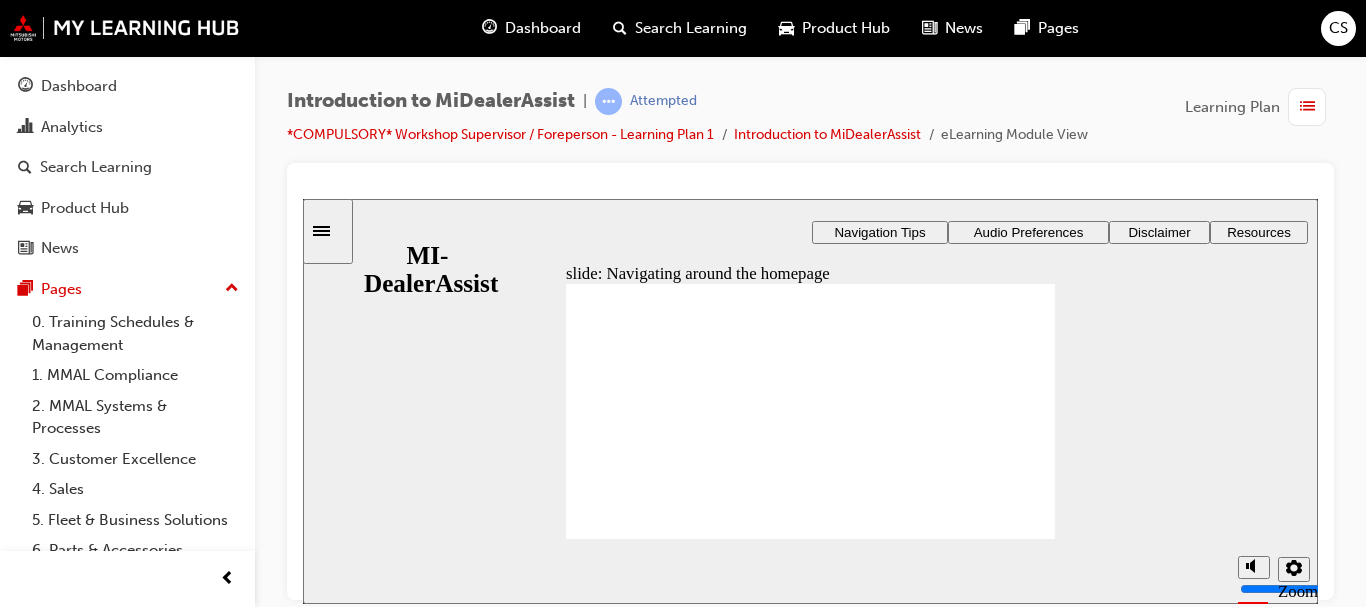 click 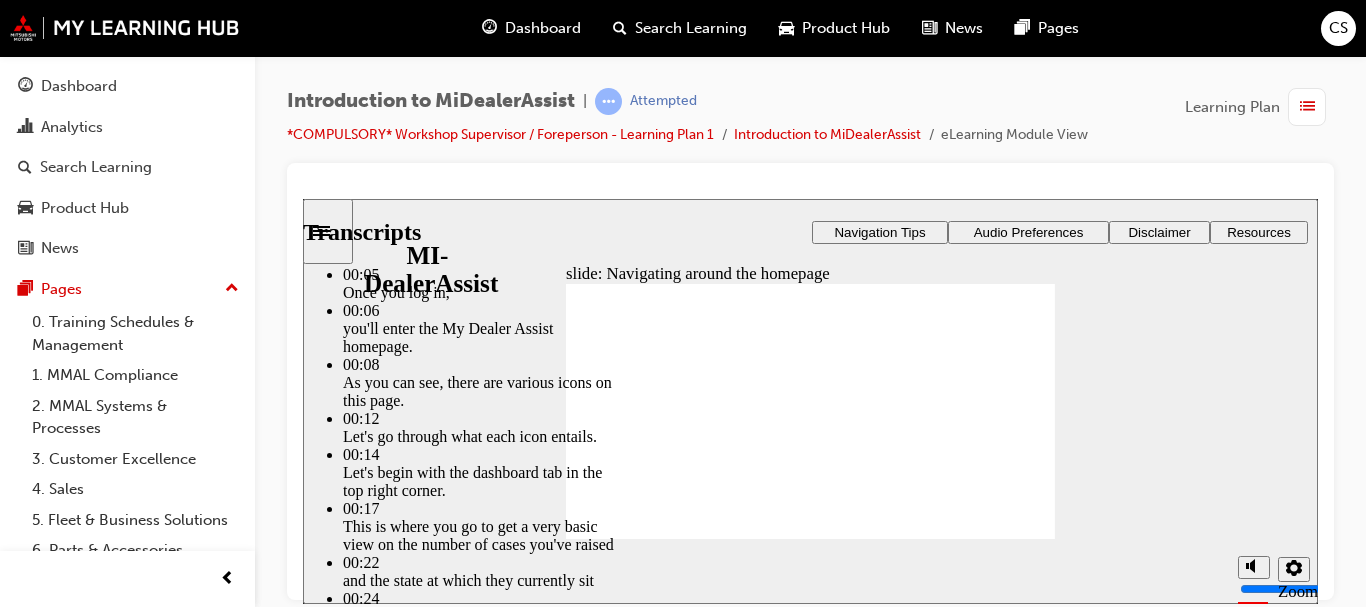 click 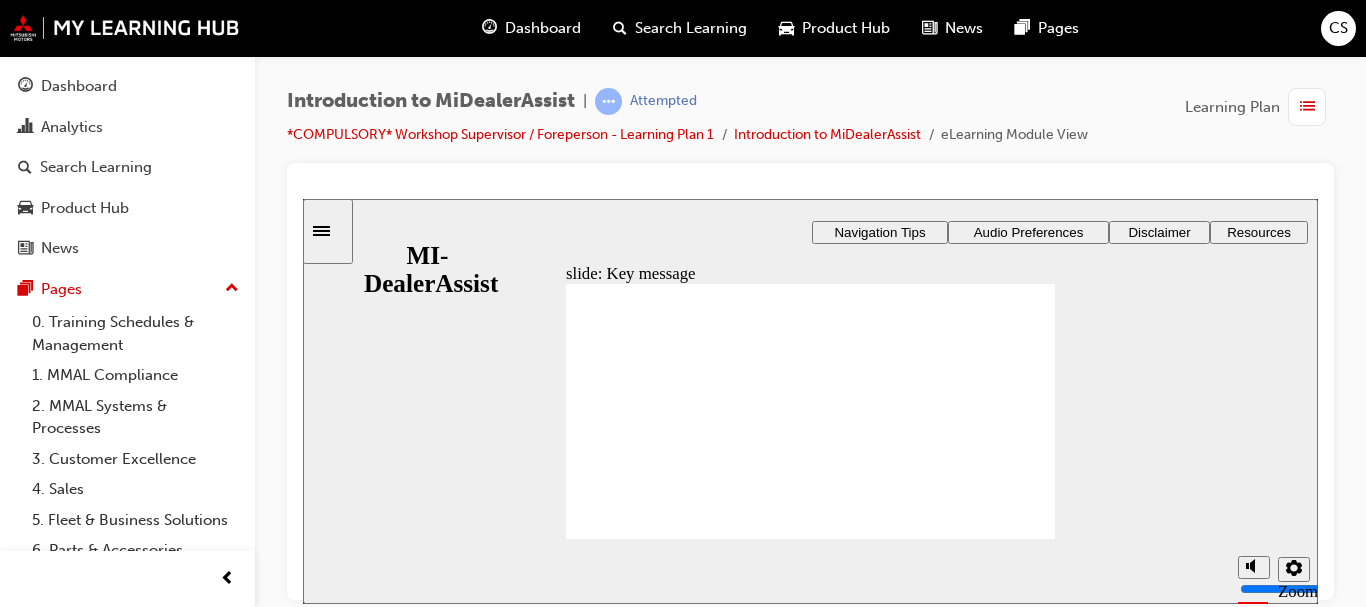 click 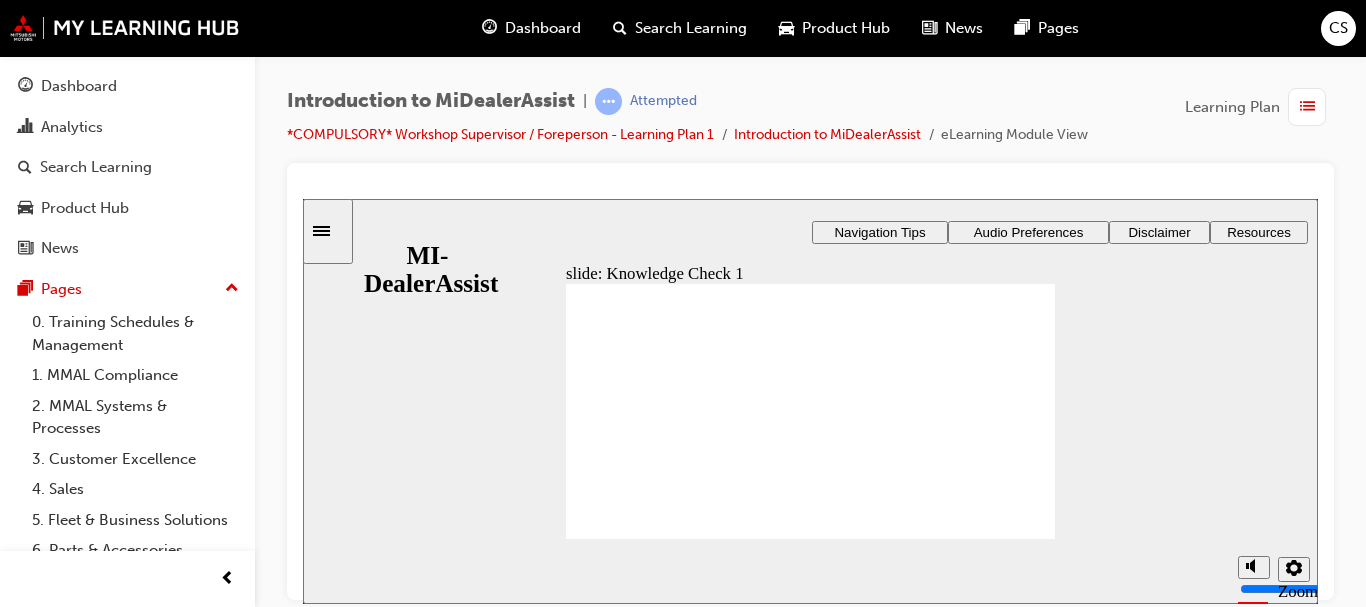 click 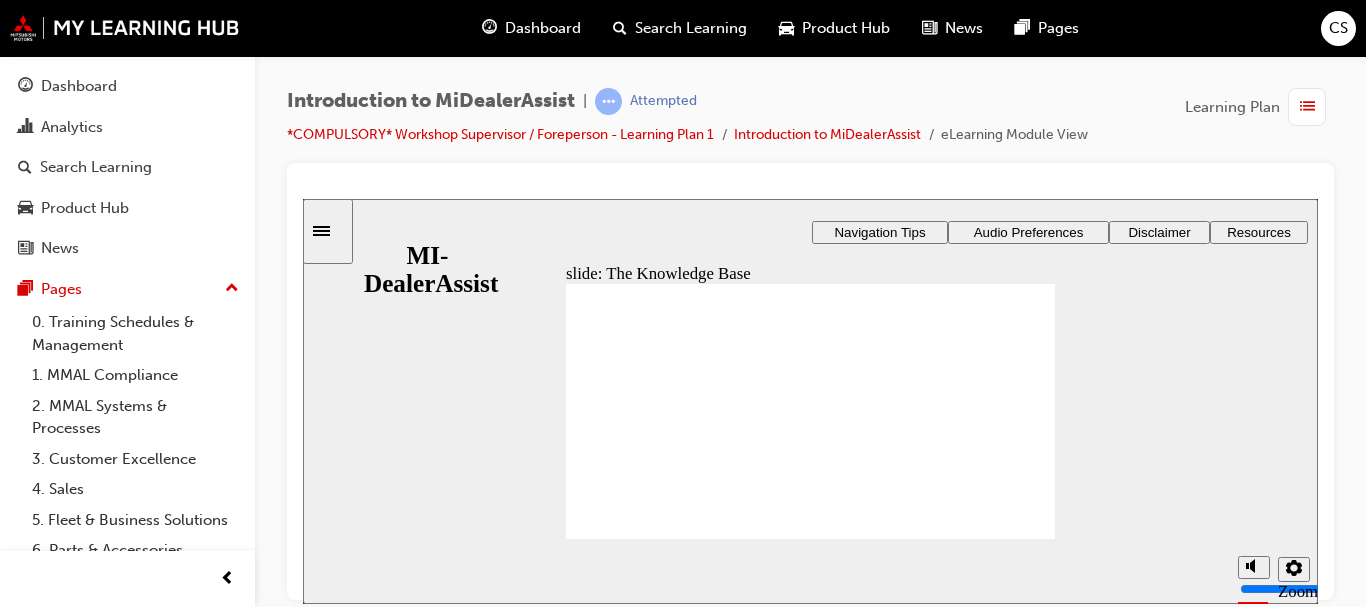click 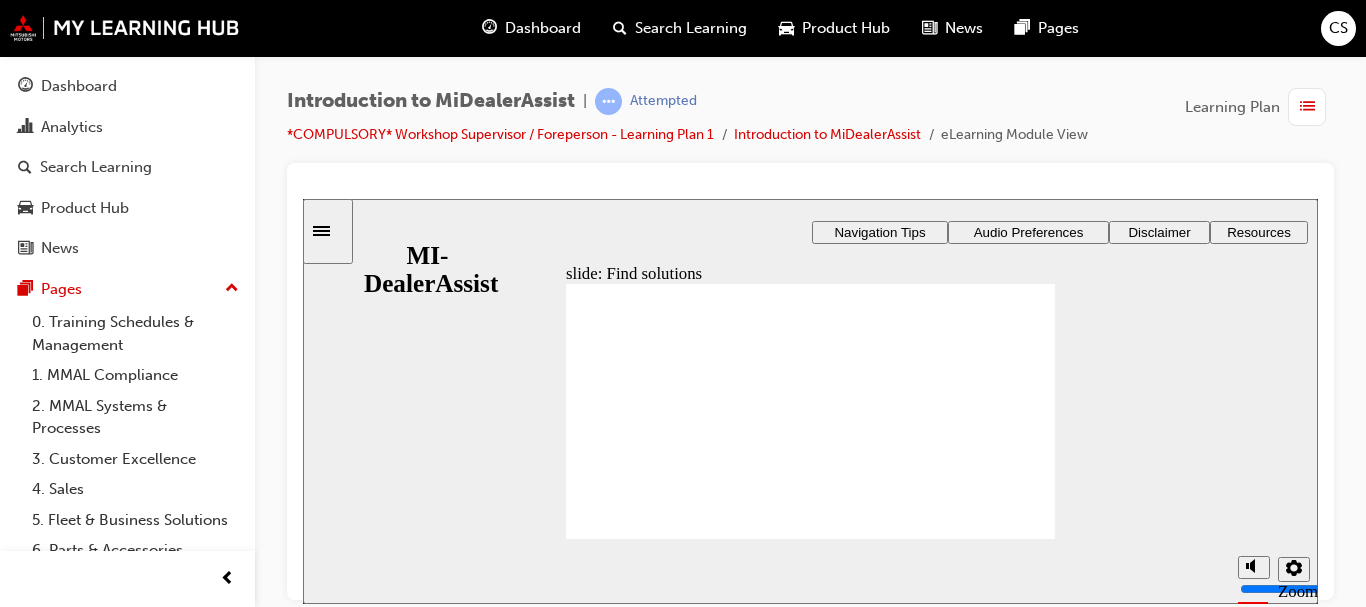 click 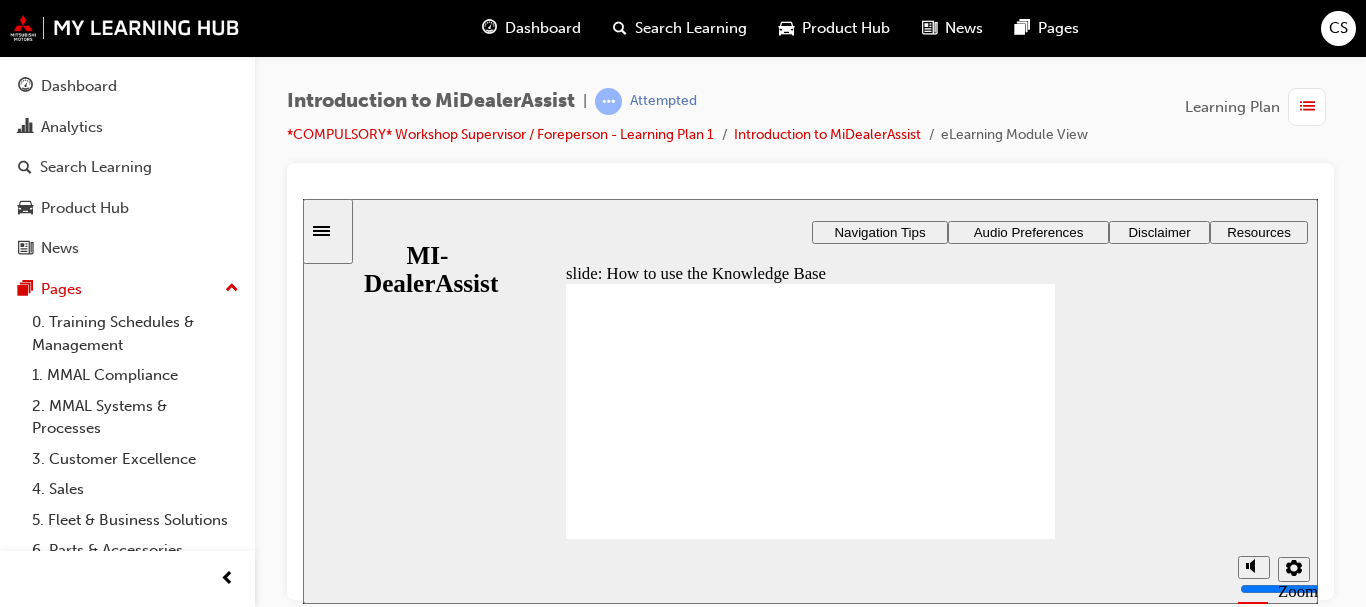 click 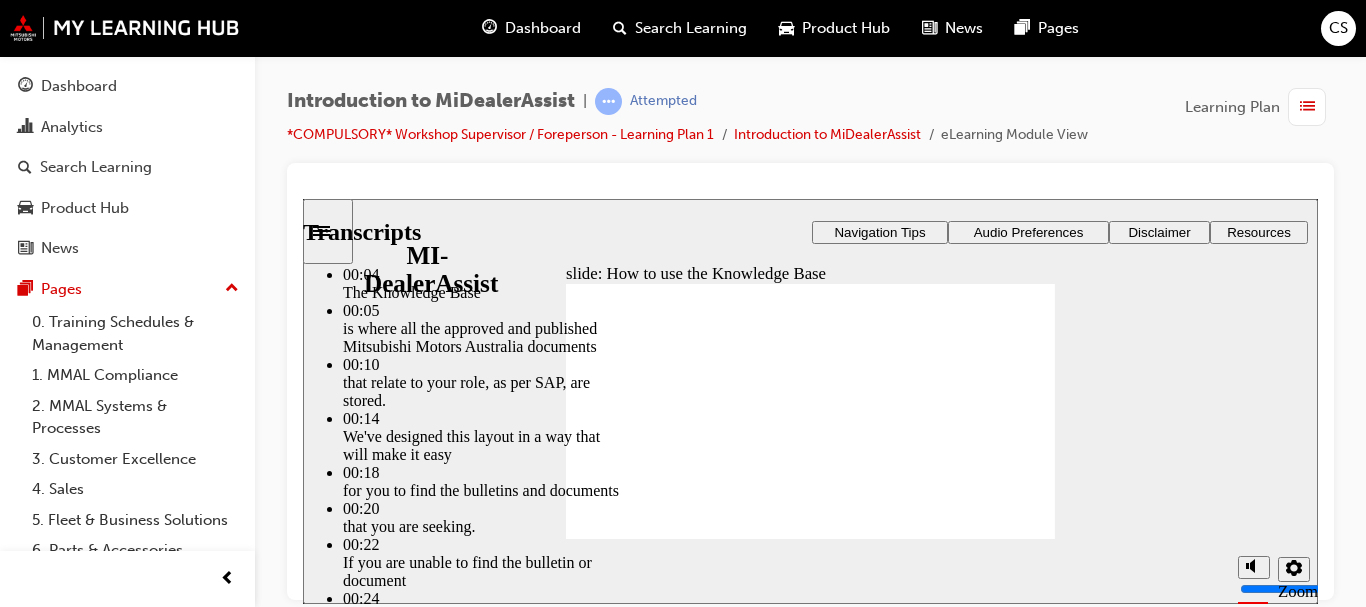 click 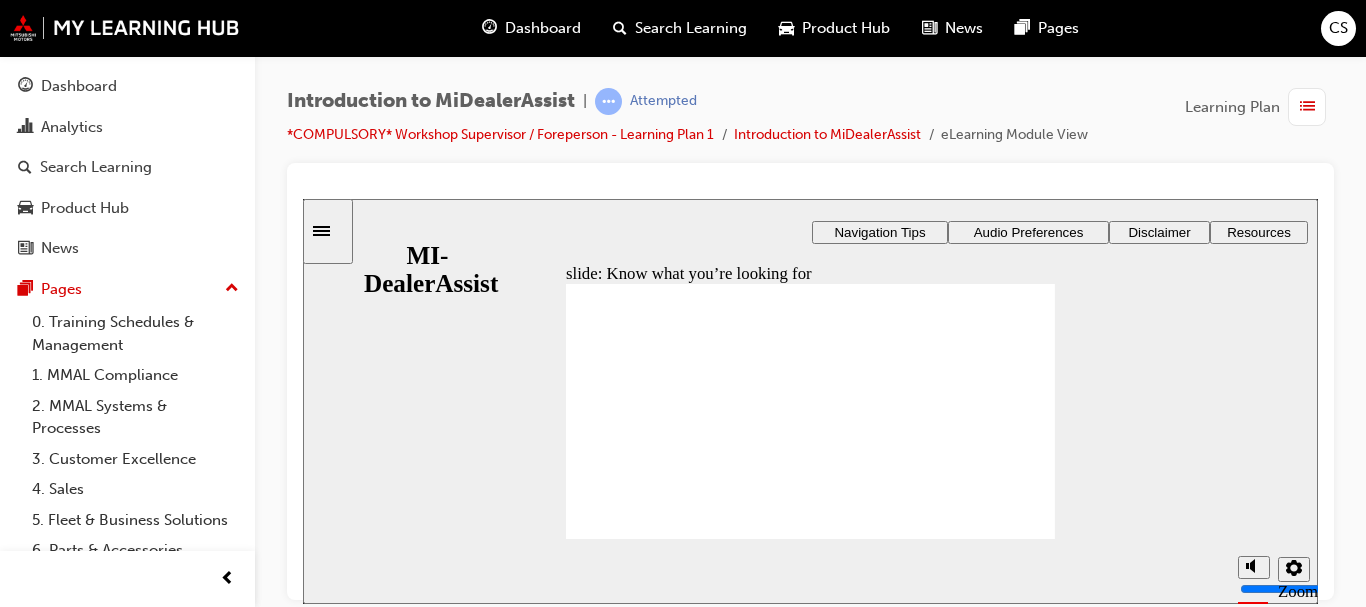 click 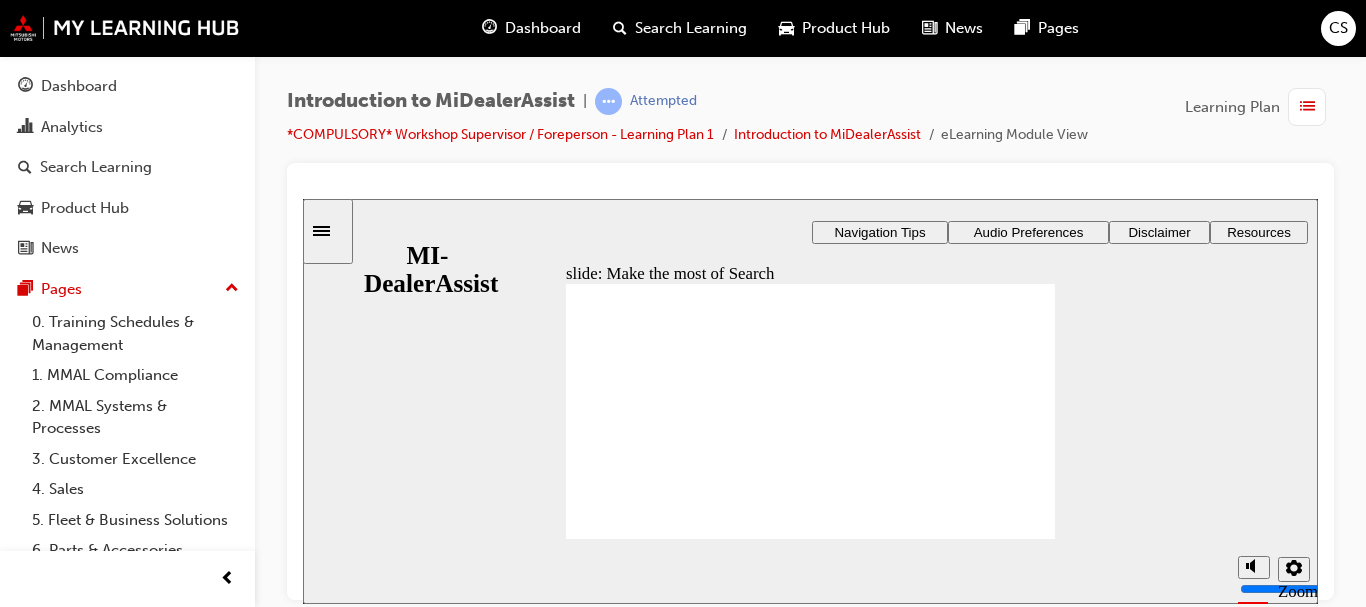 click 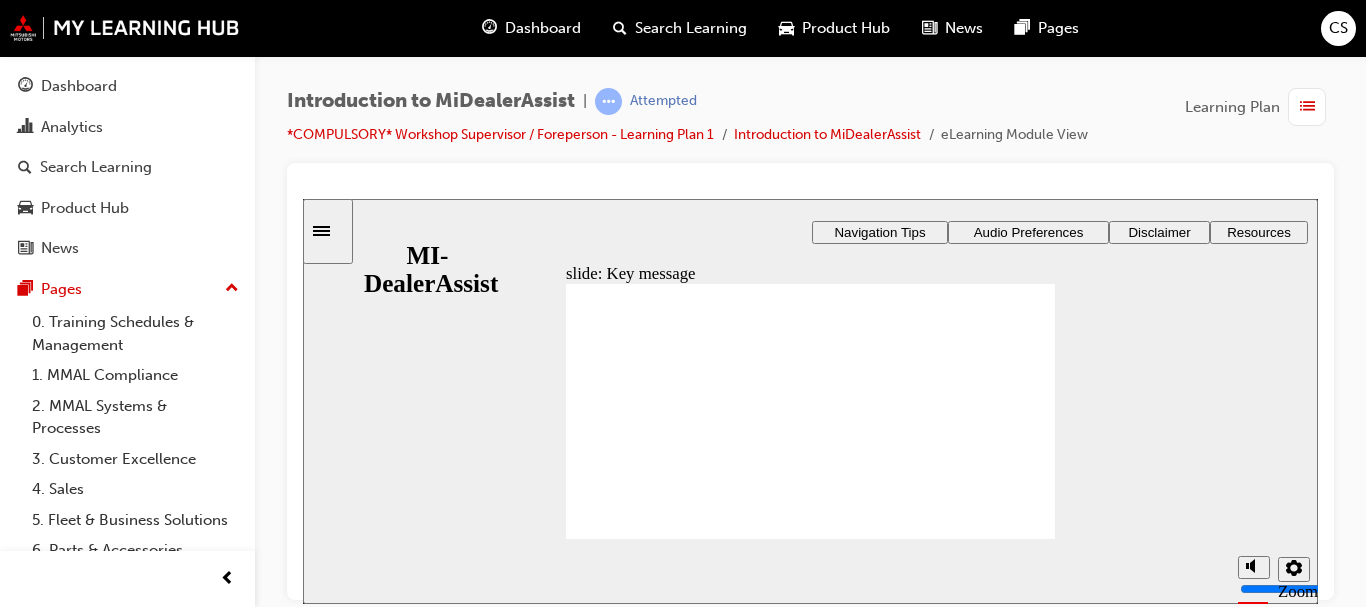 click 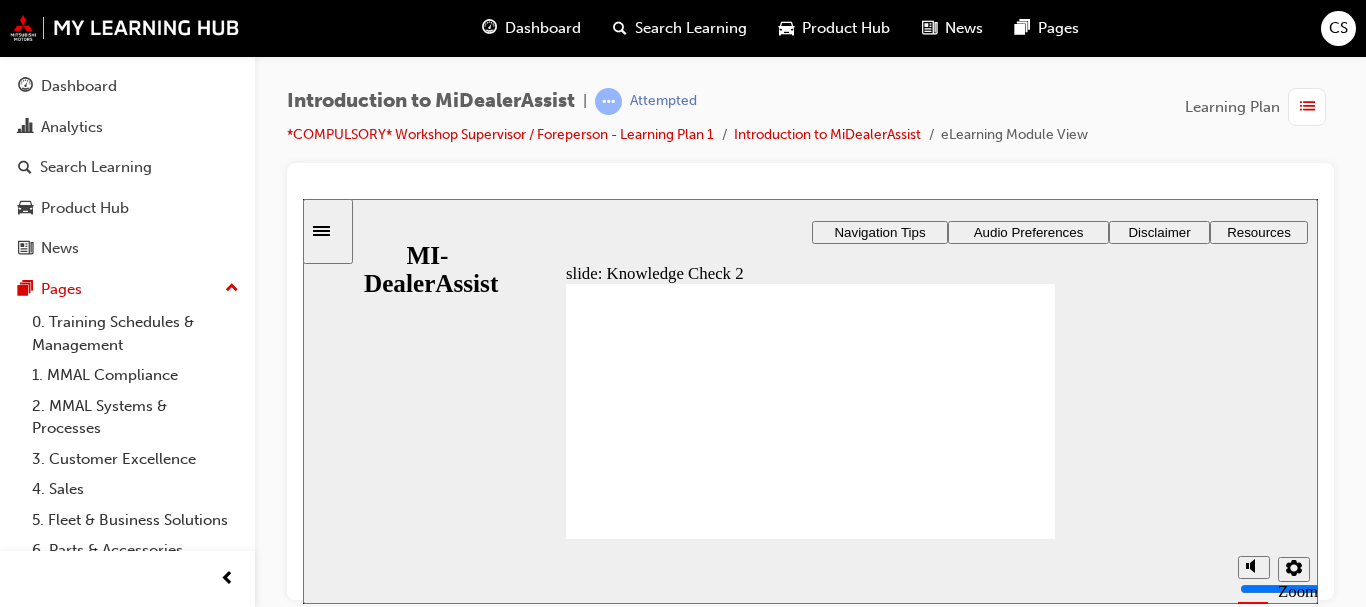 click 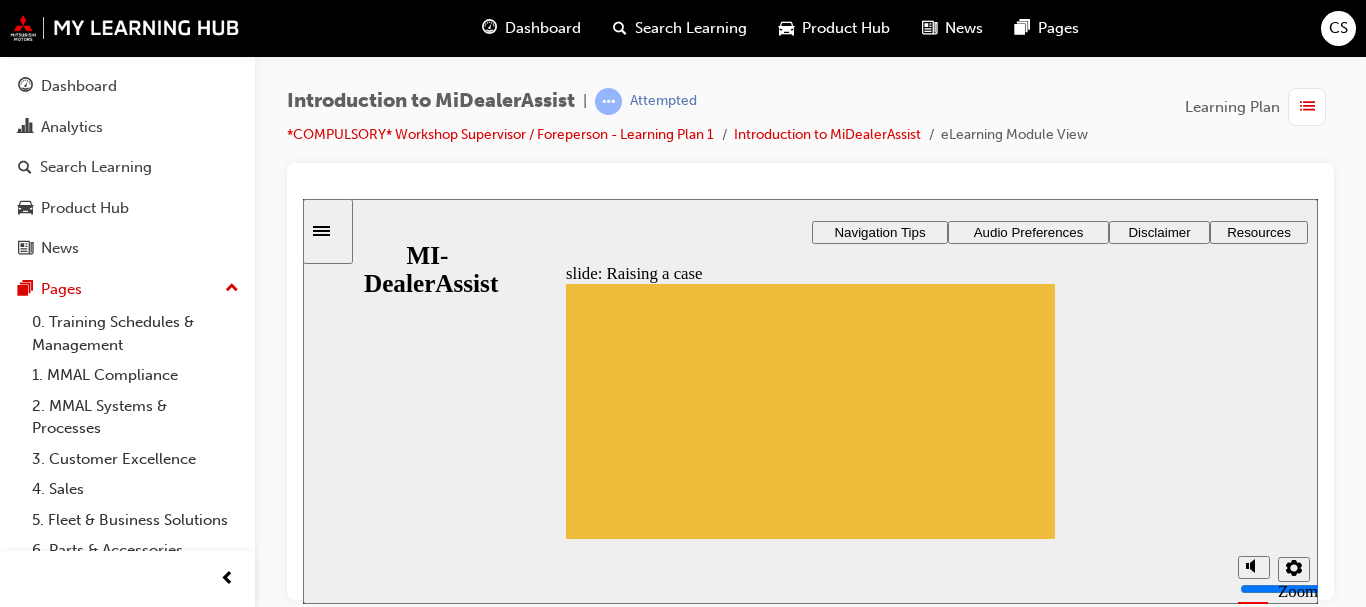 click 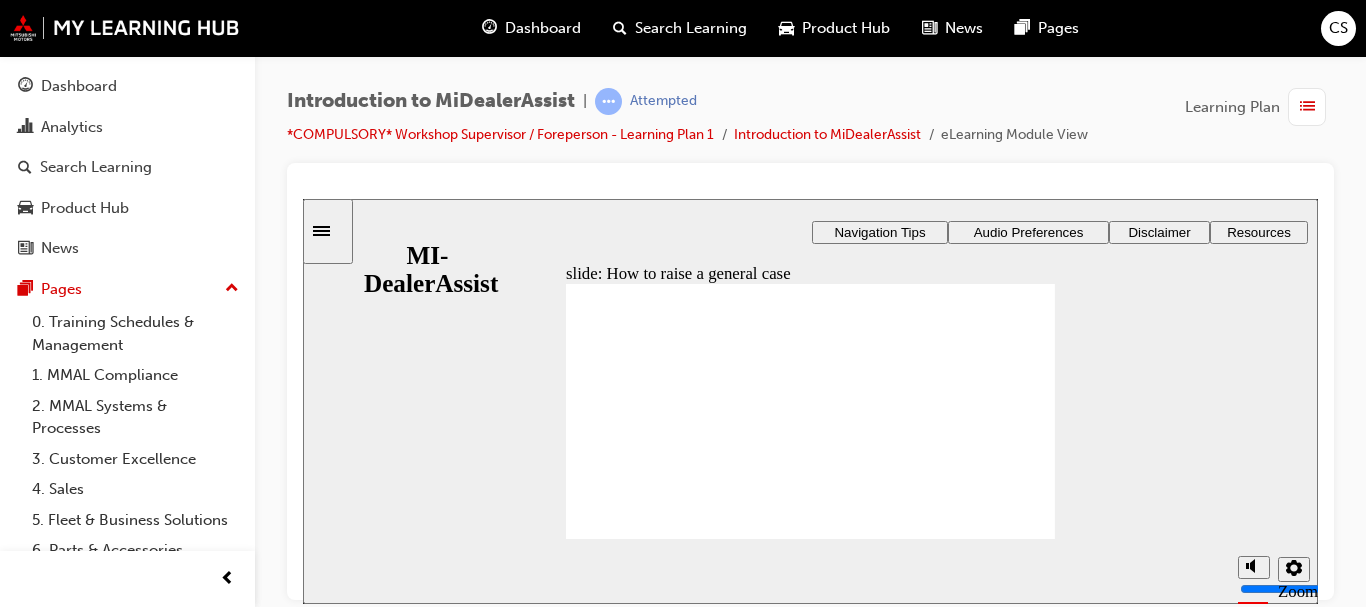 click 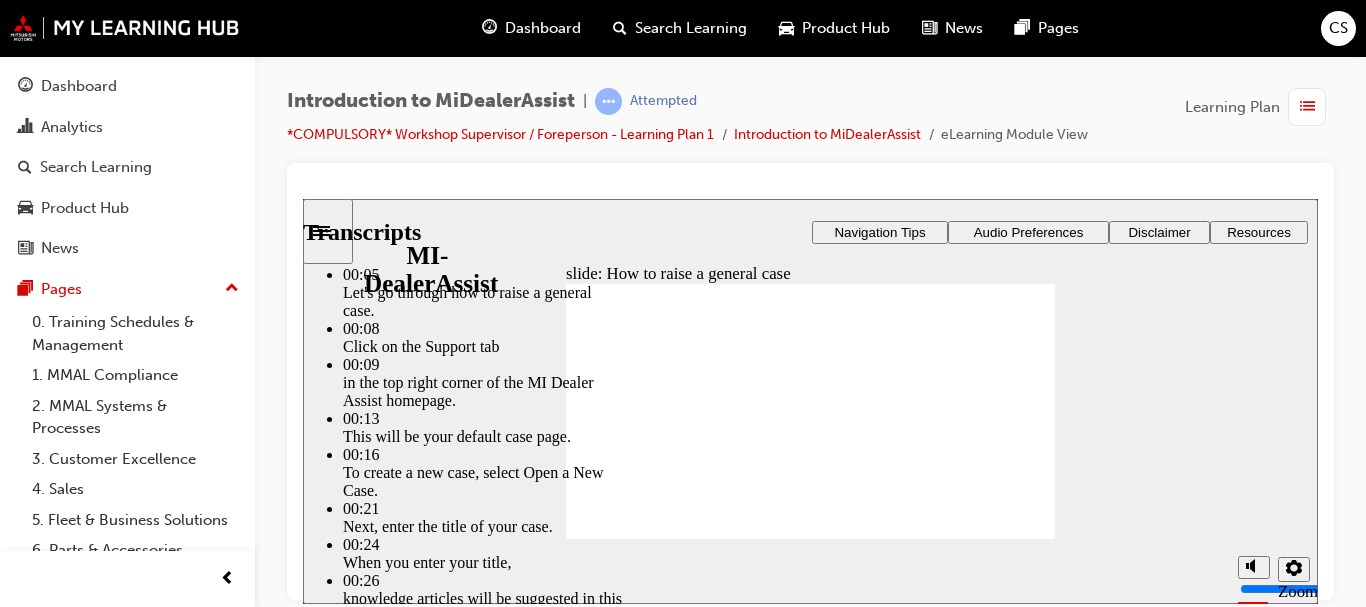 click 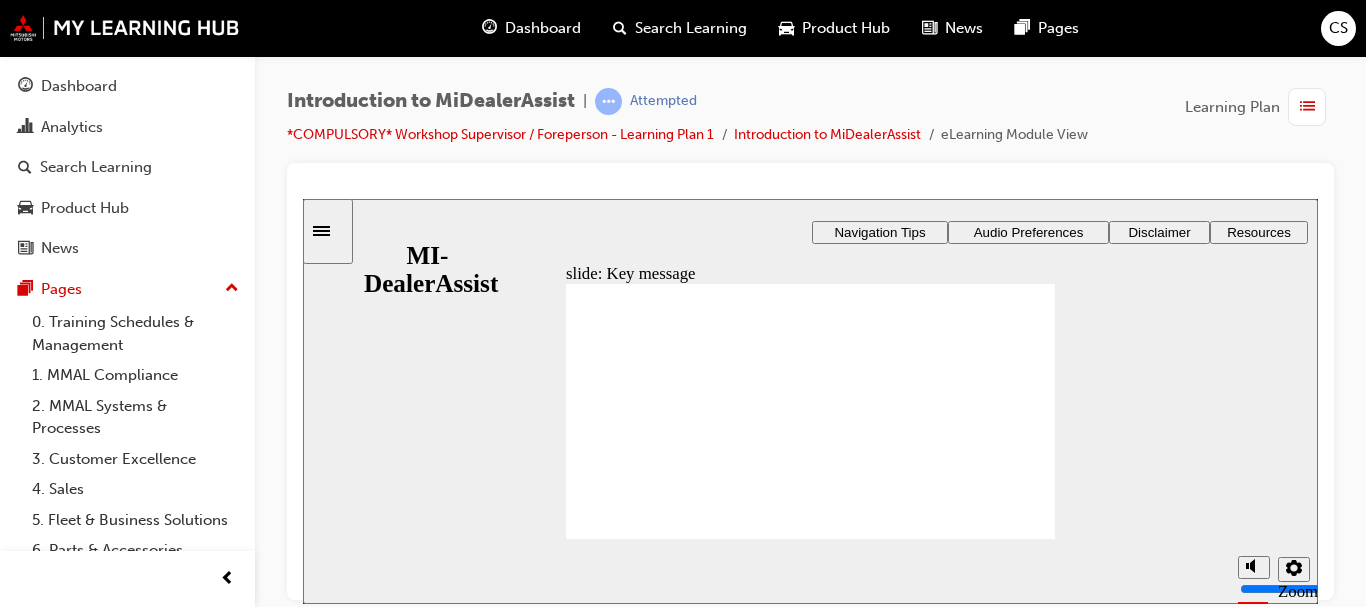 click 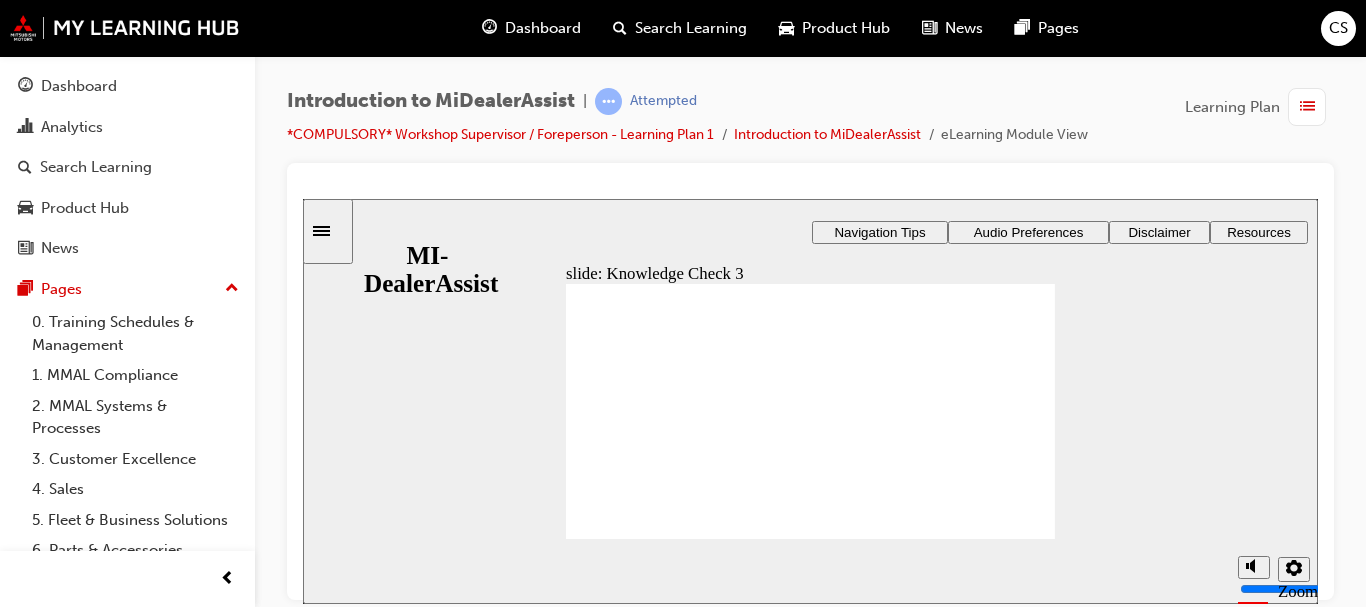 click 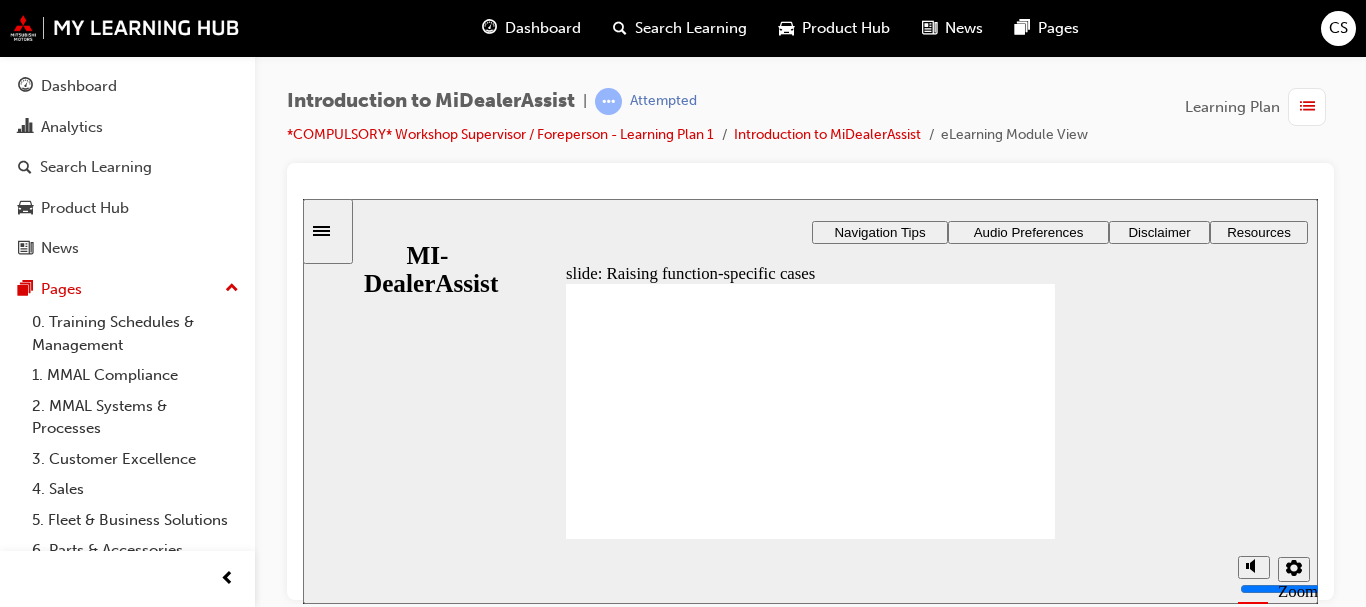 click 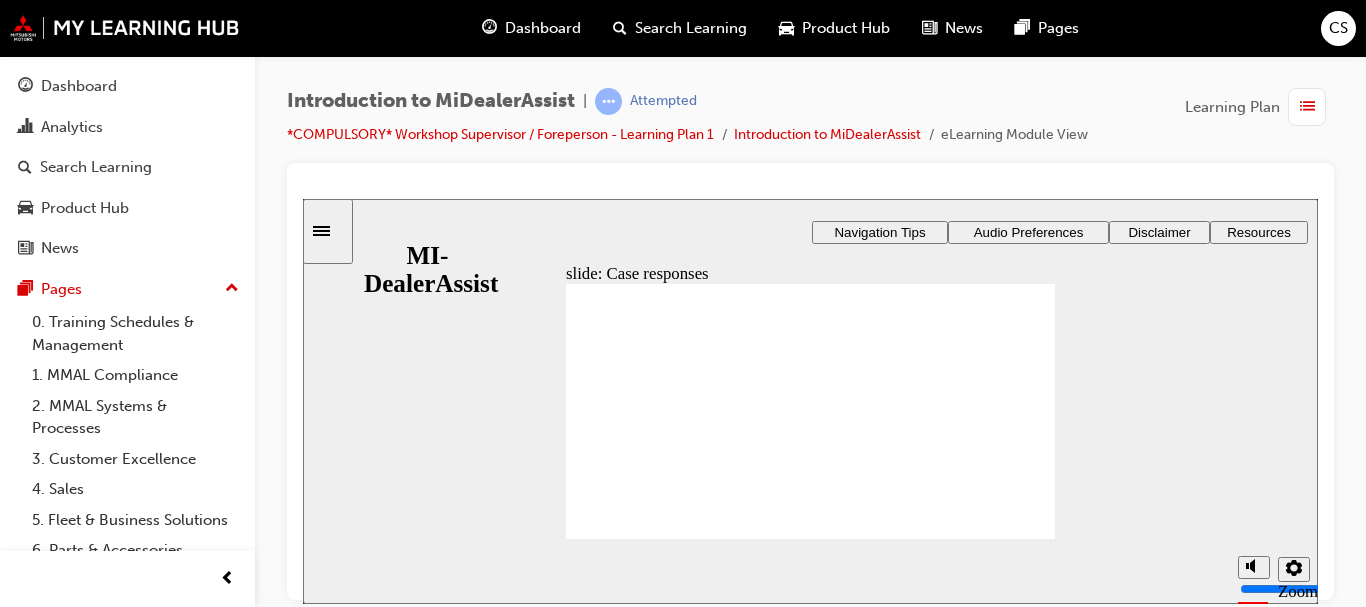 click 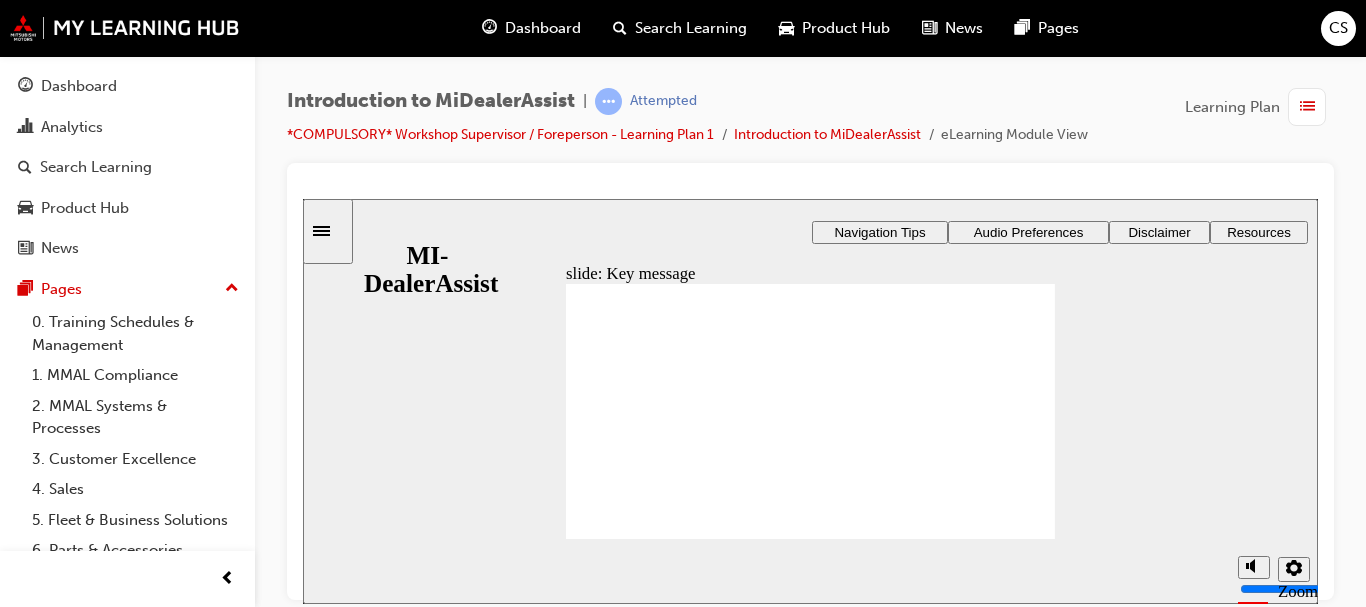 click 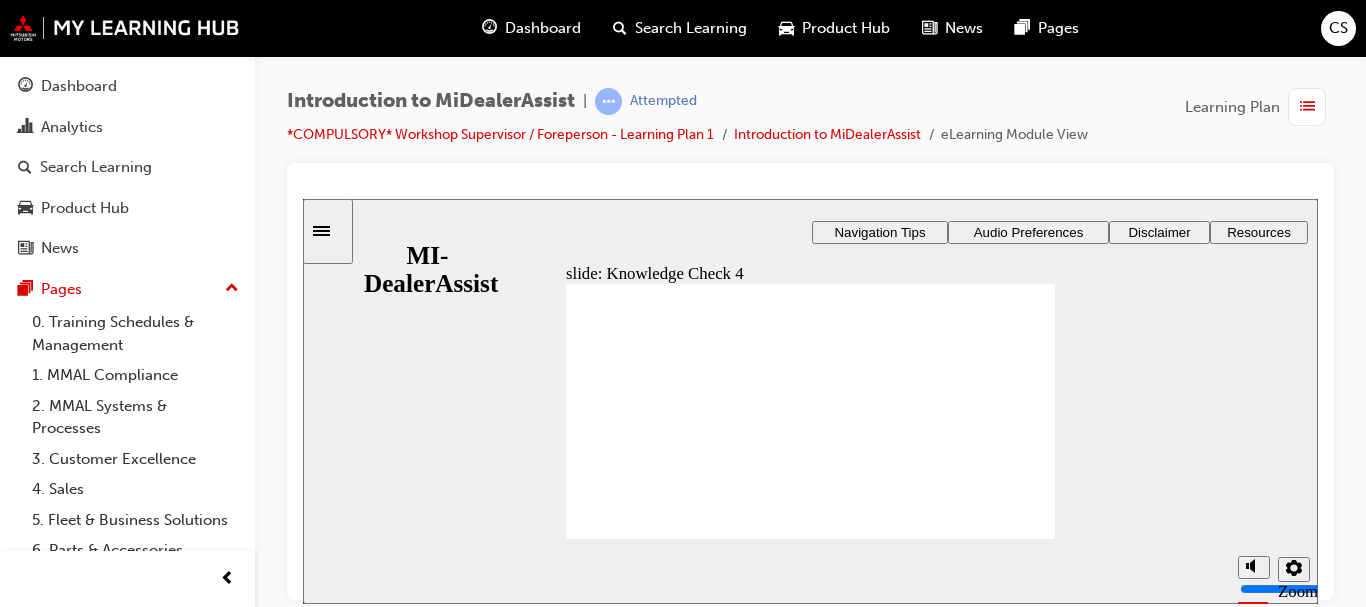 click 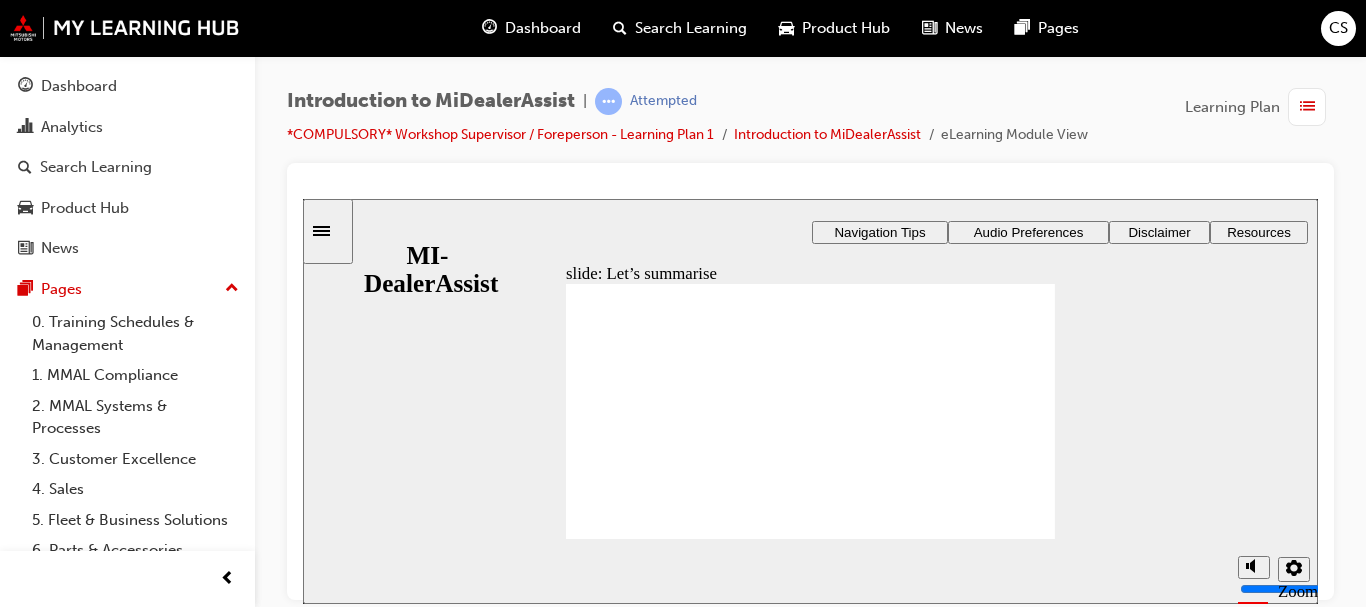 click 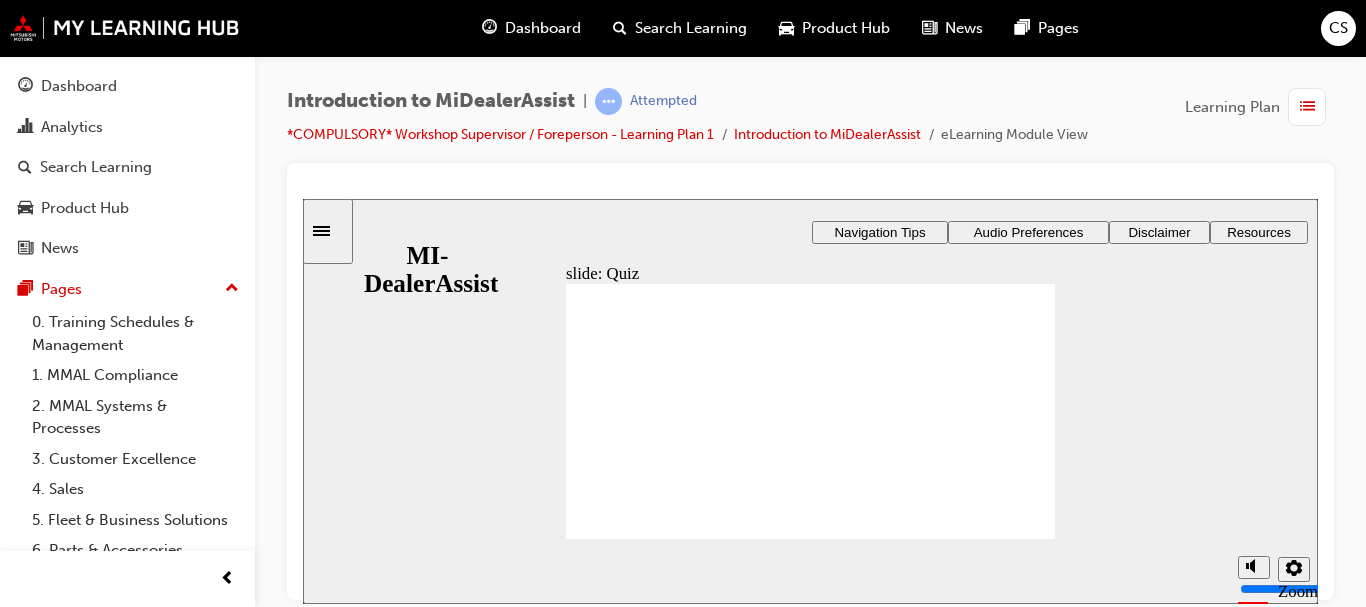 click 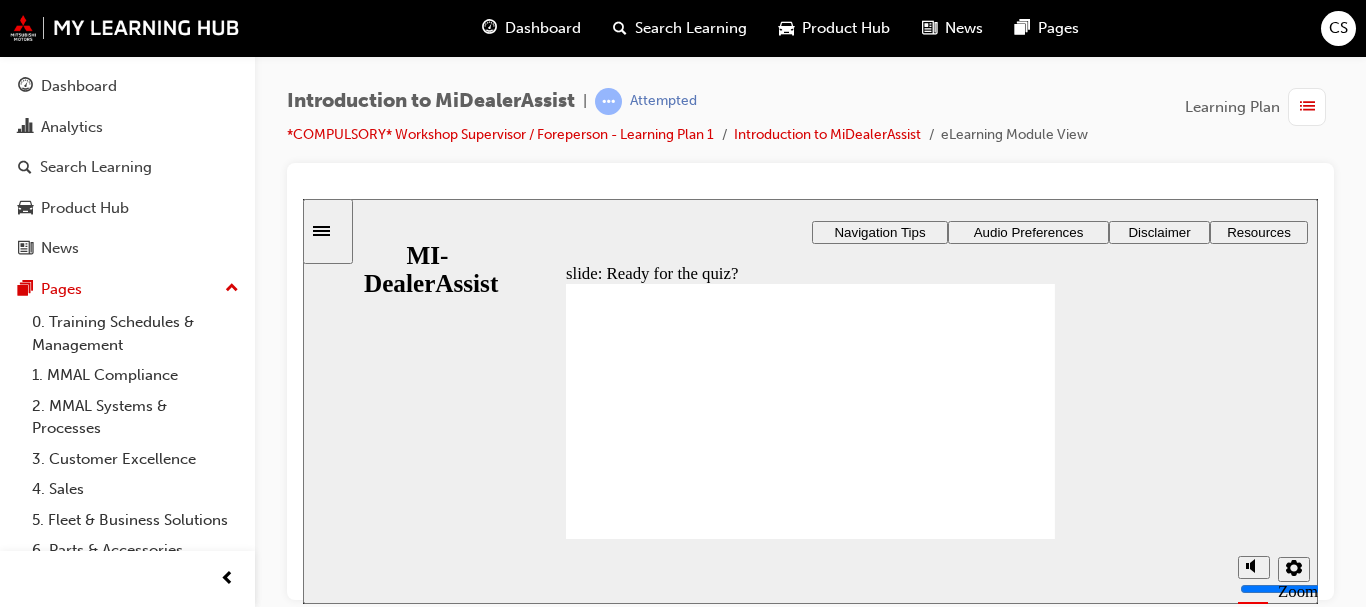 click 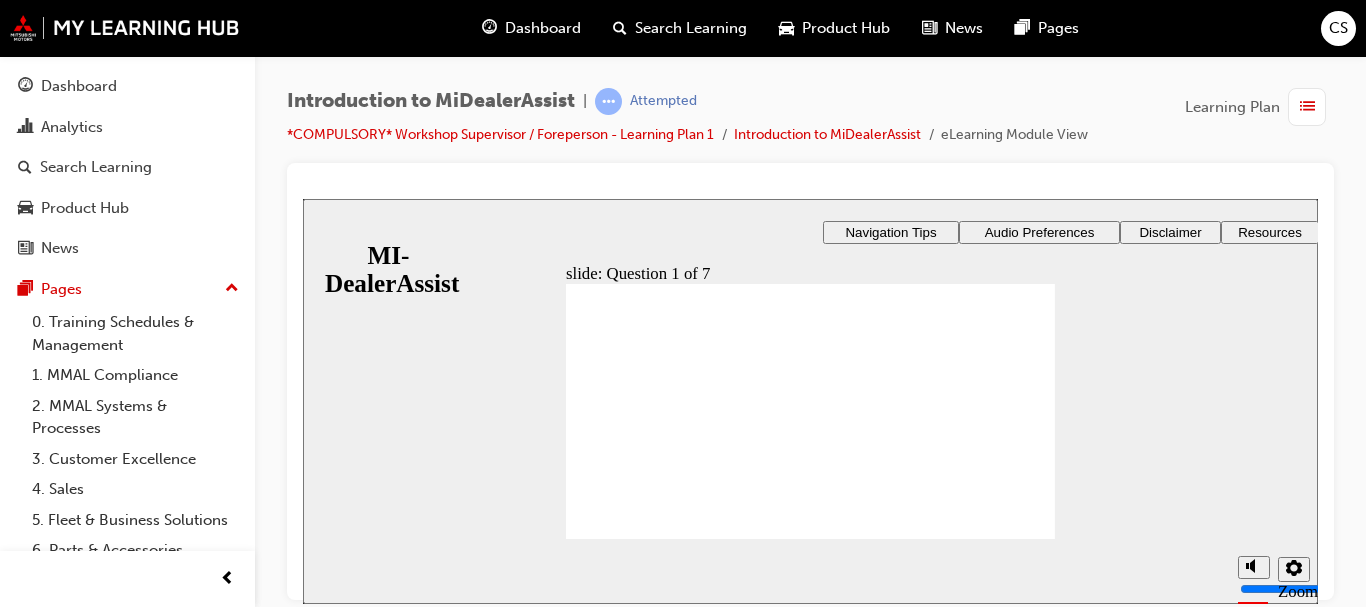 click 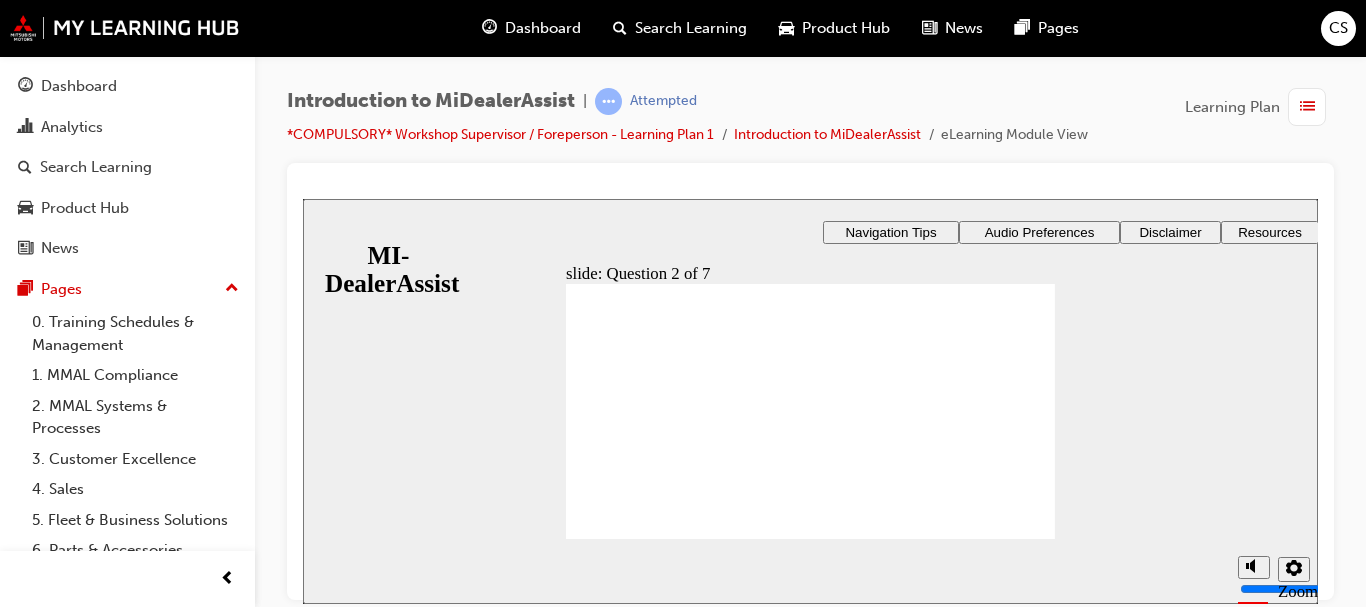 click 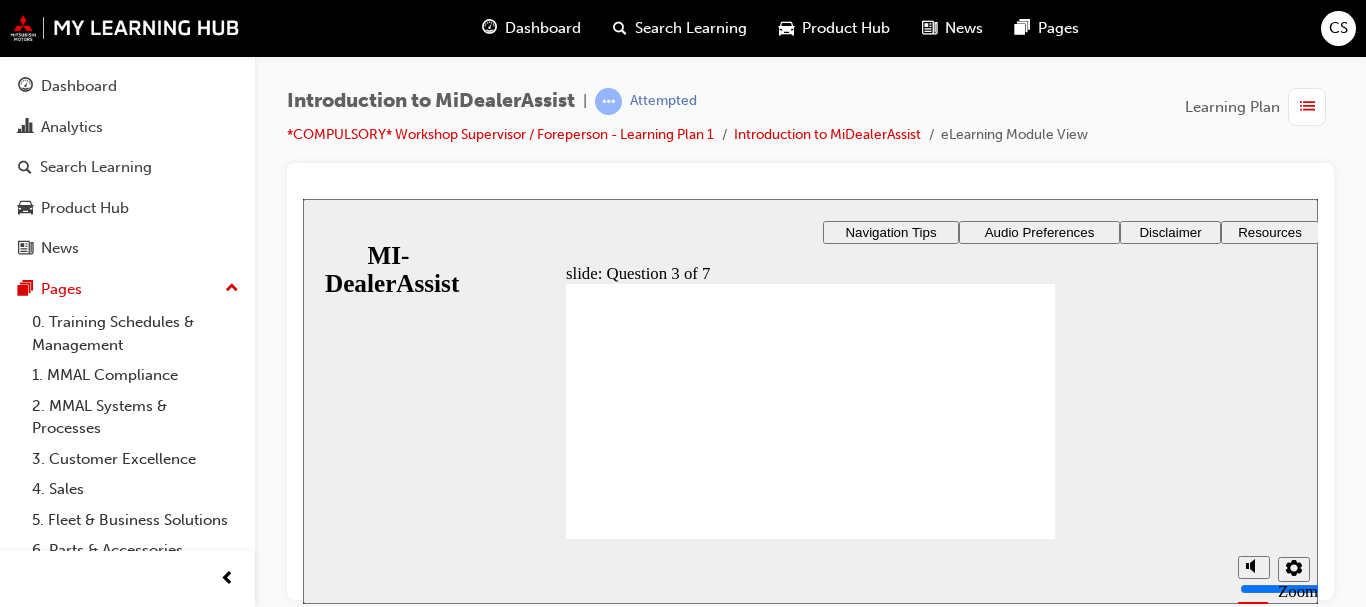 click on "Provide additional information within the MIDealerAssist platform  Organise an appointment to discuss the issue facetoface Take a screenshot and send it to them via email Link them to any relevant Knowledge Base Articles" at bounding box center [748, 1432] 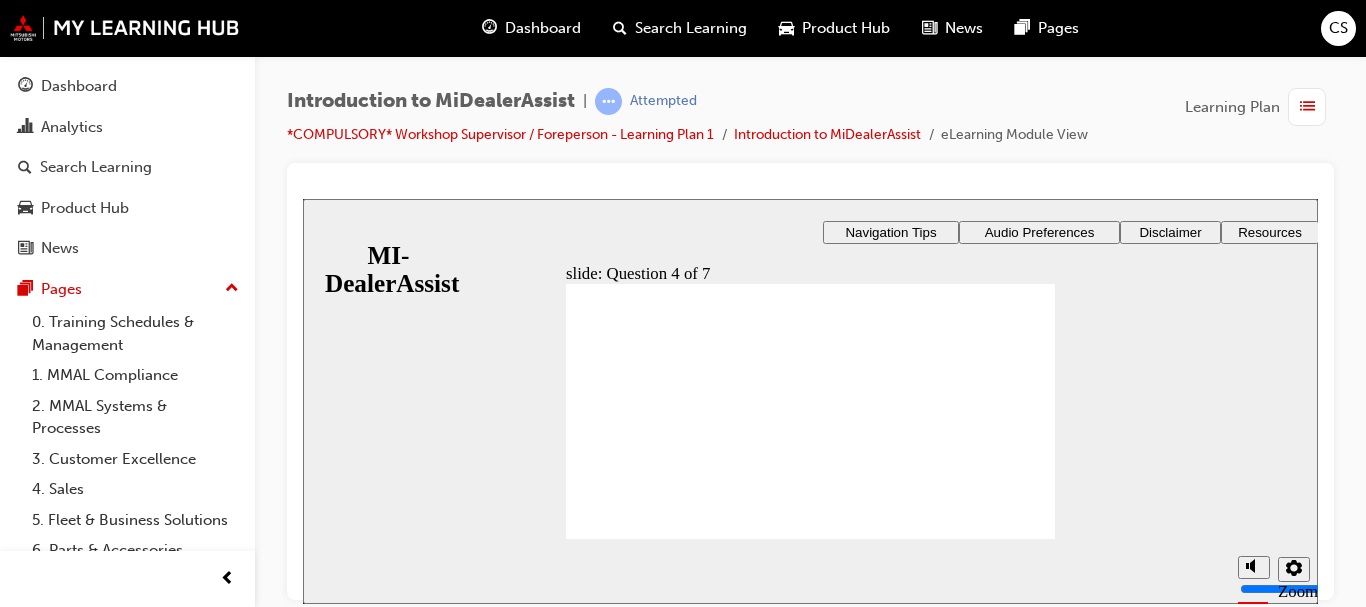 click on "slide: Question 4 of 7
Support tab Knowledge Base Notifications Cases Awaiting Input Rectangle 1 Rectangle 3 Question 4  of 7 Fill in the blanks. Select the  correct missing part  for each statement and then click  Submit .  To find out where your active cases are, you should visit the ________.   --Select-- Knowledge Base Cases Awaiting Input Notifications Support tab When you’d like to read up on a given topic, look for relevant articles in the ________.  --Select-- Cases Awaiting Input Notifications Knowledge Base Support tab The ________   section has up-to-date information on relevant documents  and happenings that require your attention.  --Select-- Support tab Notifications Knowledge Base Cases Awaiting Input You can see the cases that need your attention under the title ________.  --Select-- Support tab Cases Awaiting Input Knowledge Base Notifications Click  Next  to continue. Submit Round Same Side Corner 3 Back Back Rectangle 1 Oval 1 Back Rectangle 1 Round Same Side Corner 3 Next Next" at bounding box center (810, 400) 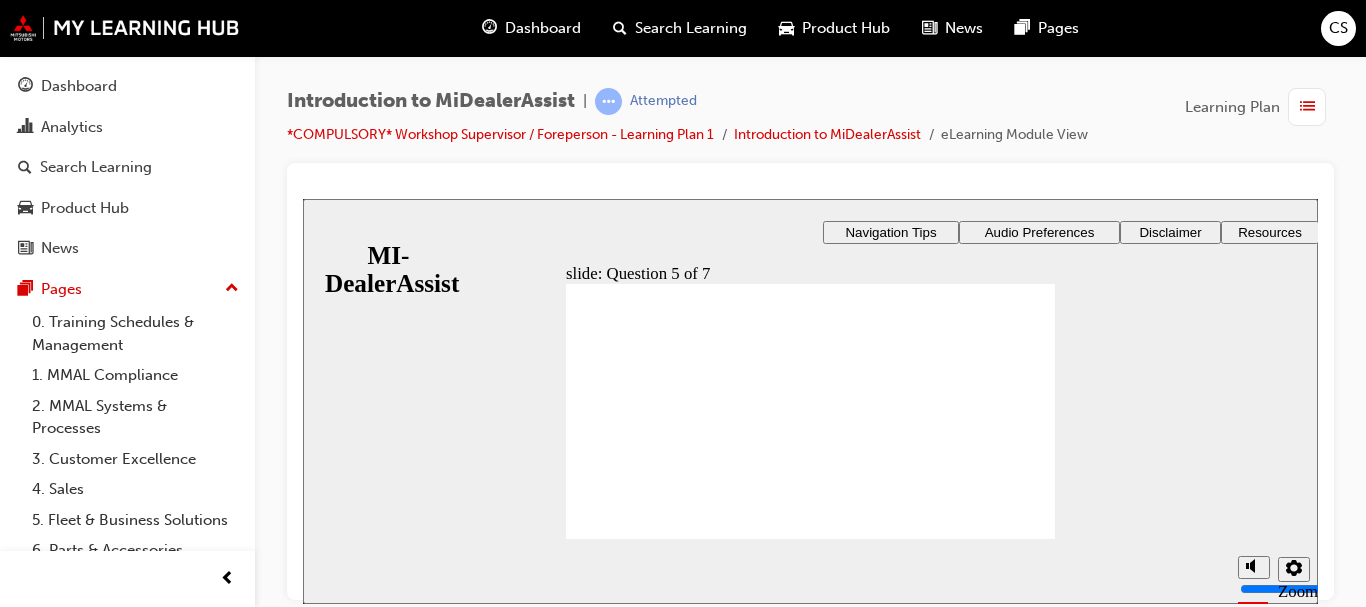 click 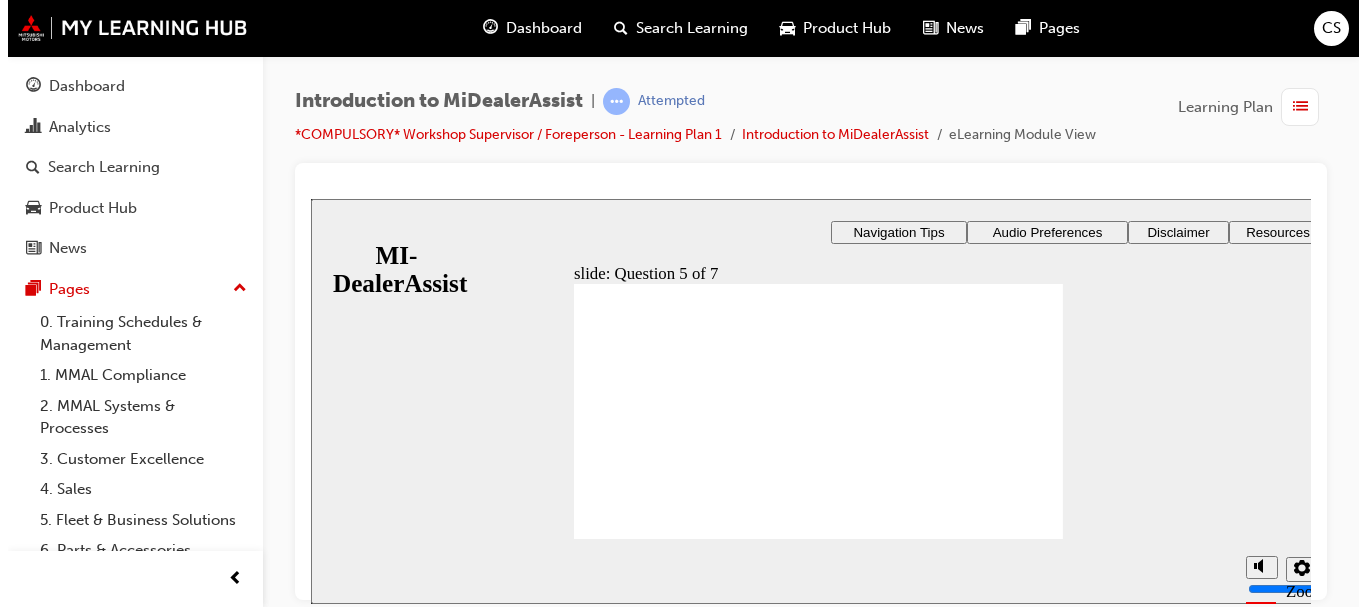 click on "Continue That’s right! You selected the correct response." at bounding box center [817, 1807] 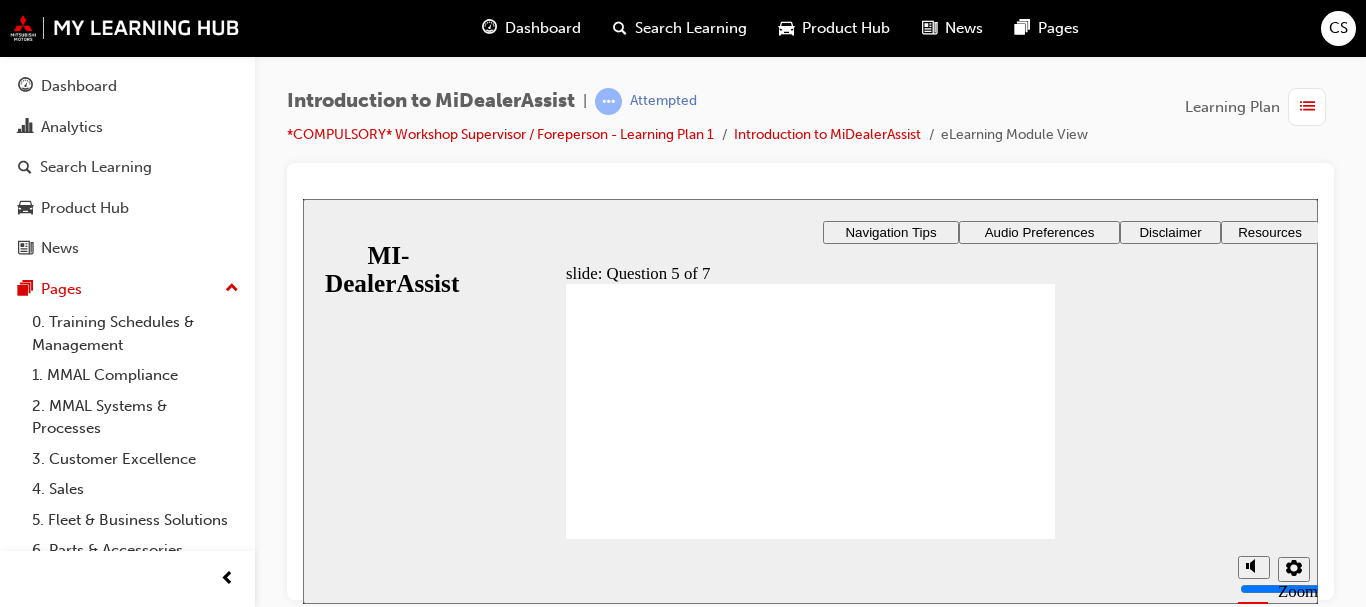 drag, startPoint x: 805, startPoint y: 488, endPoint x: 859, endPoint y: 494, distance: 54.33231 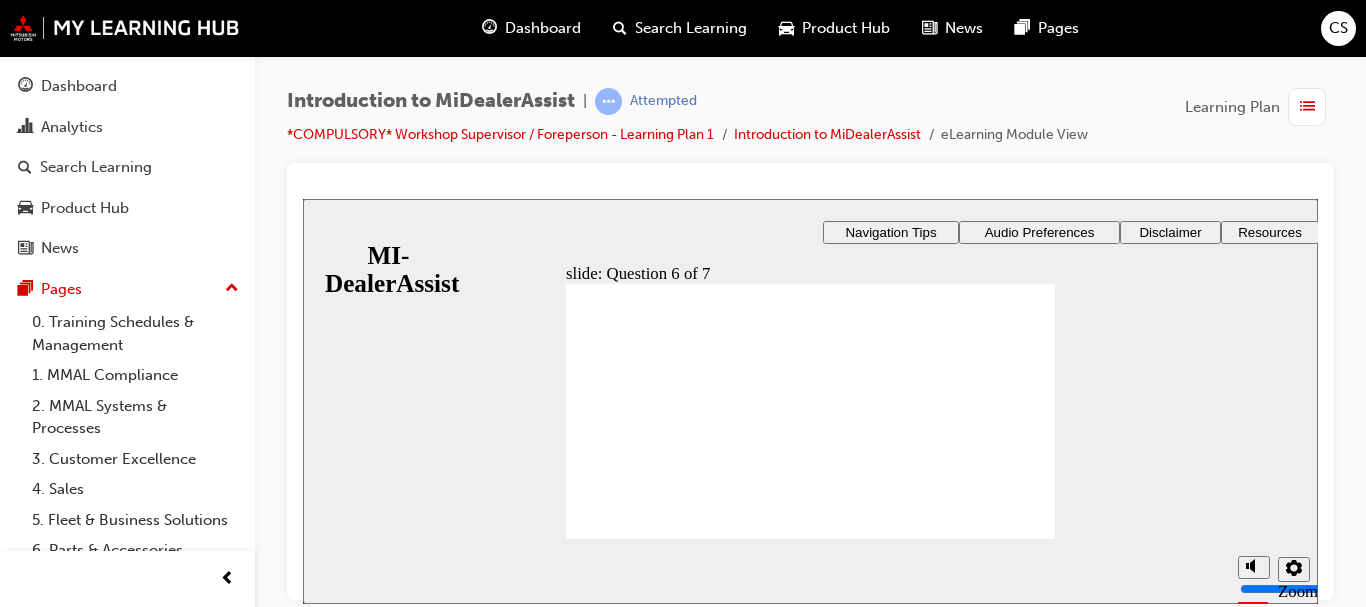 click 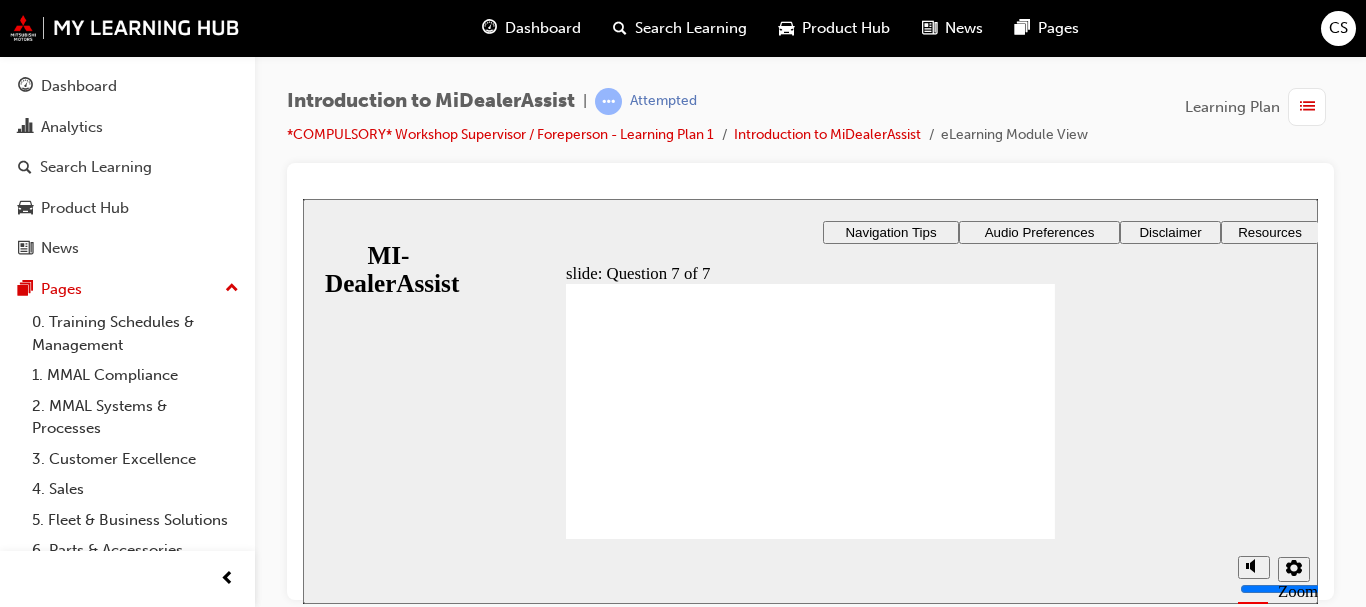 click 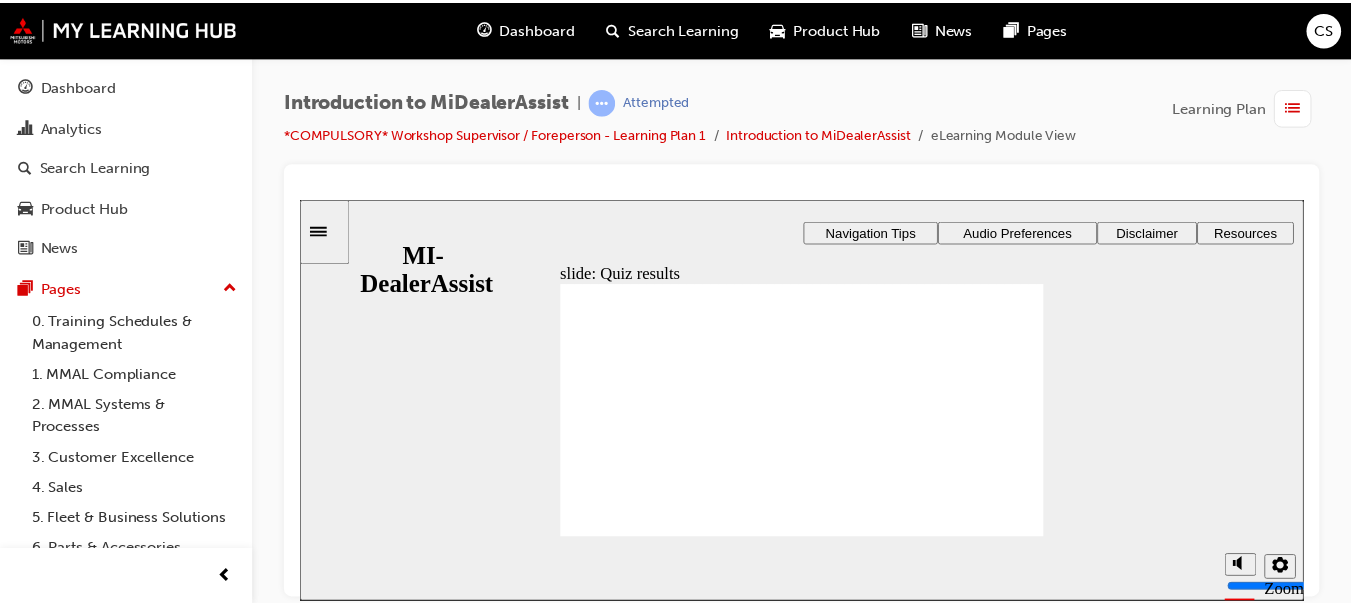 click on "Playback Speed
2
1.75
1.5
1.25 Normal" at bounding box center [806, 571] 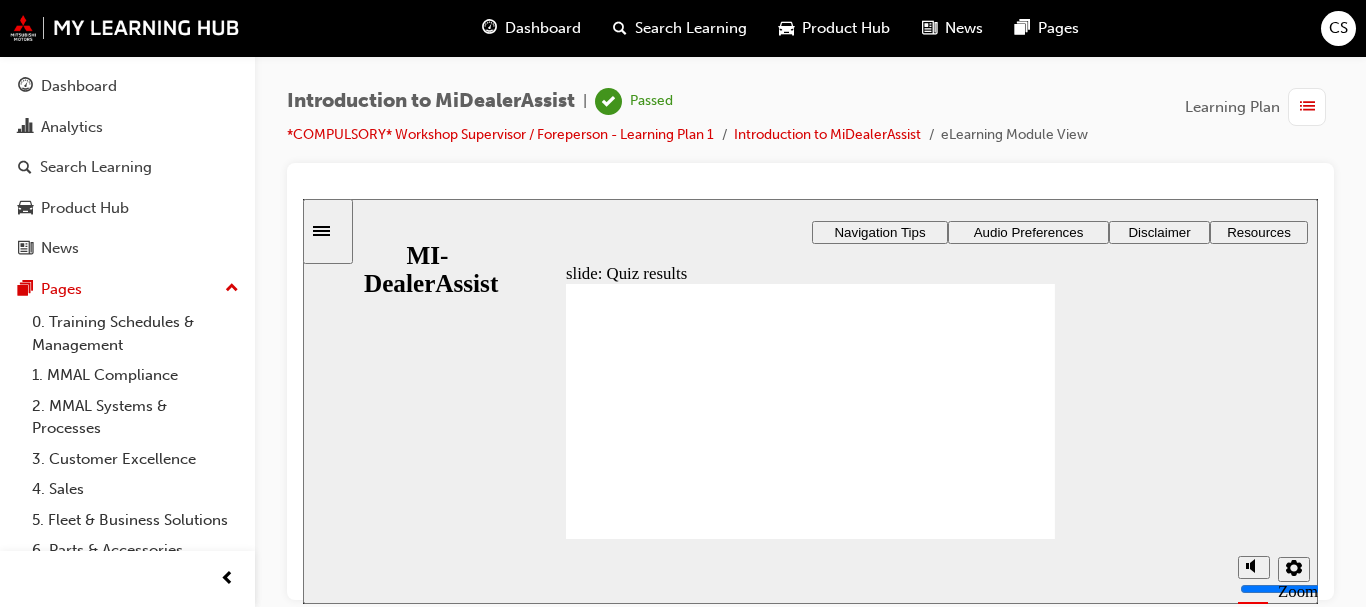 click 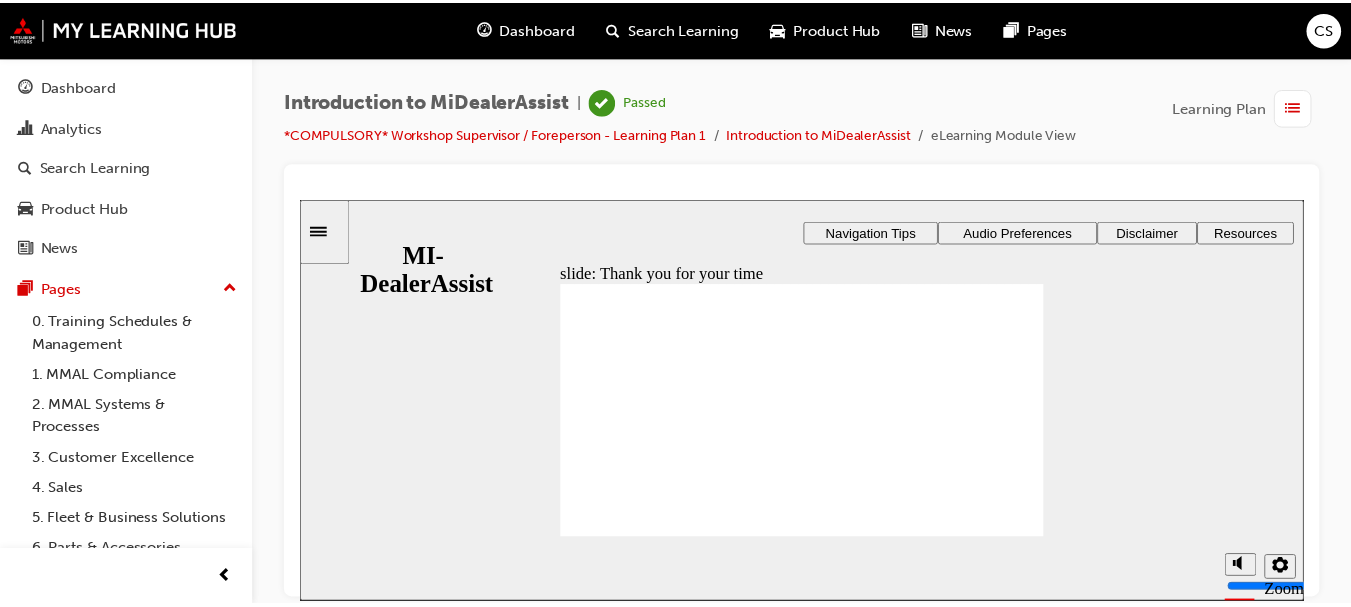 scroll, scrollTop: 0, scrollLeft: 0, axis: both 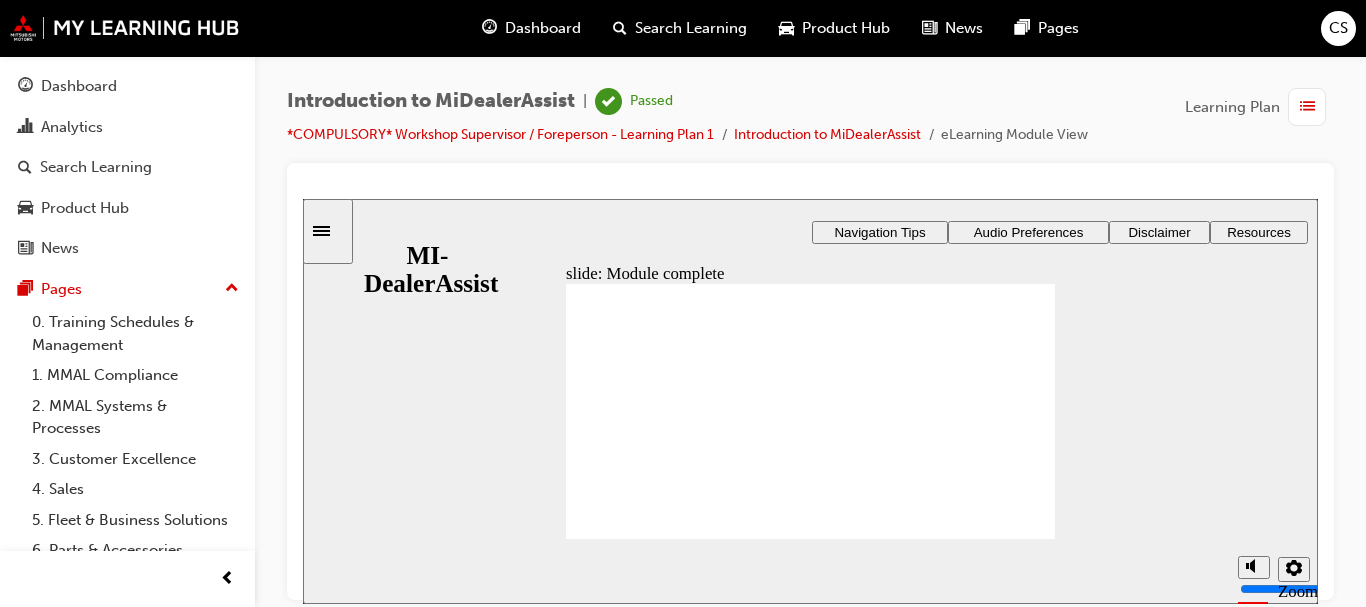 click 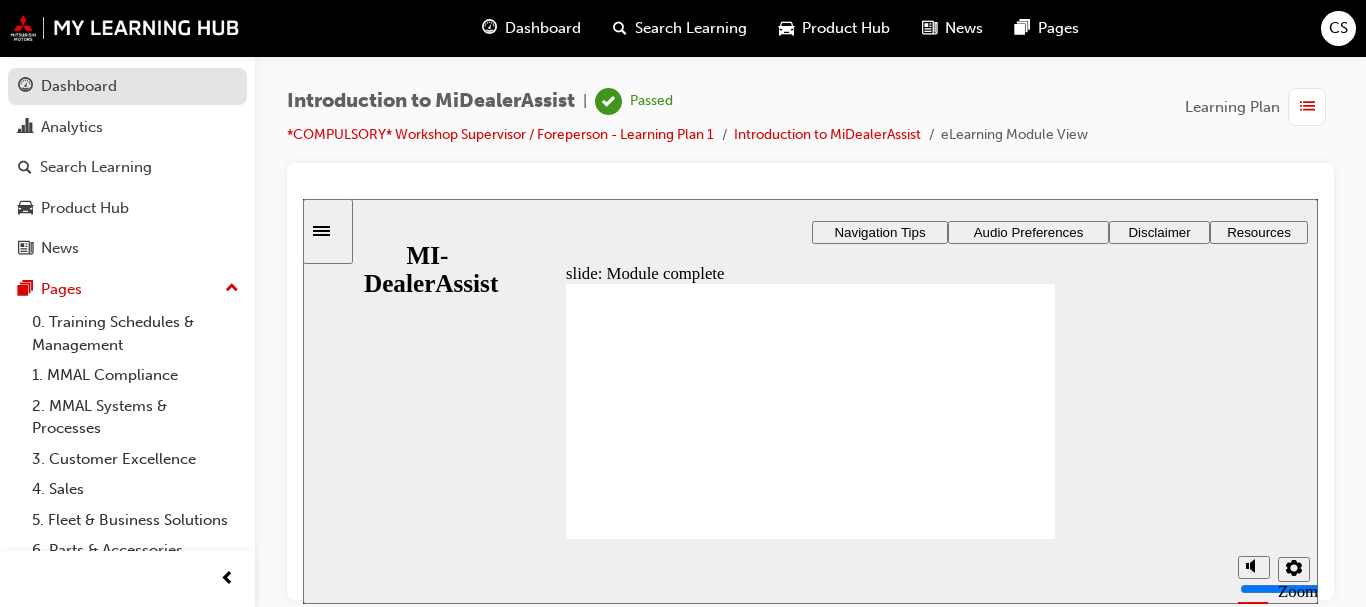 click on "Dashboard" at bounding box center [79, 86] 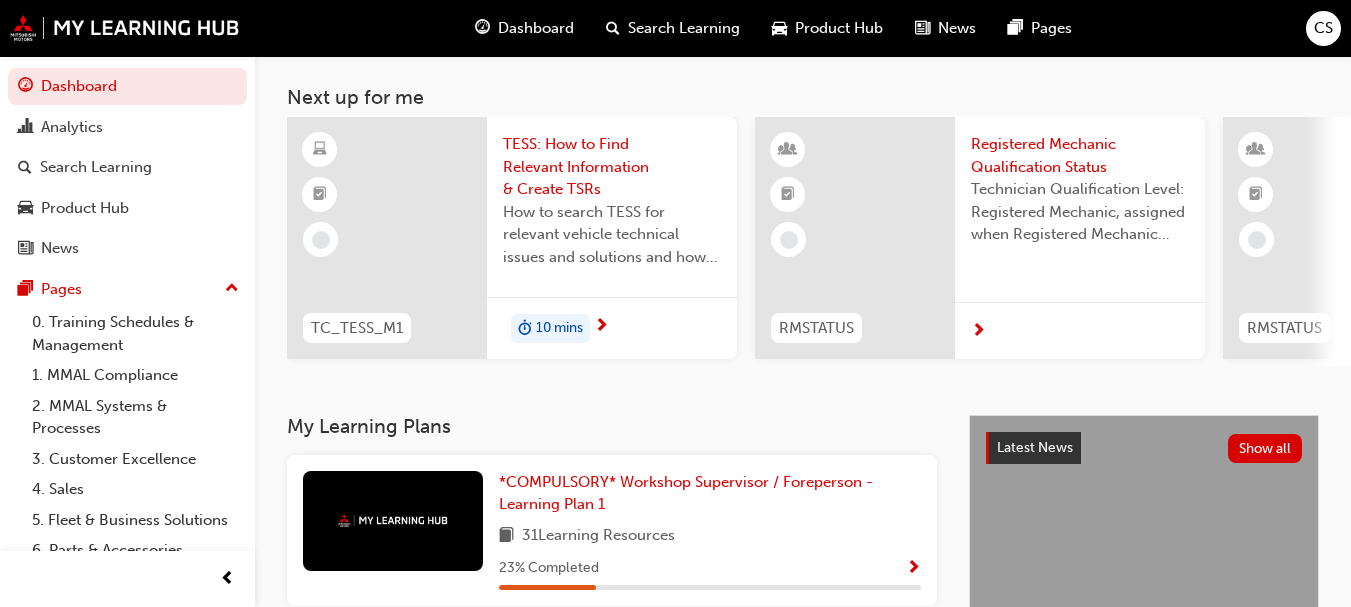 scroll, scrollTop: 92, scrollLeft: 0, axis: vertical 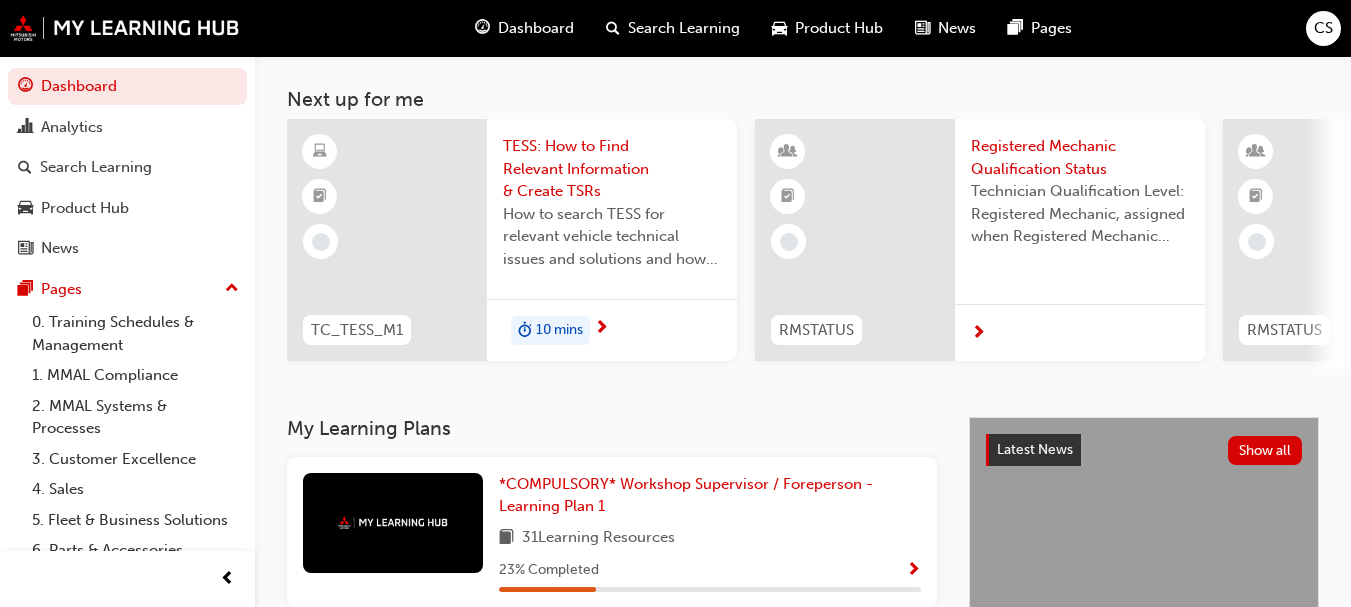 click on "How to search TESS for relevant vehicle technical issues and solutions and how to create a new TSR if relevant details are not found via search." at bounding box center [612, 237] 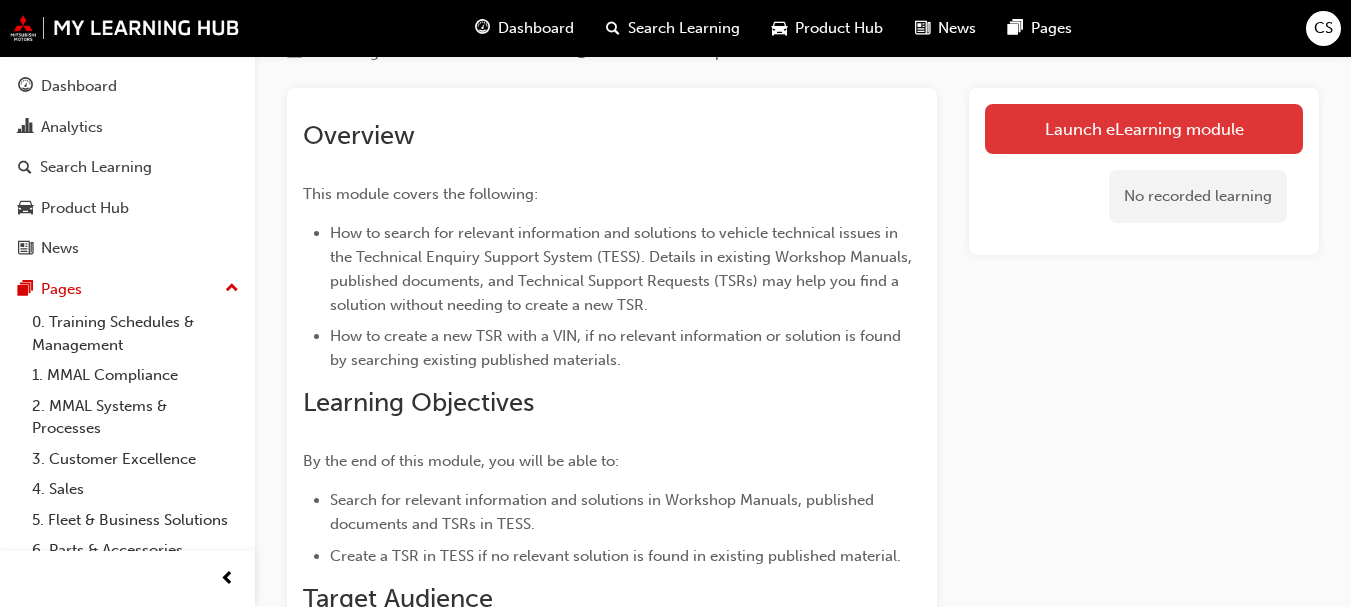 click on "Launch eLearning module" at bounding box center [1144, 129] 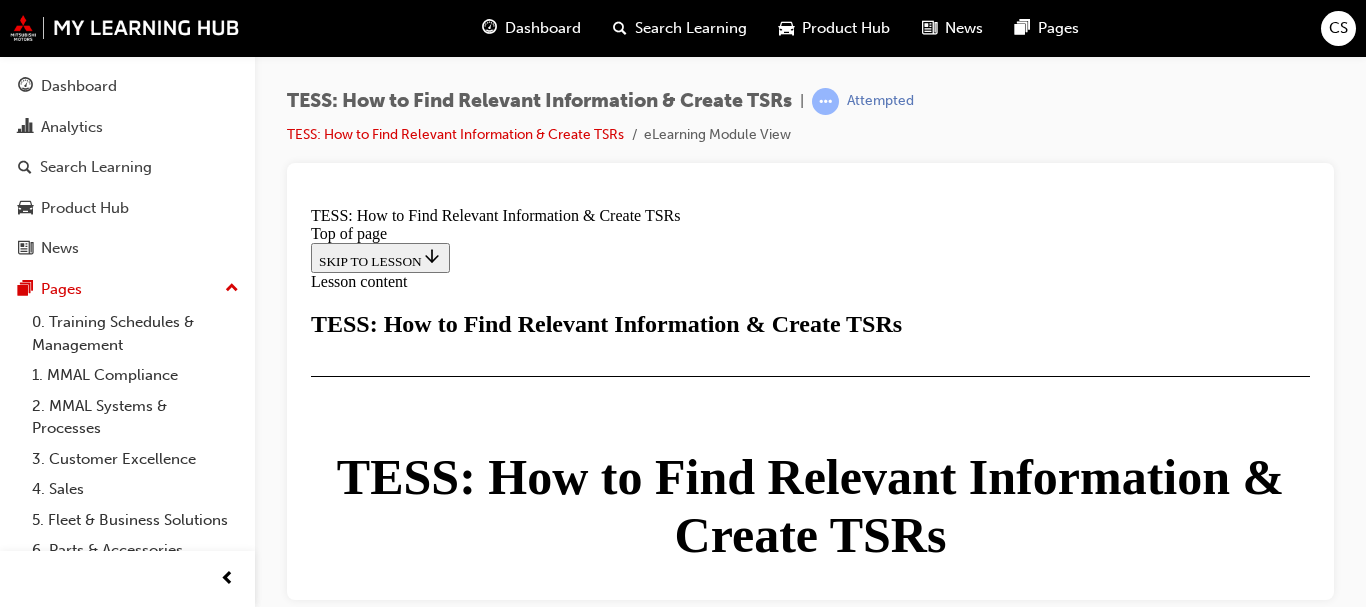 scroll, scrollTop: 0, scrollLeft: 0, axis: both 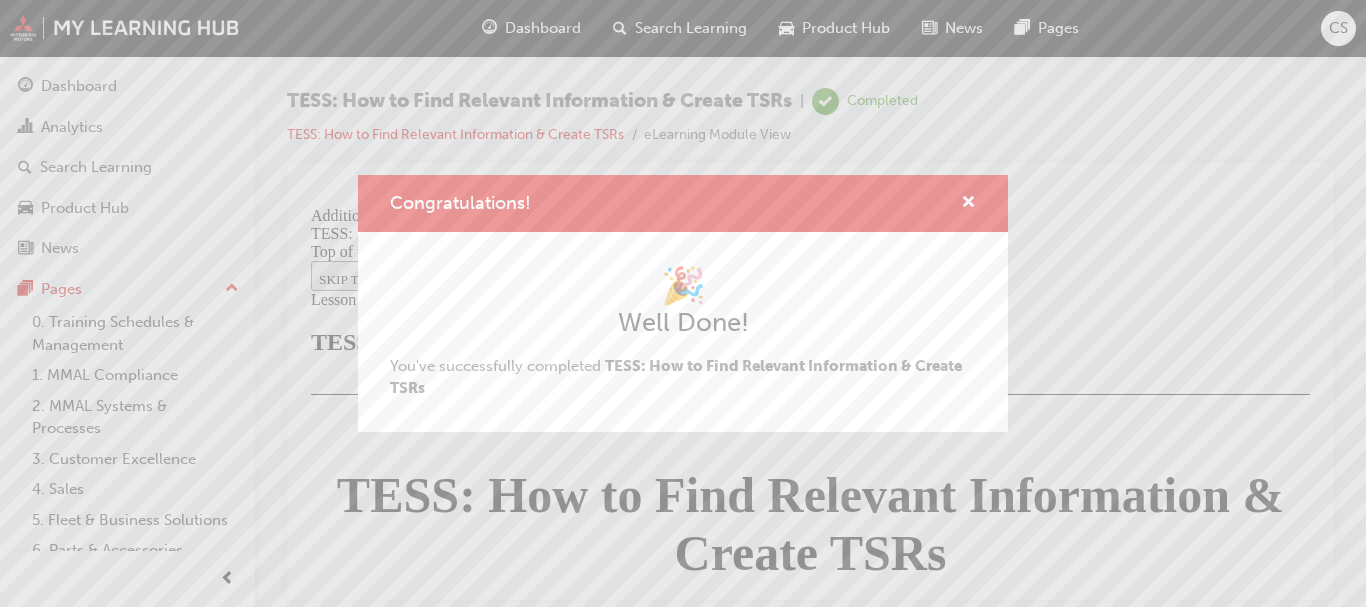 click on "Congratulations! 🎉 Well Done! You've successfully completed   TESS: How to Find Relevant Information & Create TSRs" at bounding box center (683, 303) 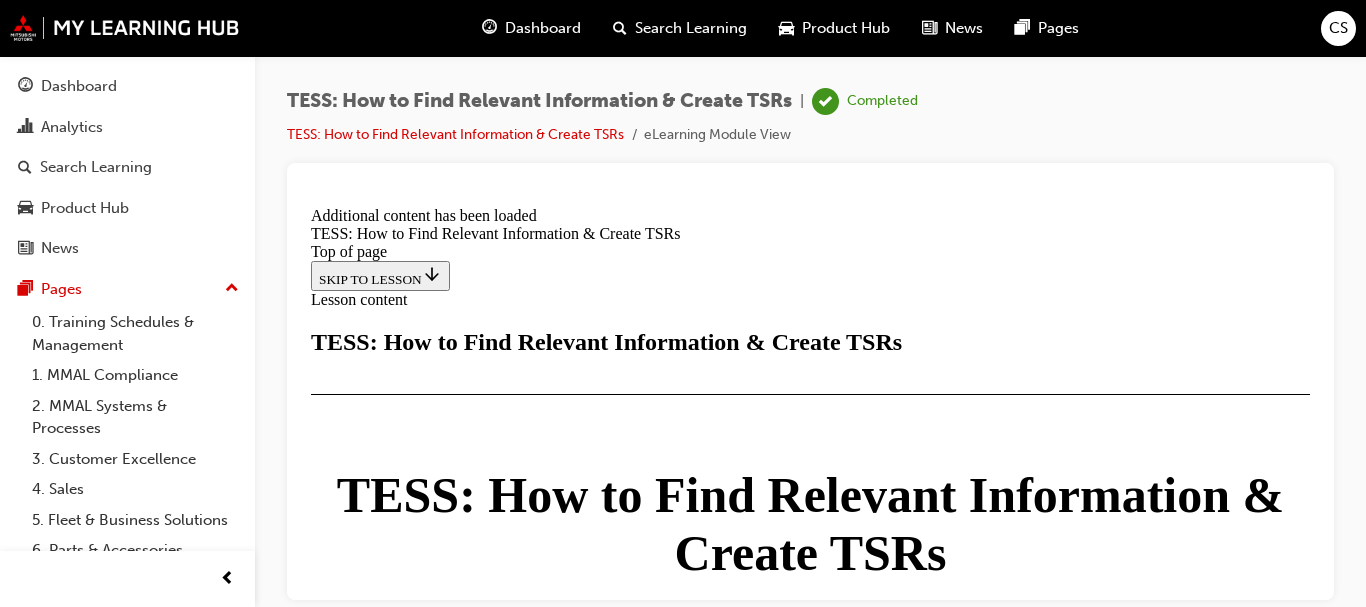 click on "CLOSE MODULE" at bounding box center (372, 3537) 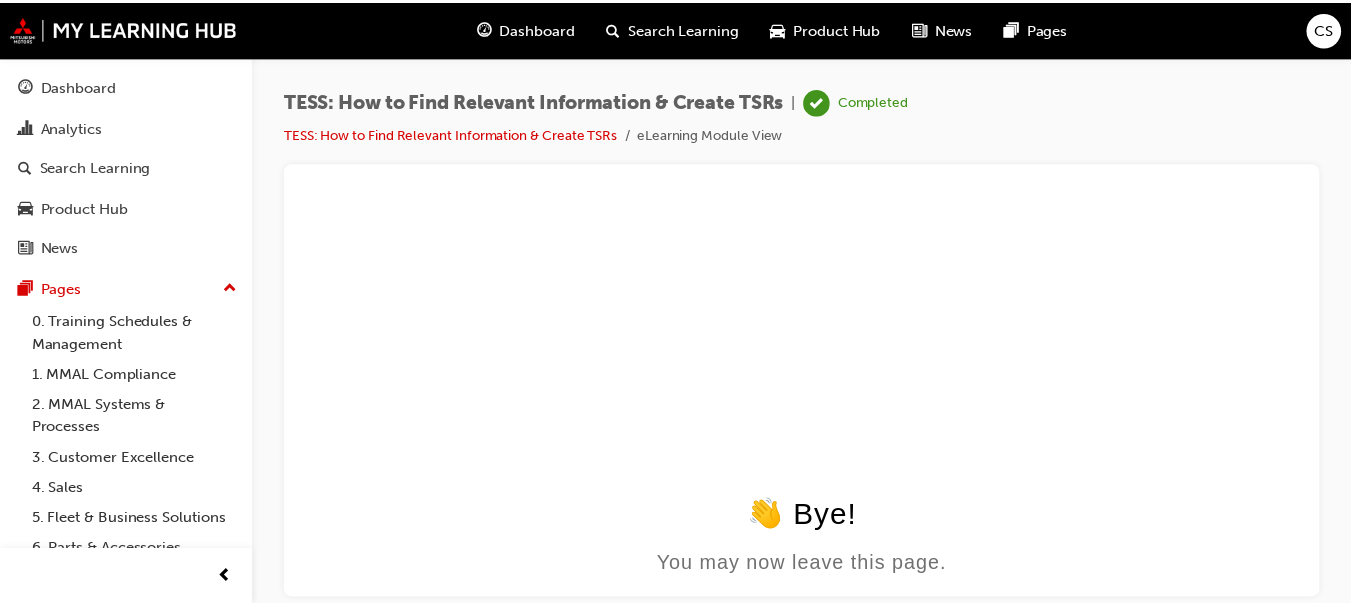 scroll, scrollTop: 0, scrollLeft: 0, axis: both 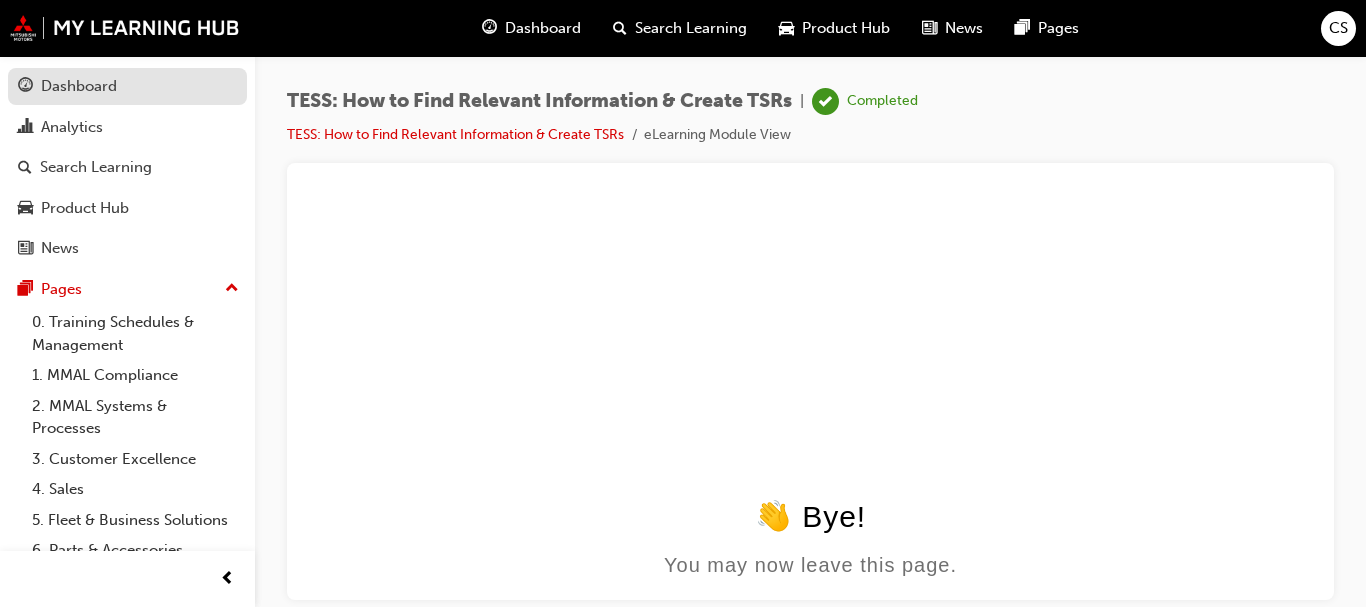 click on "Dashboard" at bounding box center (127, 86) 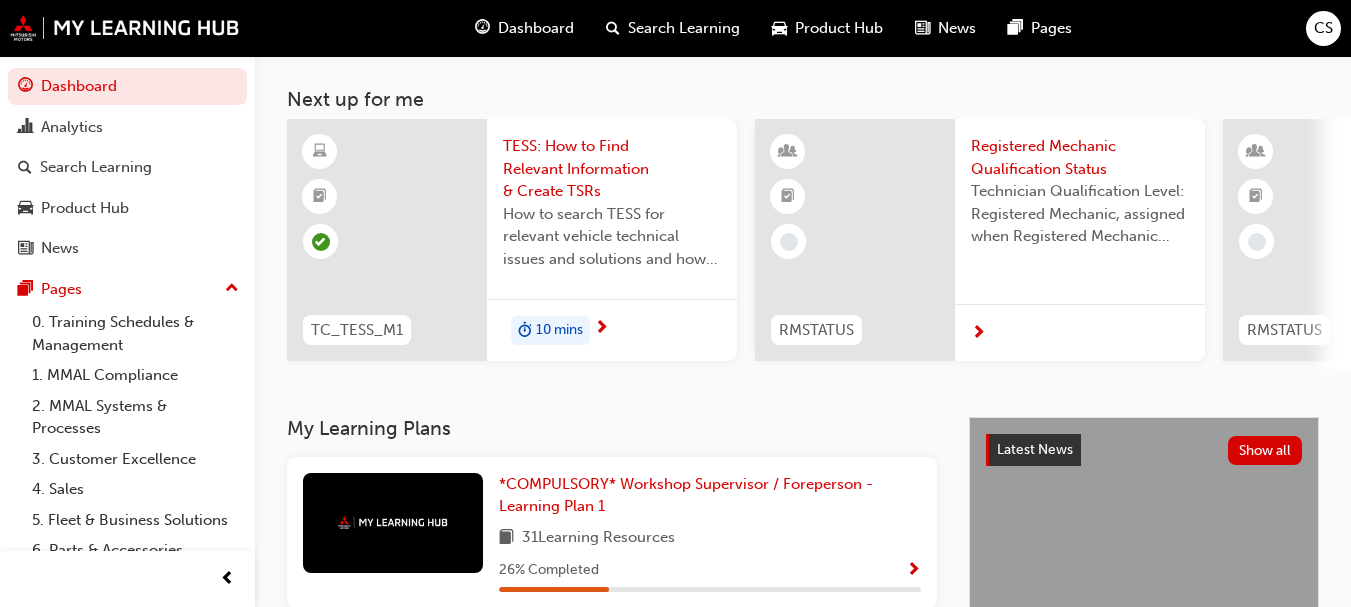scroll, scrollTop: 93, scrollLeft: 0, axis: vertical 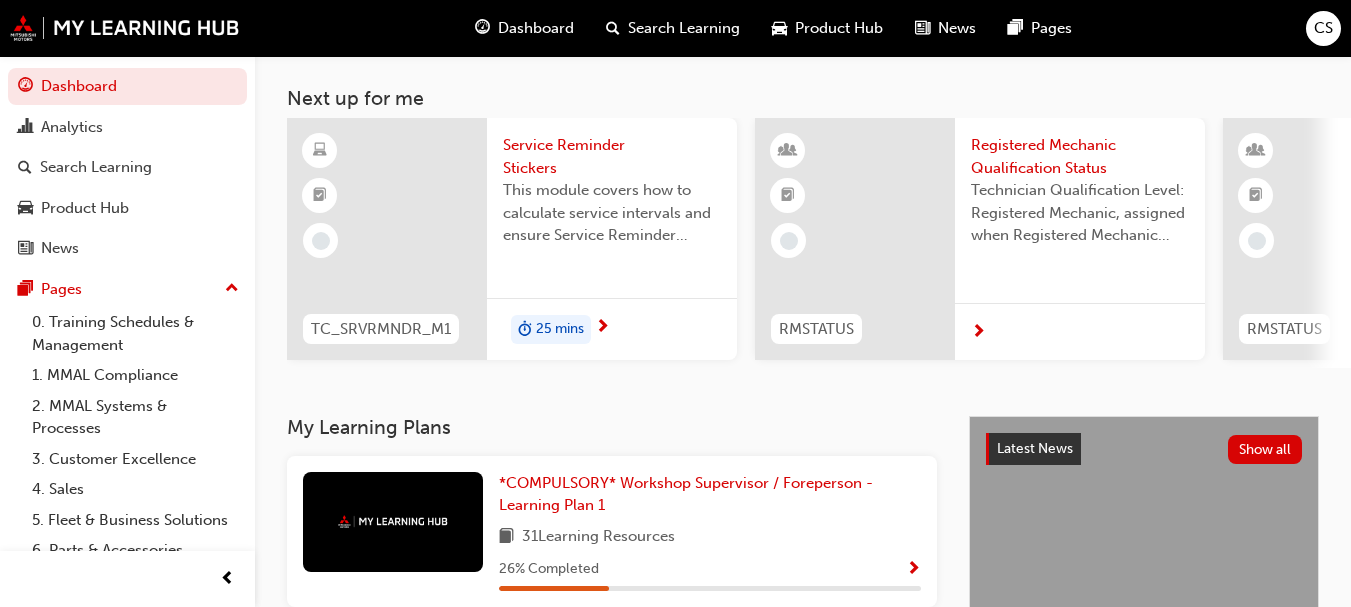 click at bounding box center [602, 328] 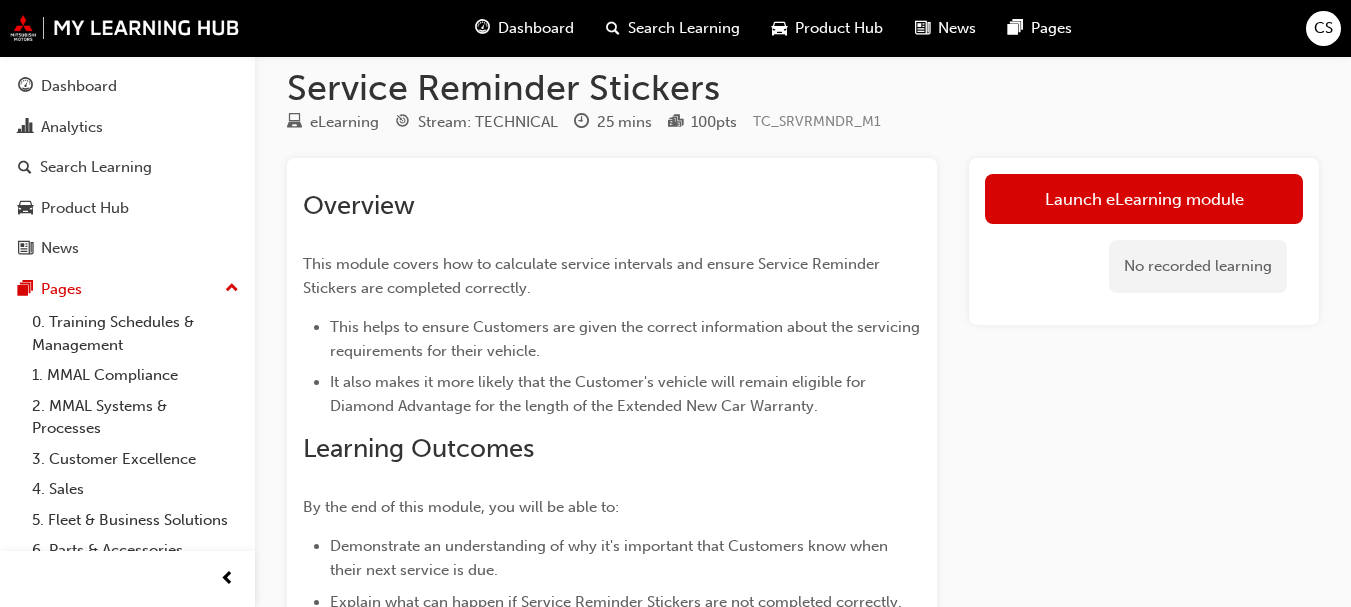 scroll, scrollTop: 6, scrollLeft: 0, axis: vertical 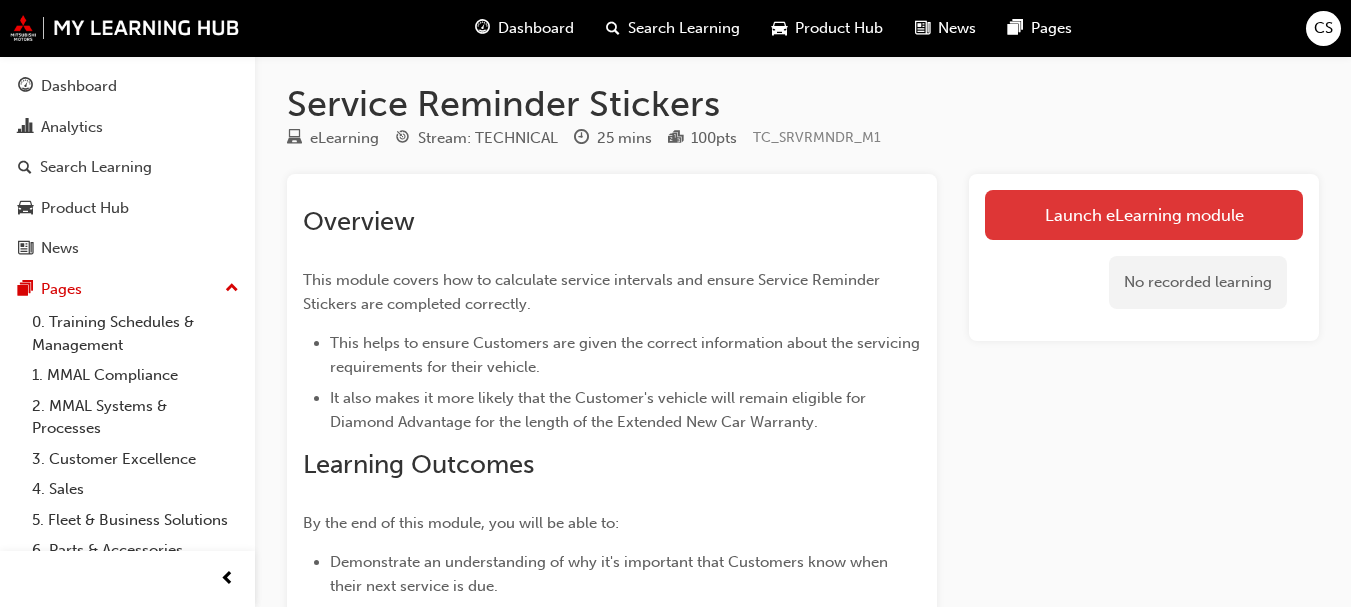 click on "Launch eLearning module" at bounding box center (1144, 215) 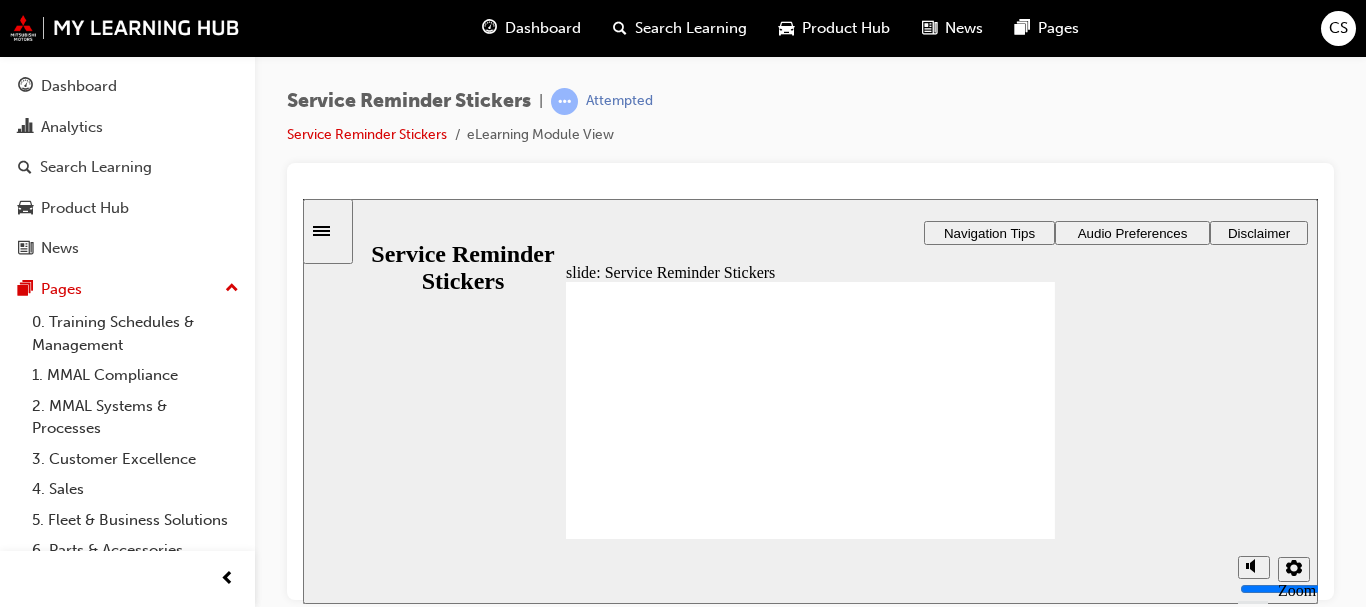 scroll, scrollTop: 0, scrollLeft: 0, axis: both 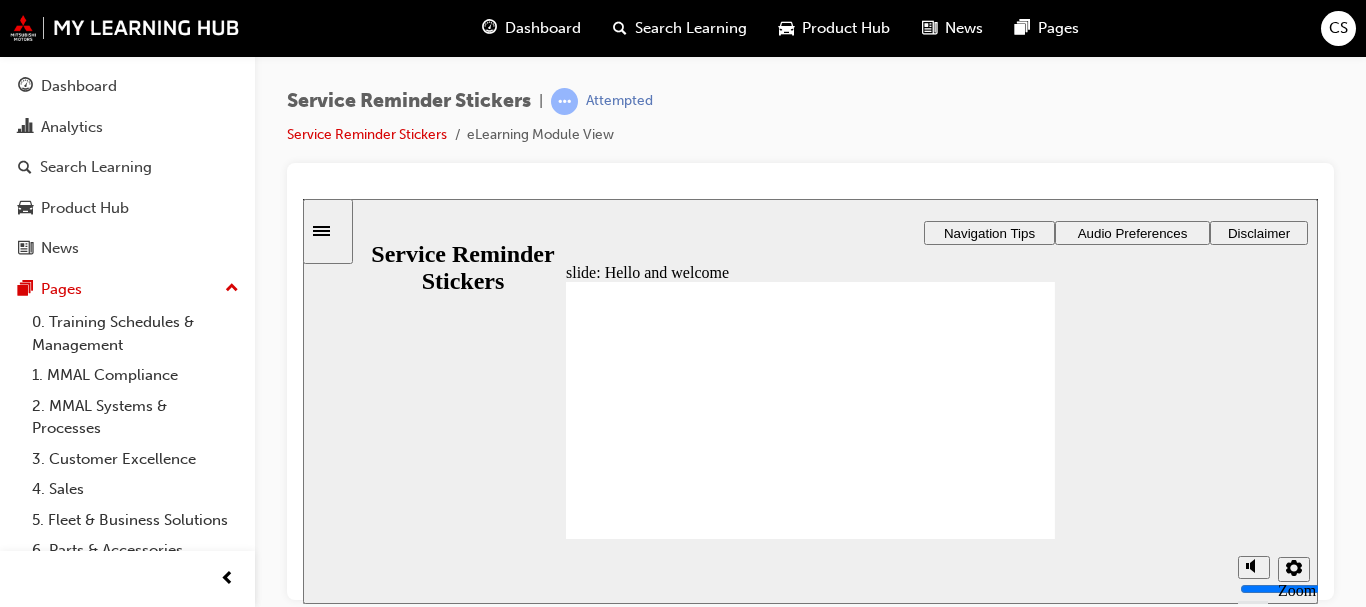 click 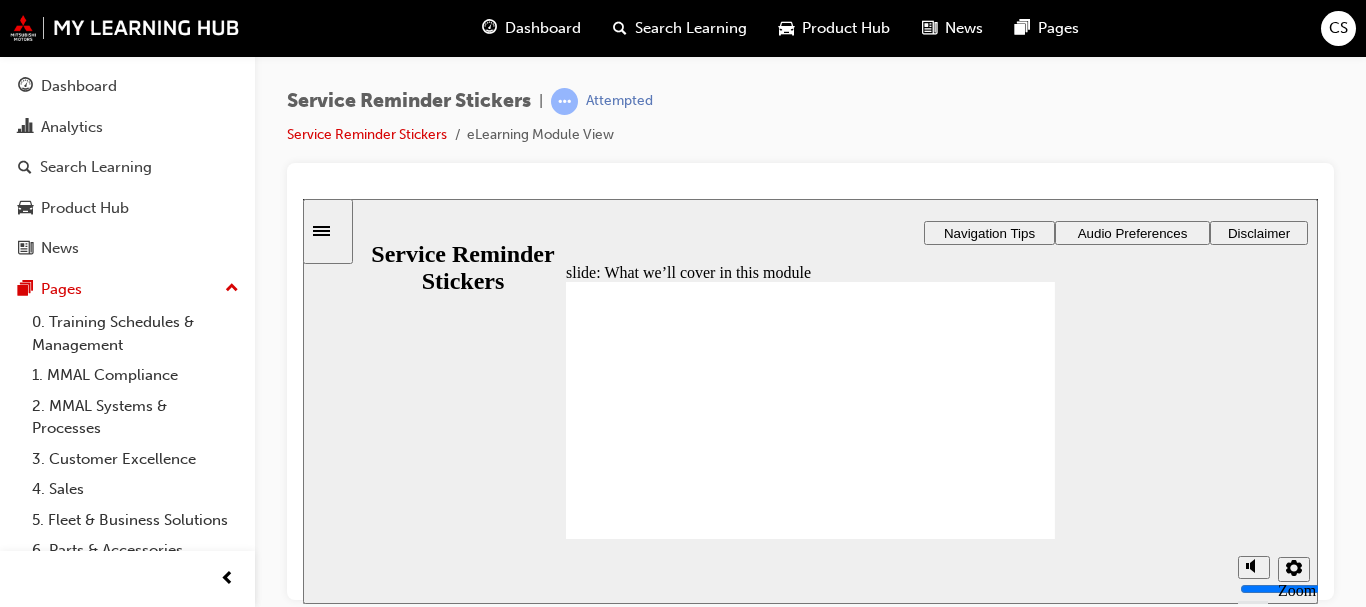 click 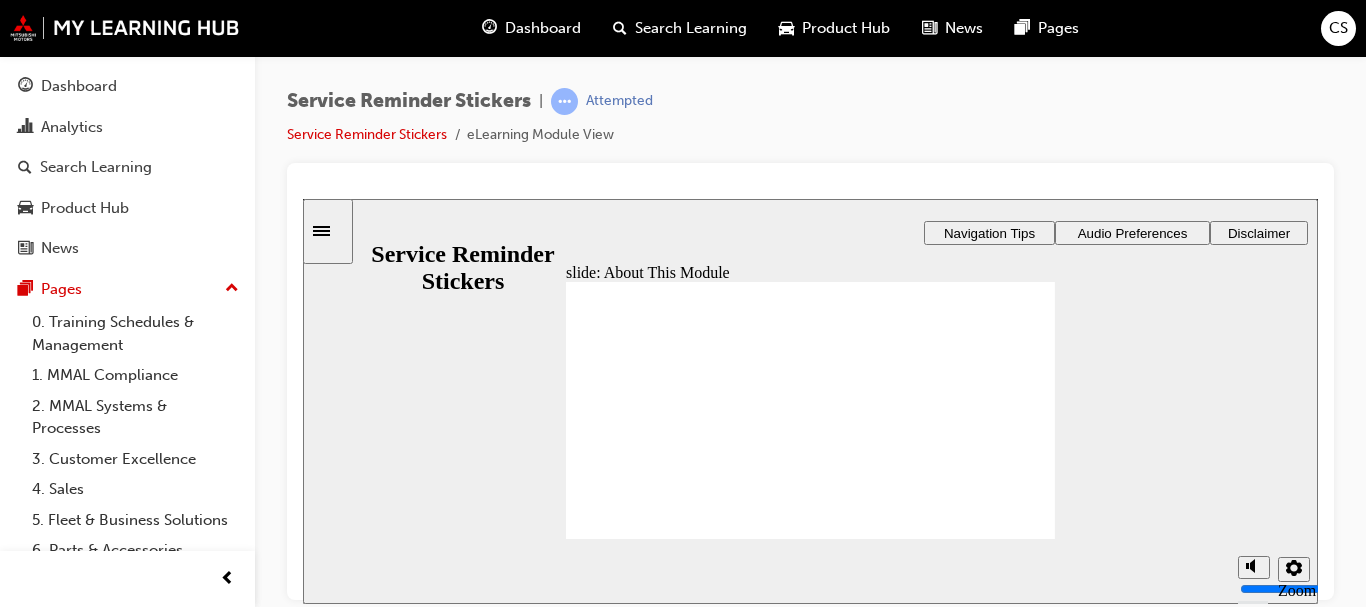 click 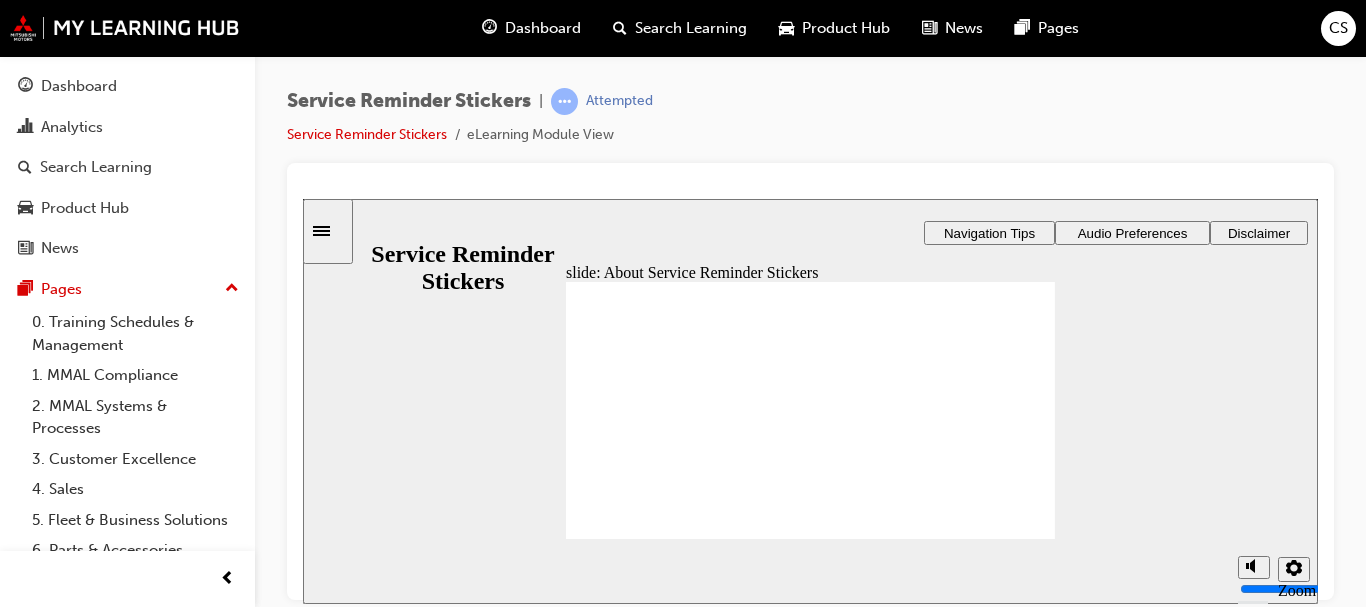 click 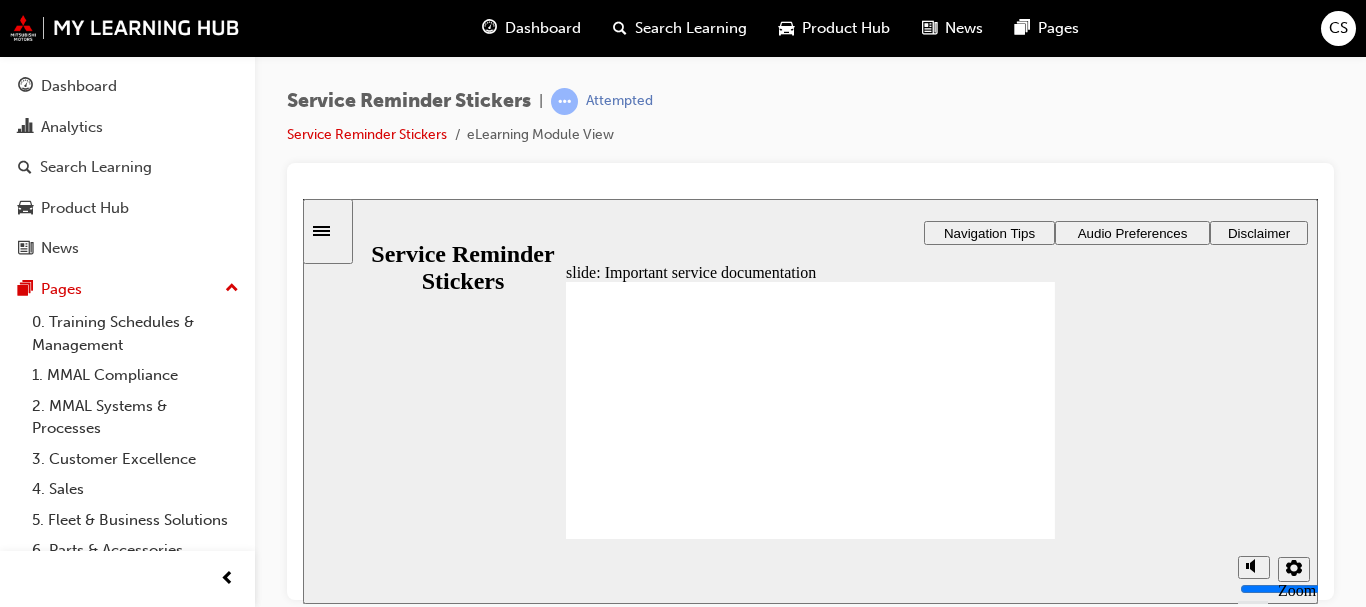 click 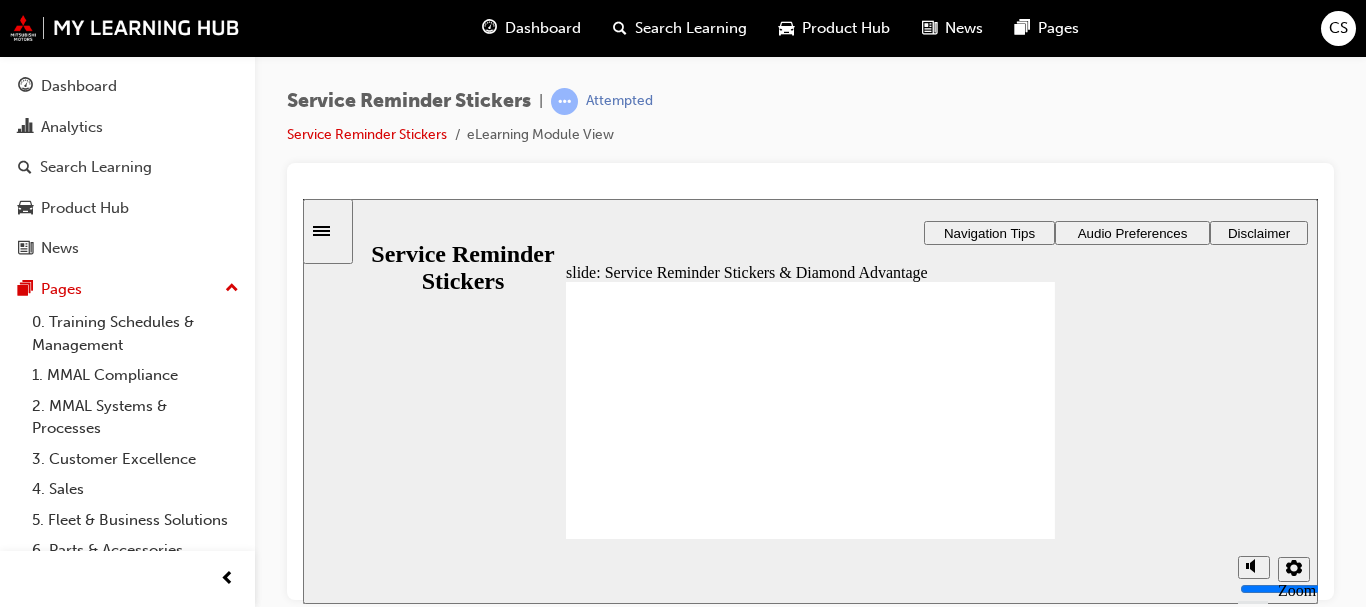 click 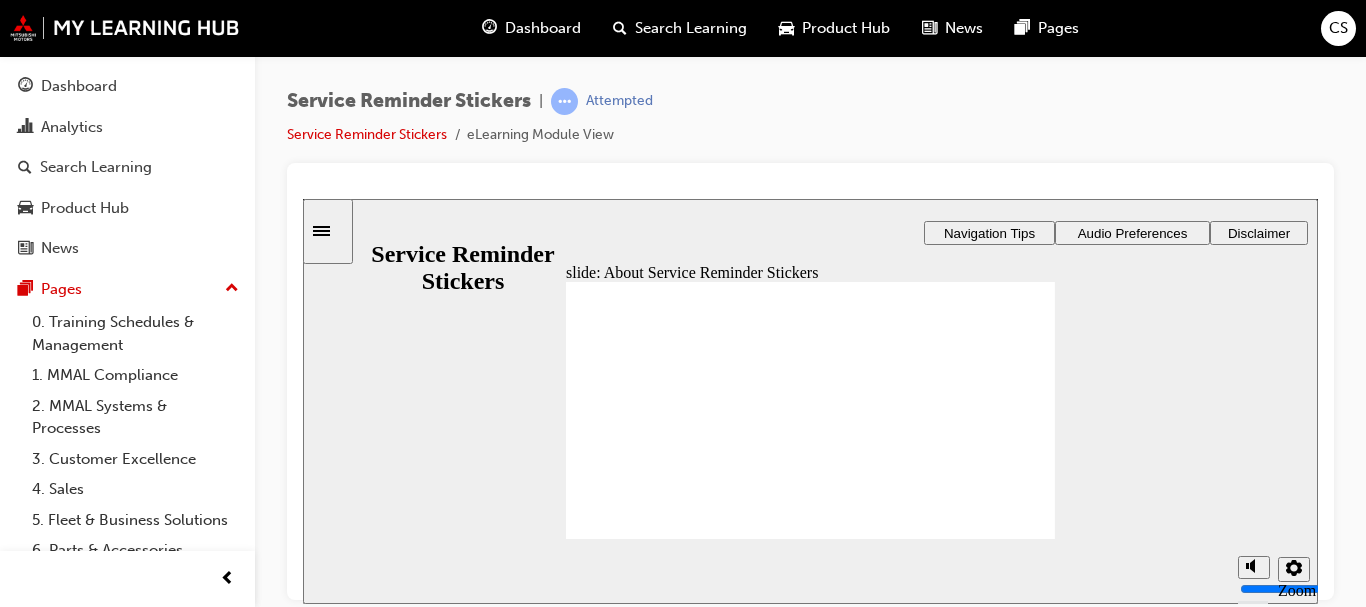 click 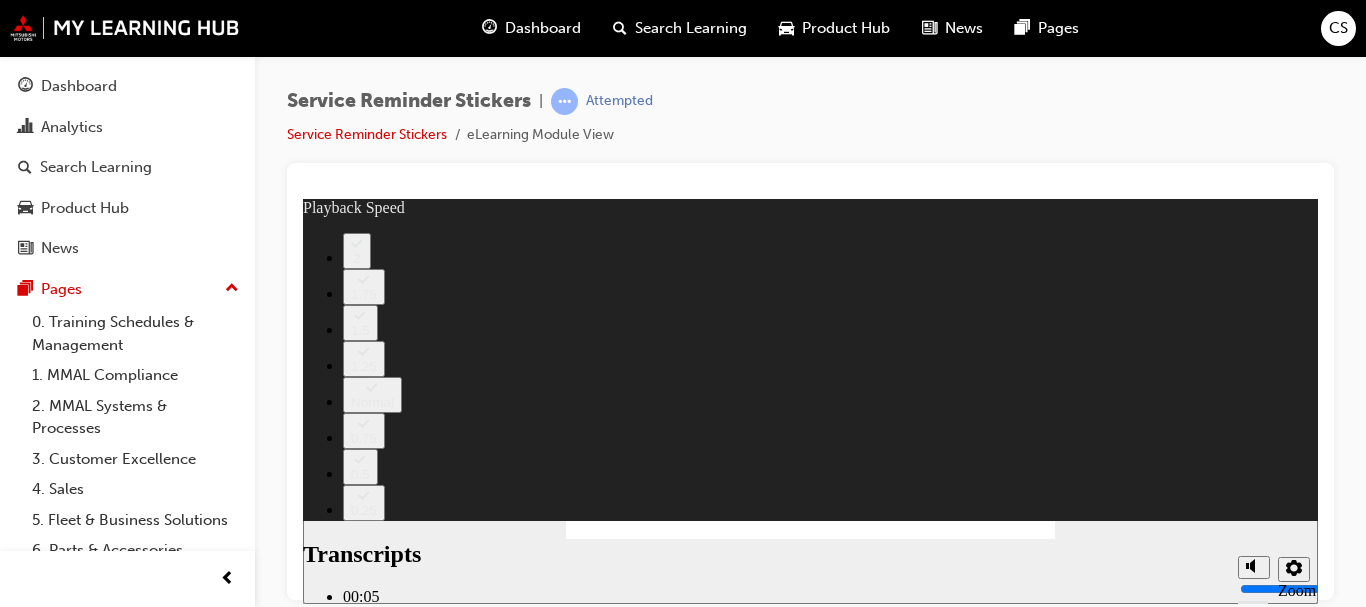 type on "98" 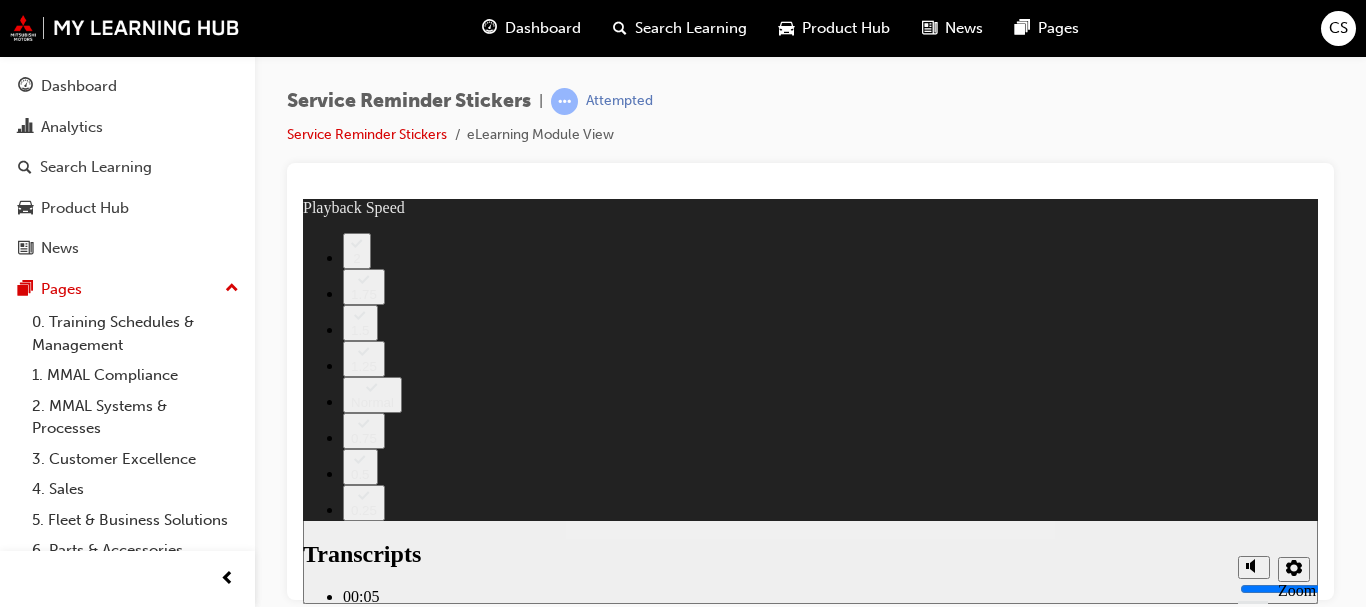 click at bounding box center (810, 693) 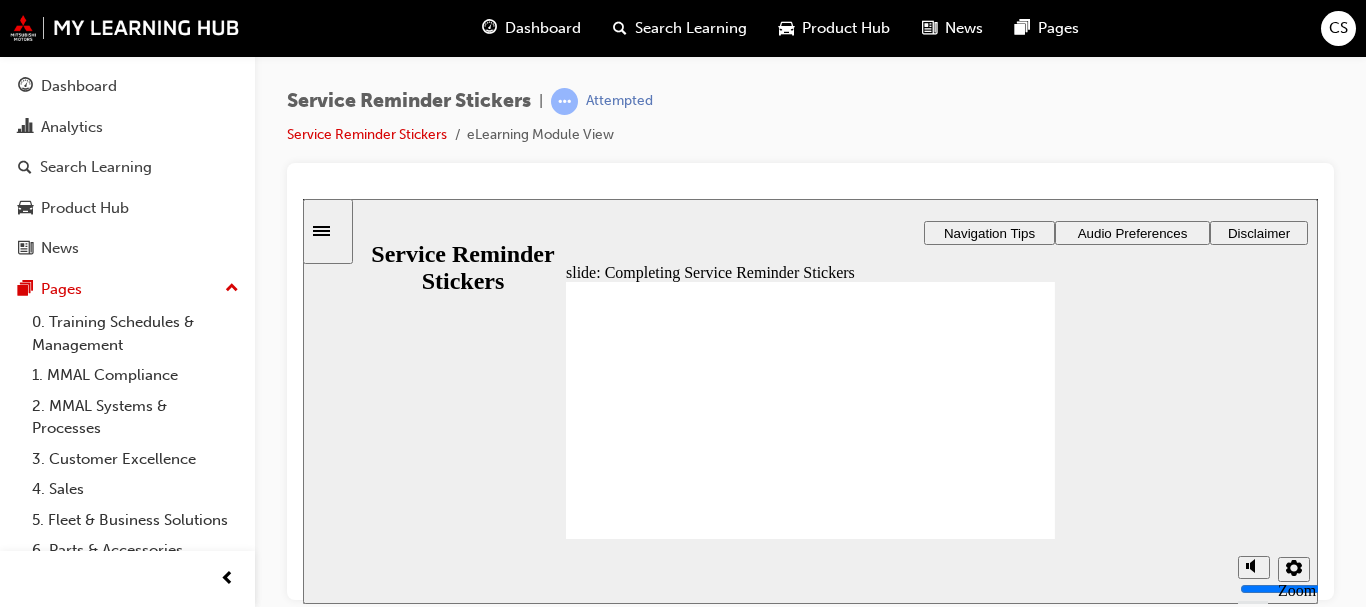 click 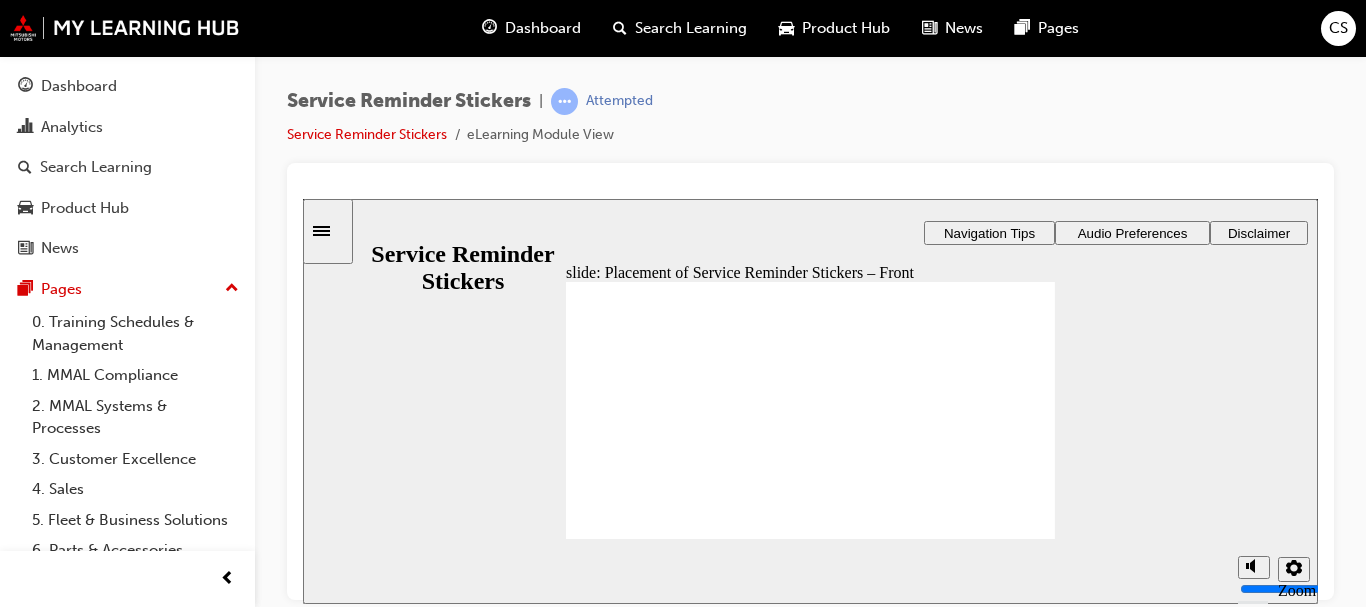 click 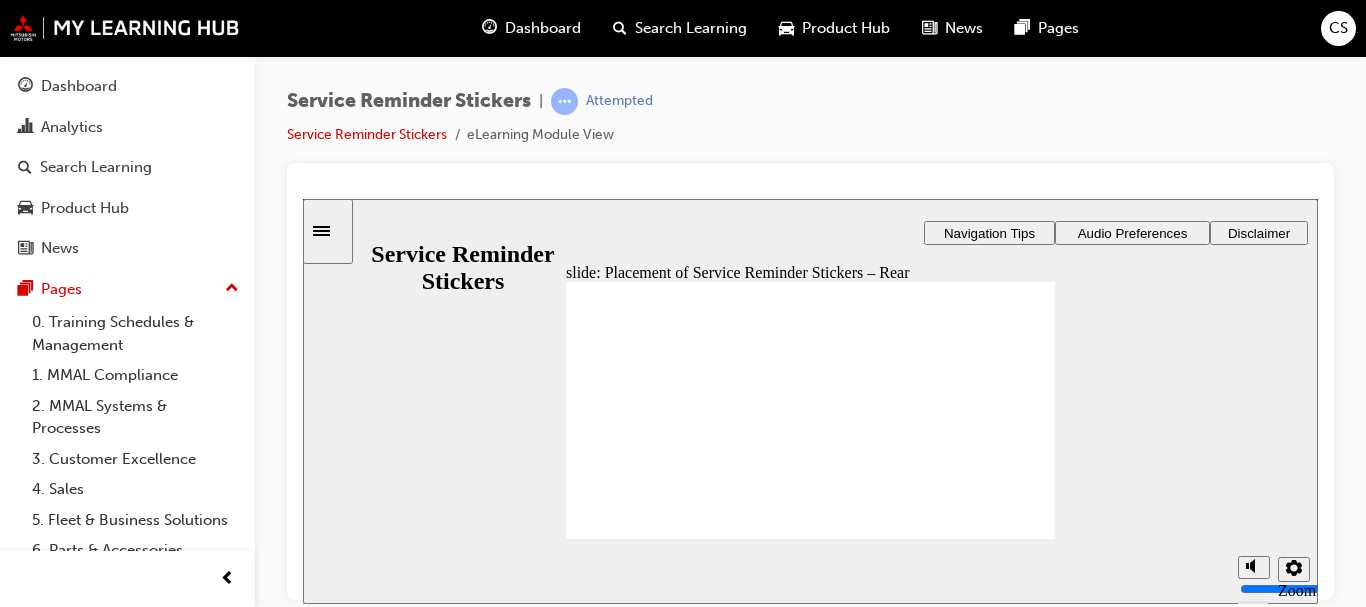 click 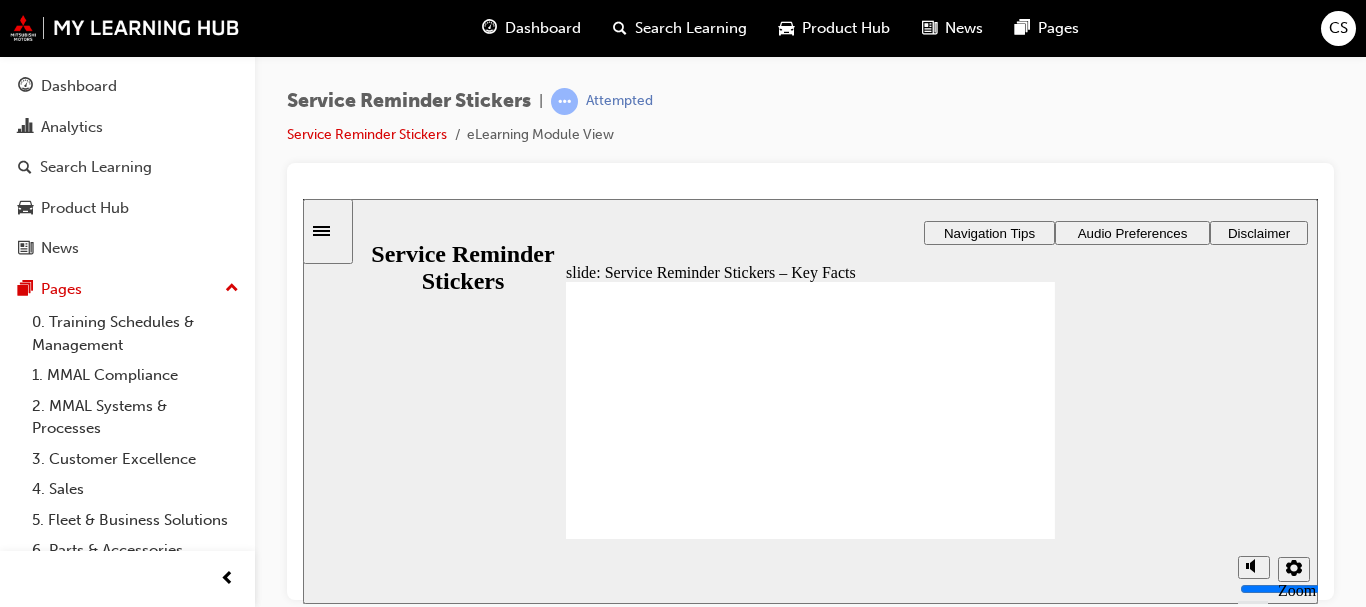 click 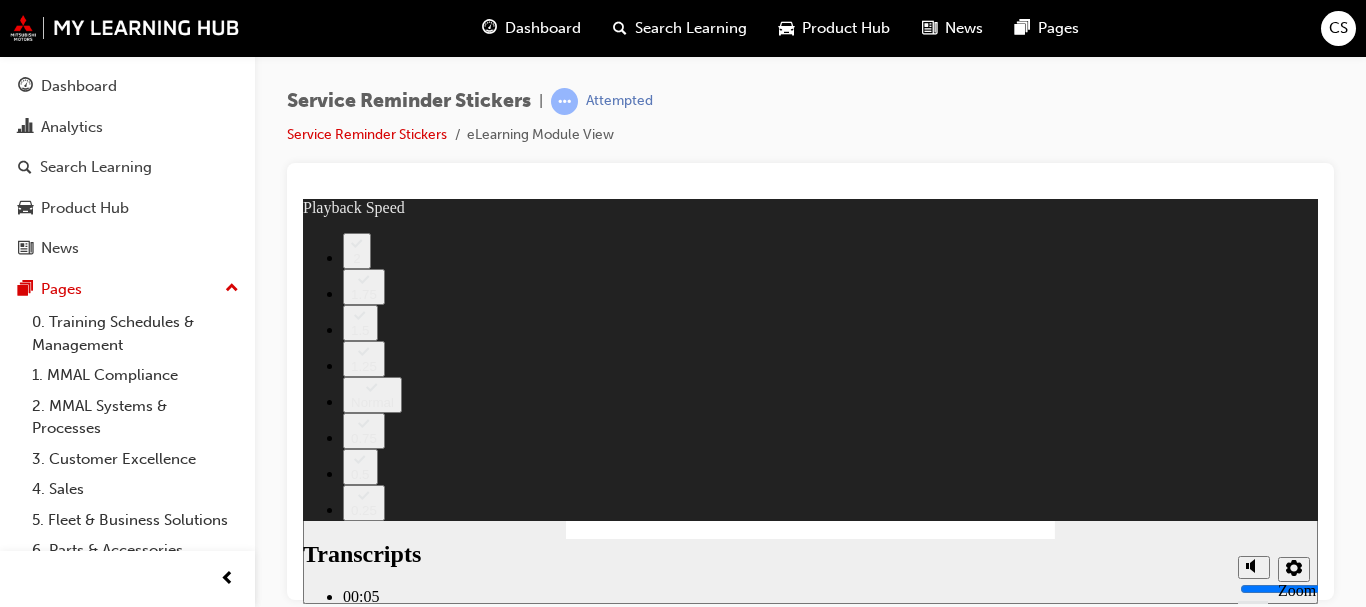 type on "135" 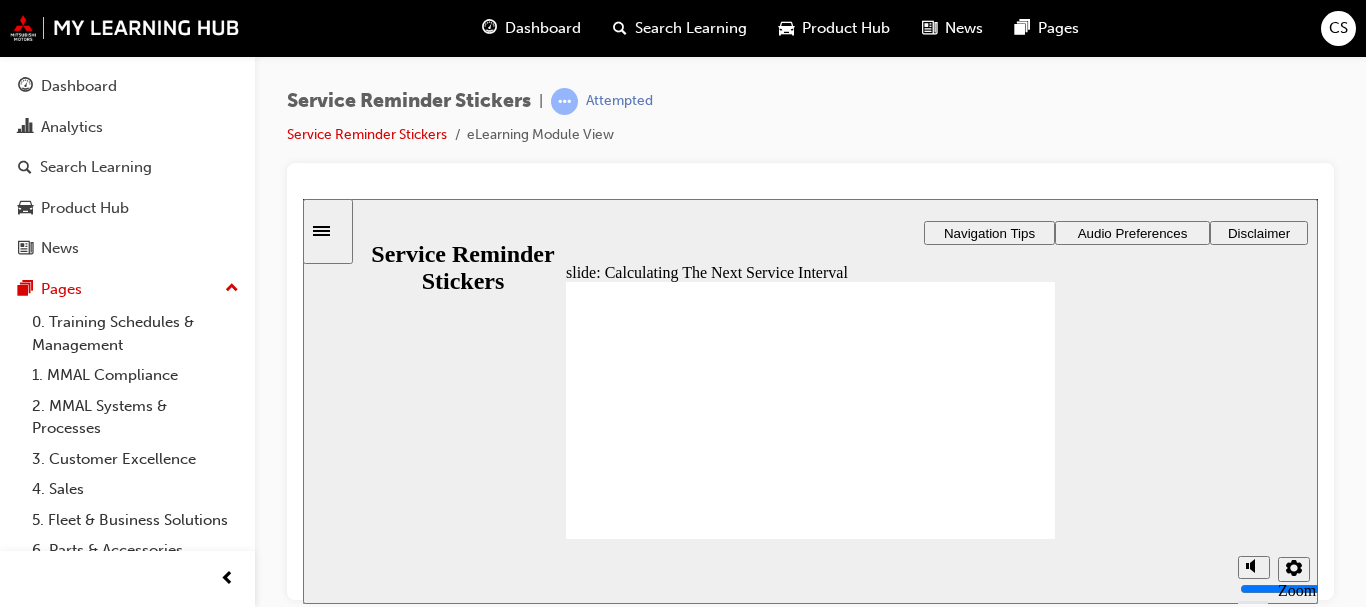 click 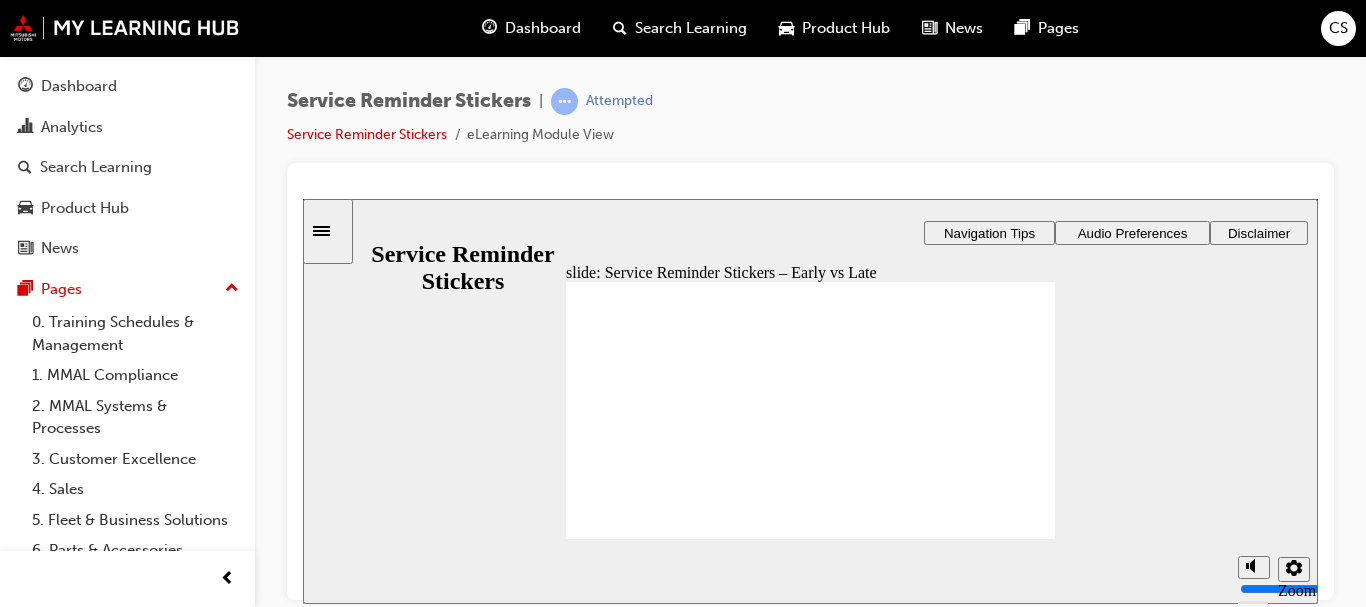 click 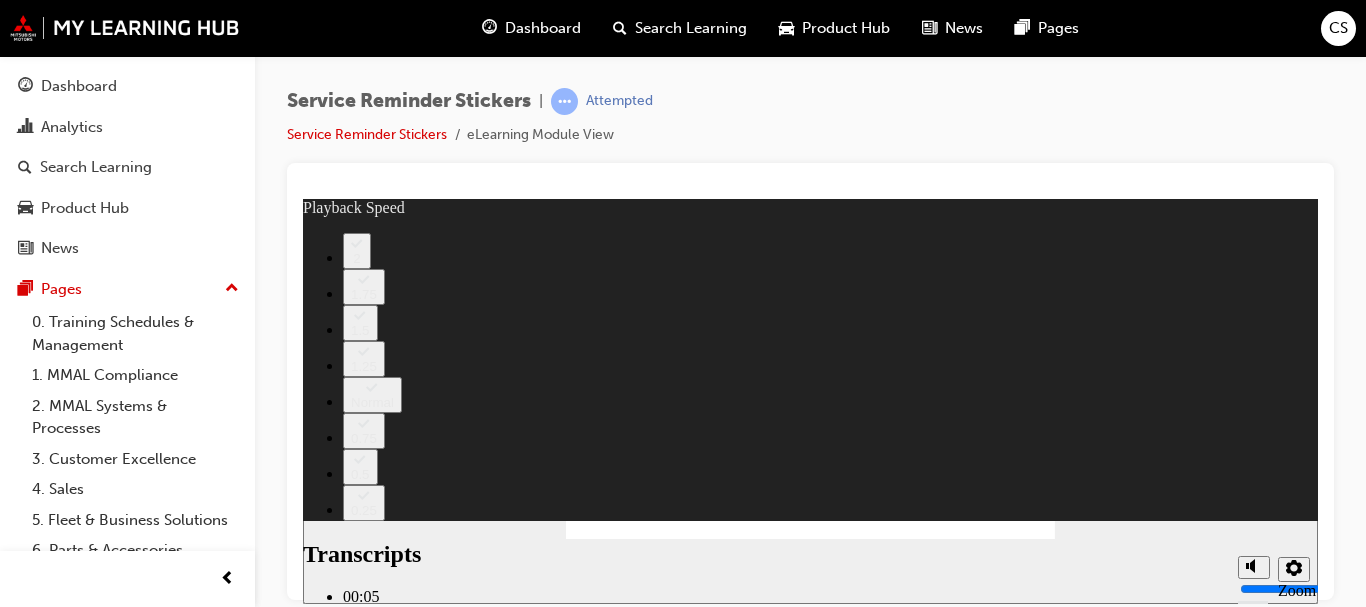 type on "166" 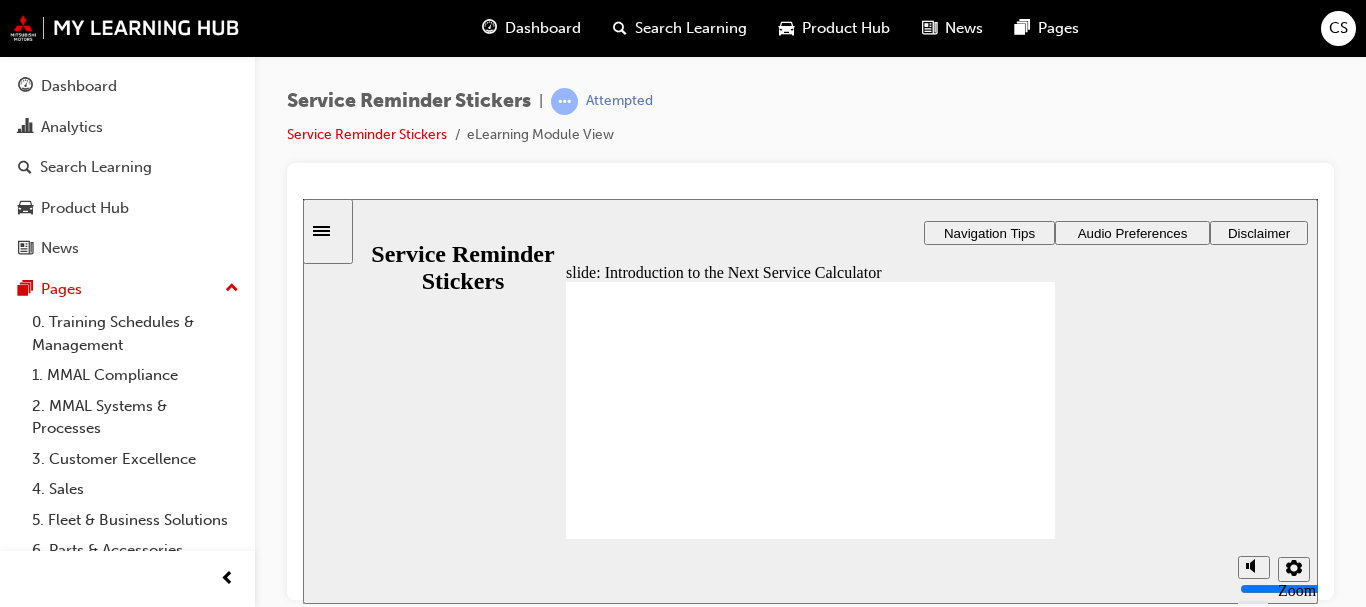 click 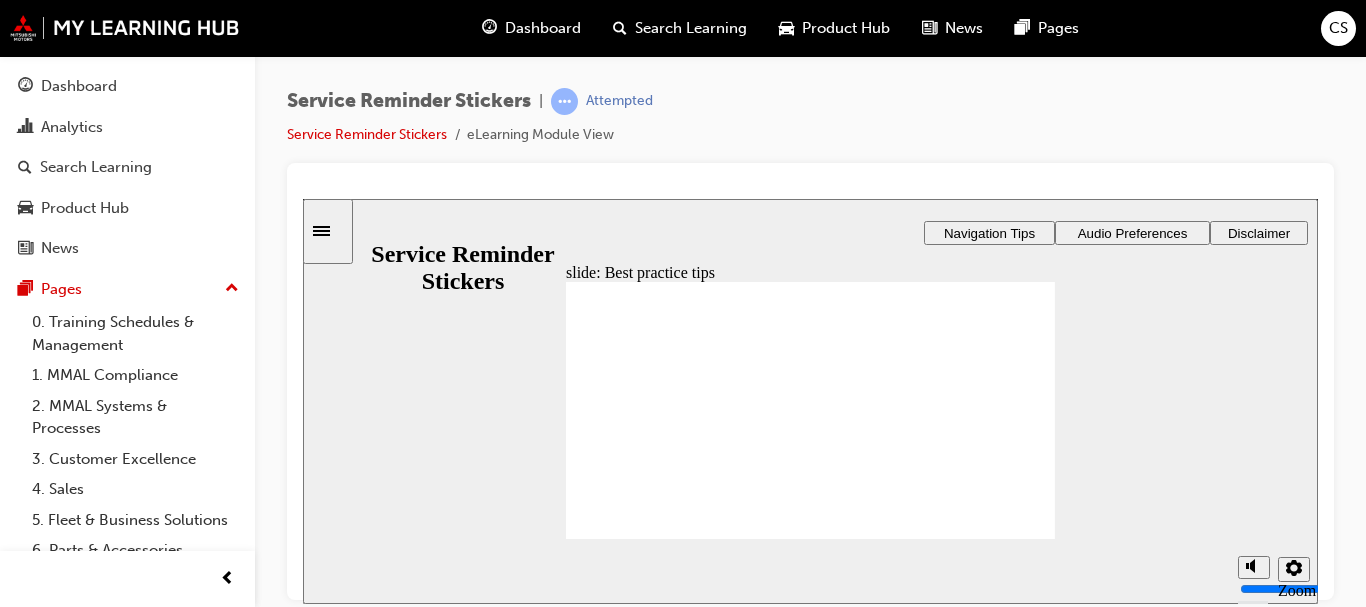 click 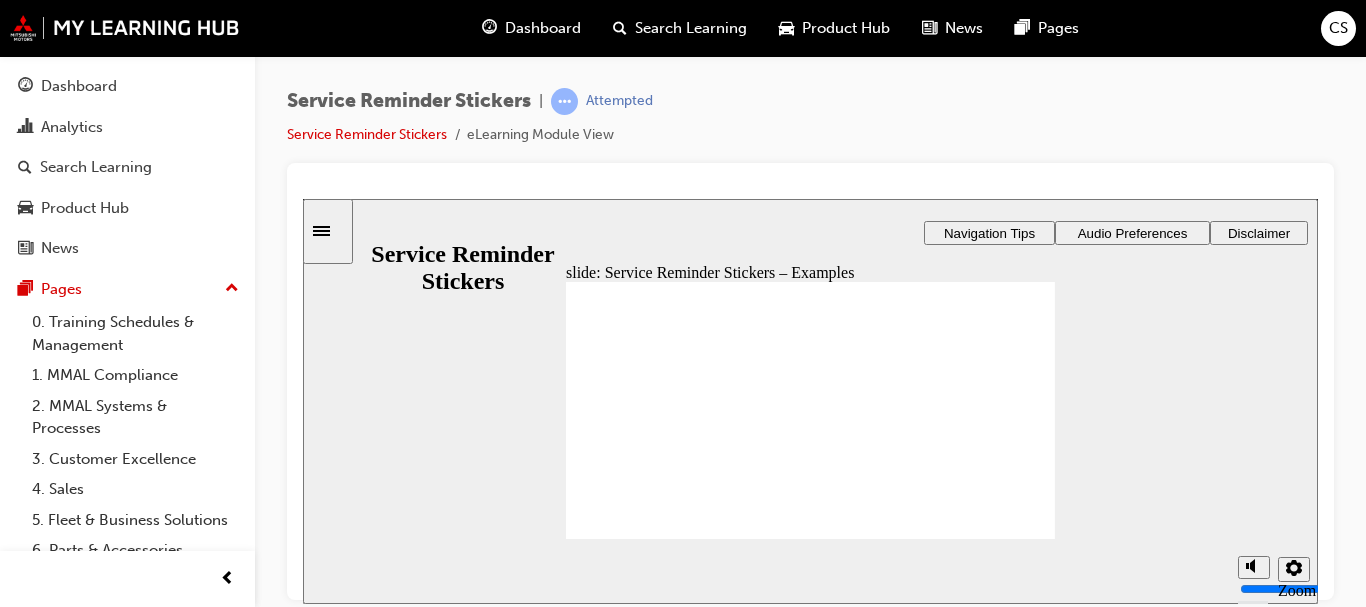 click 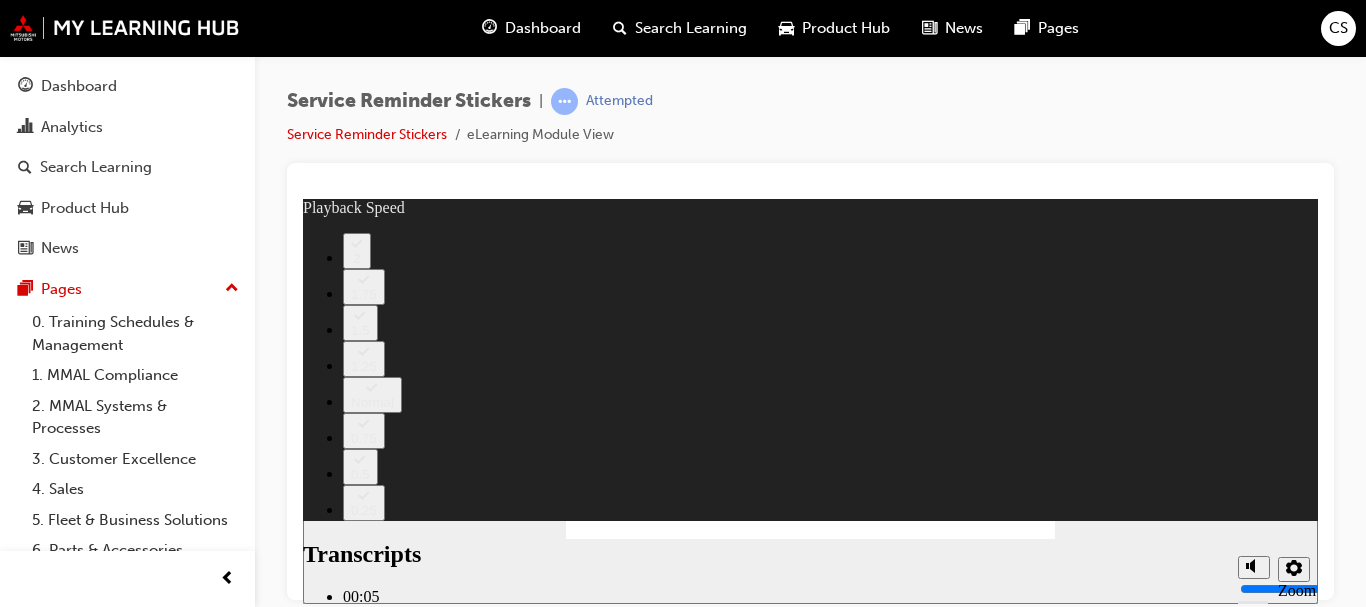 type on "199" 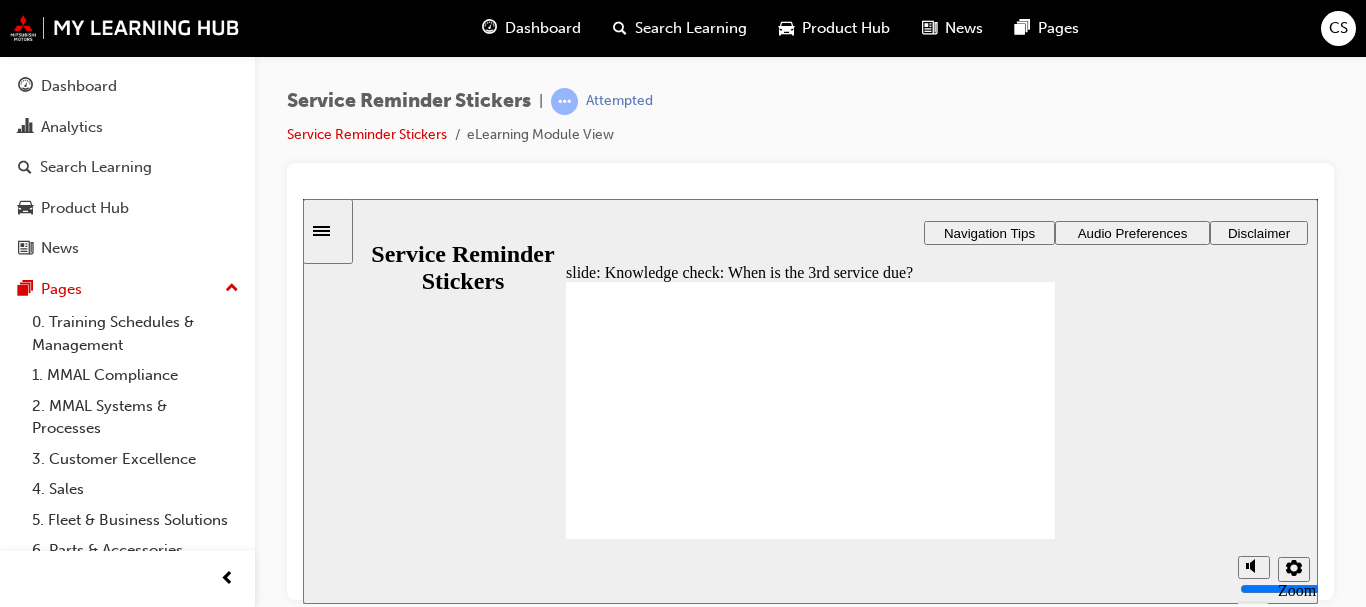 radio on "true" 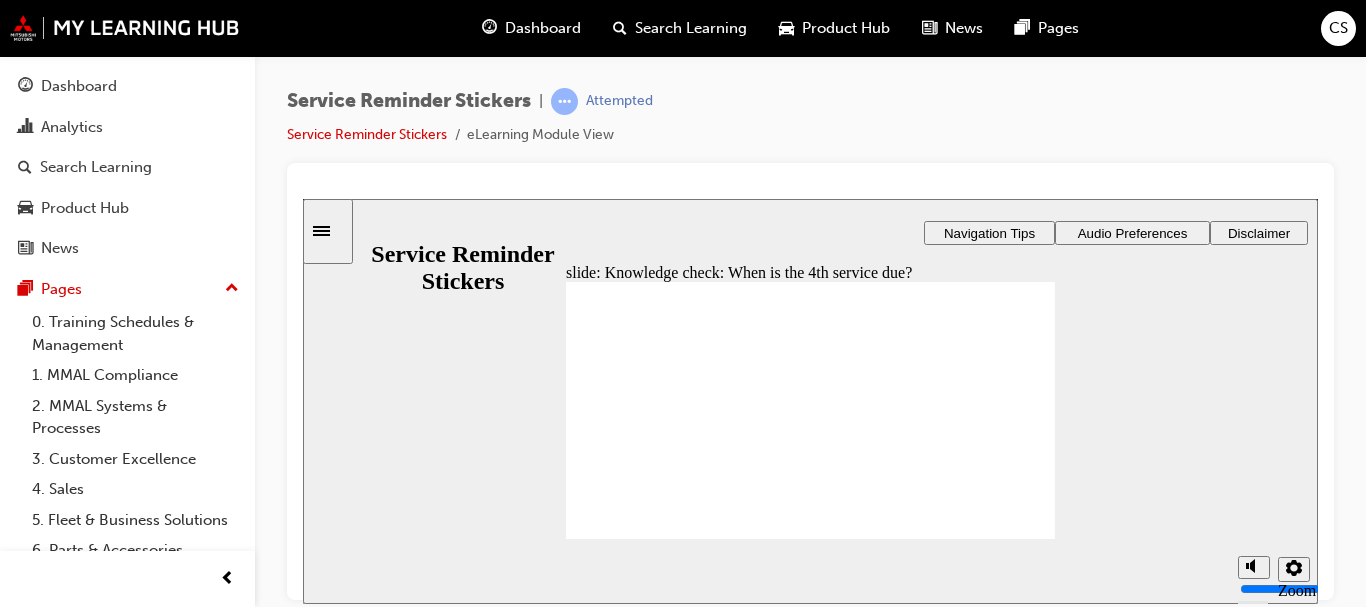 radio on "true" 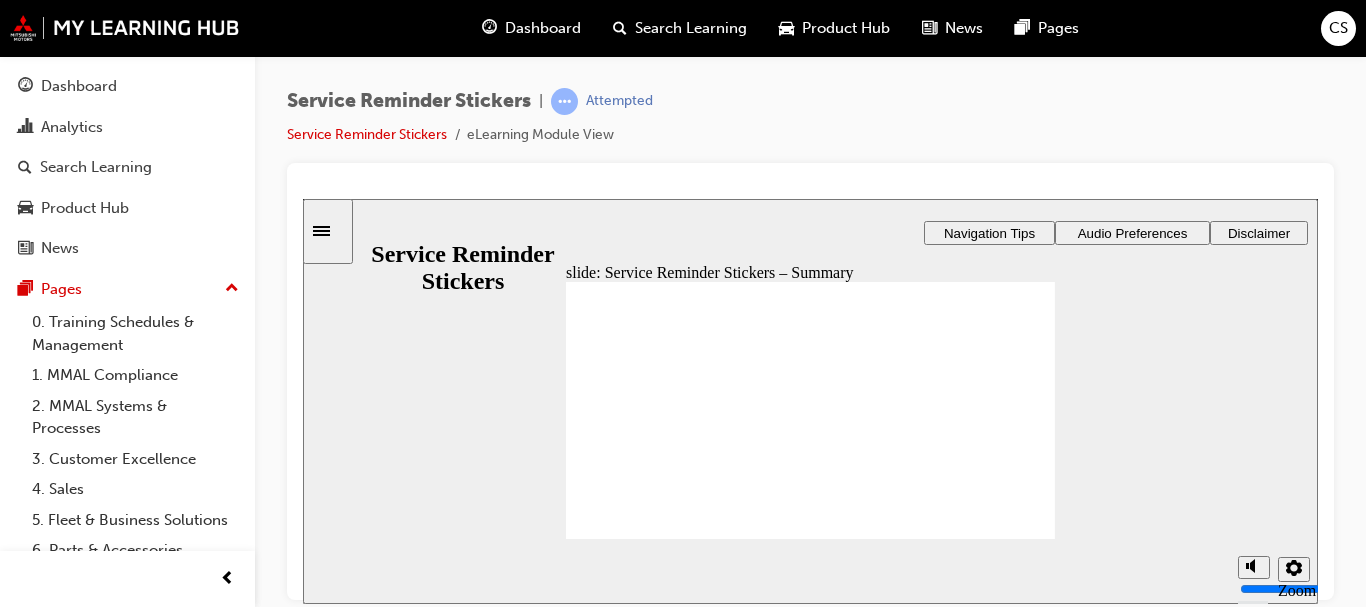 click 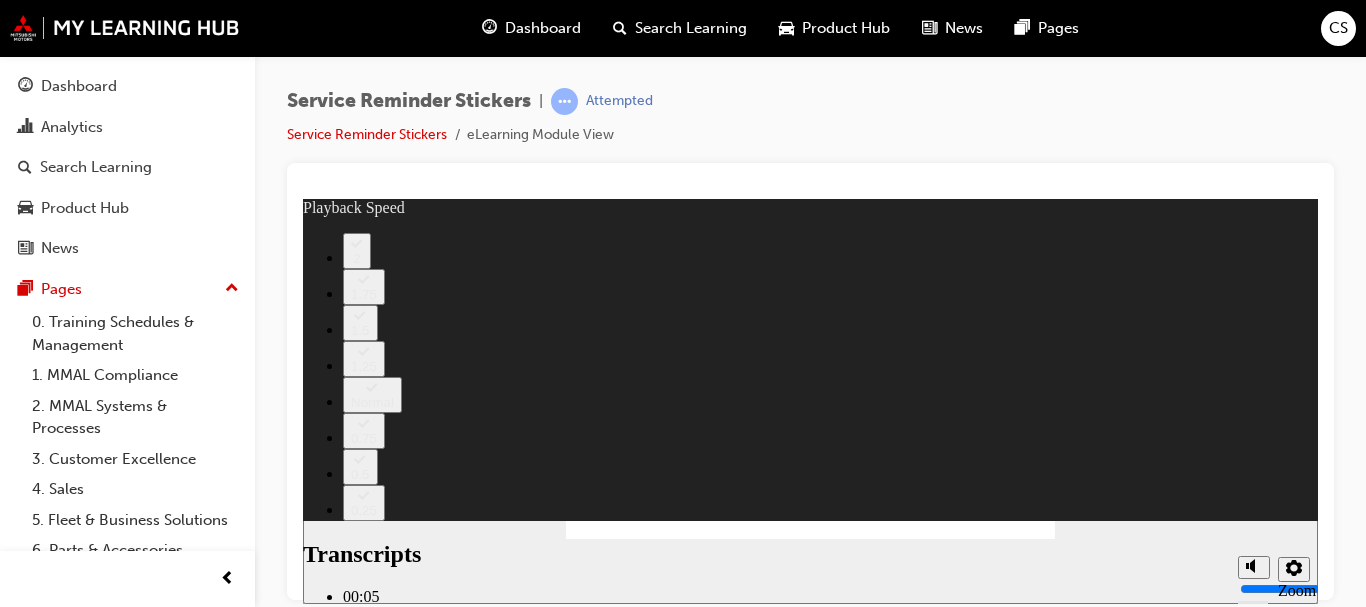 type on "110" 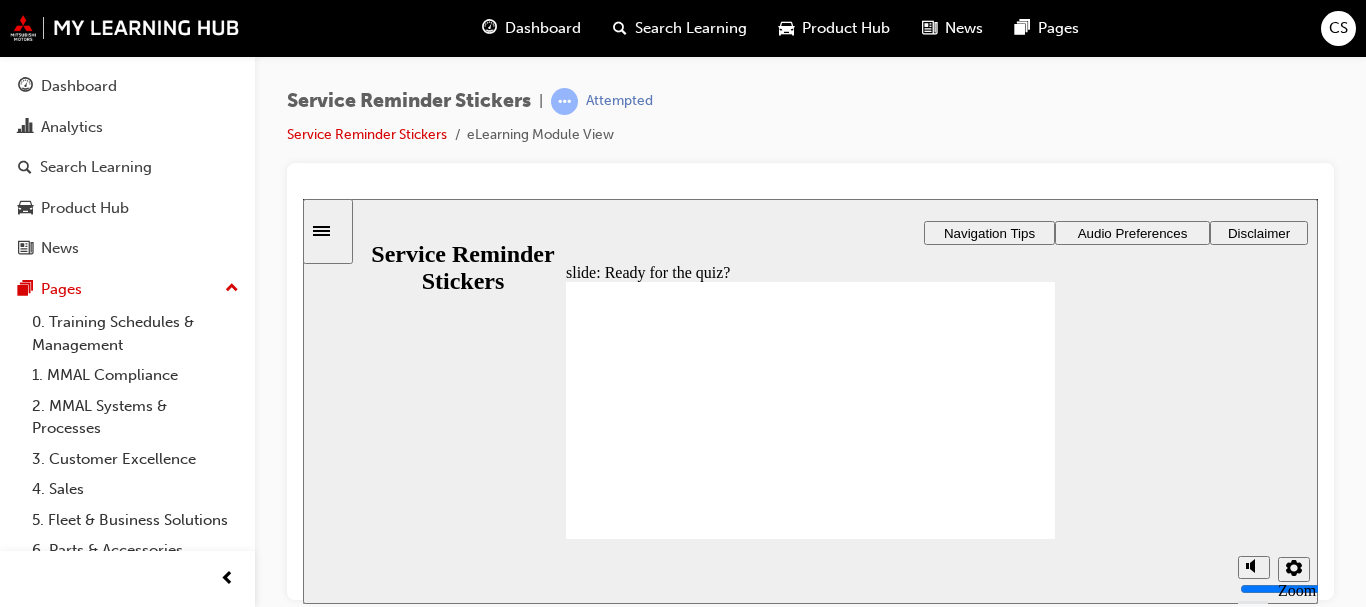 click 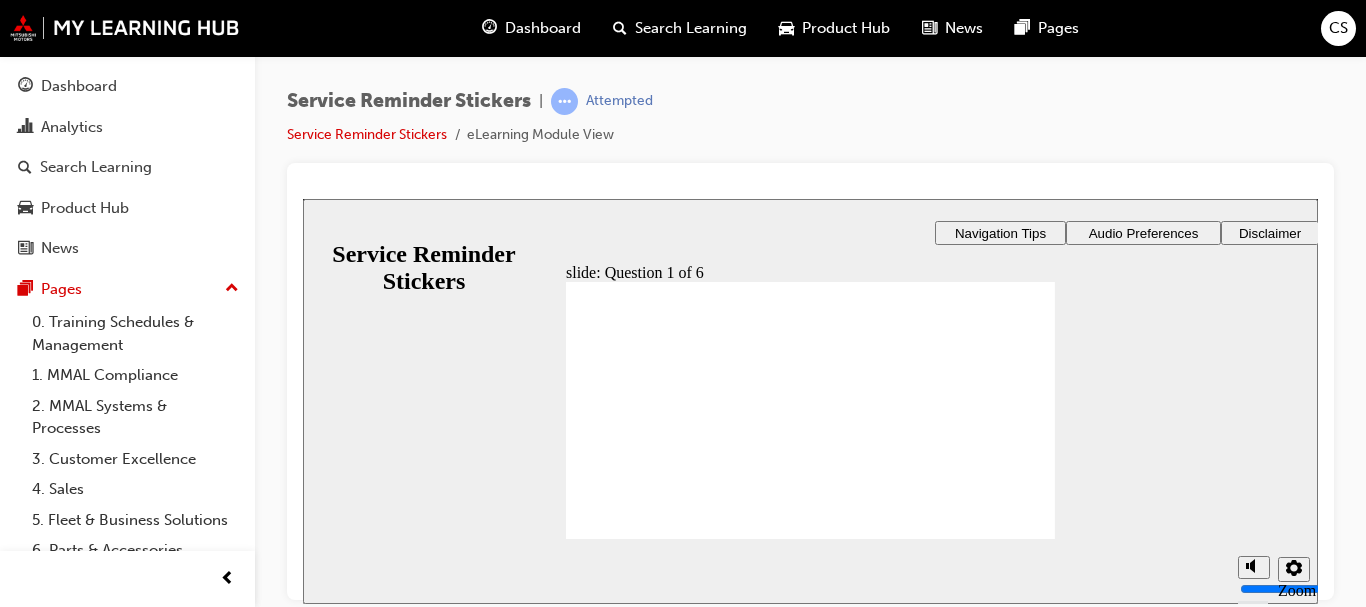 radio on "true" 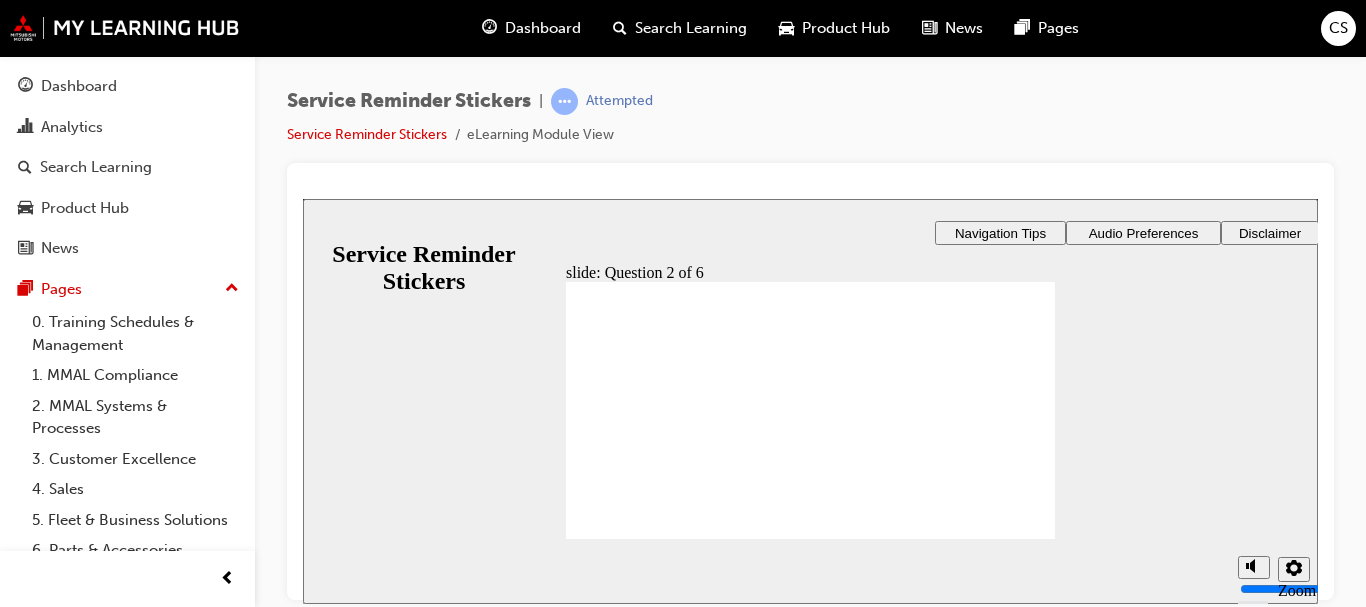 click 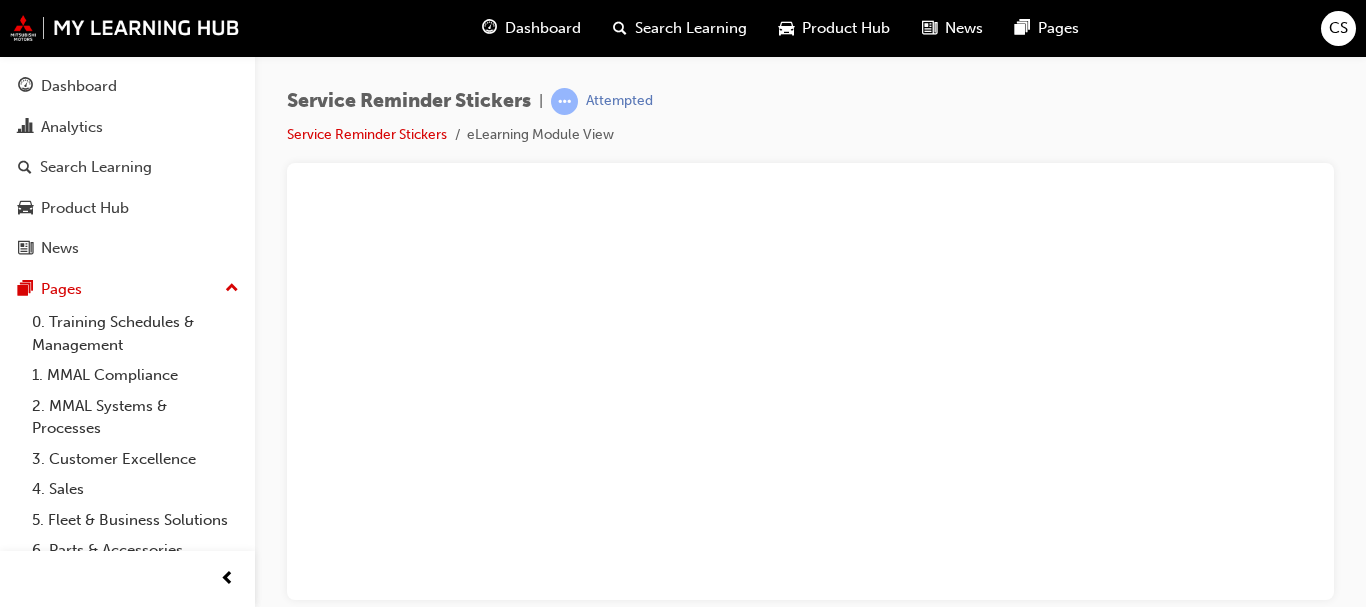 scroll, scrollTop: 0, scrollLeft: 0, axis: both 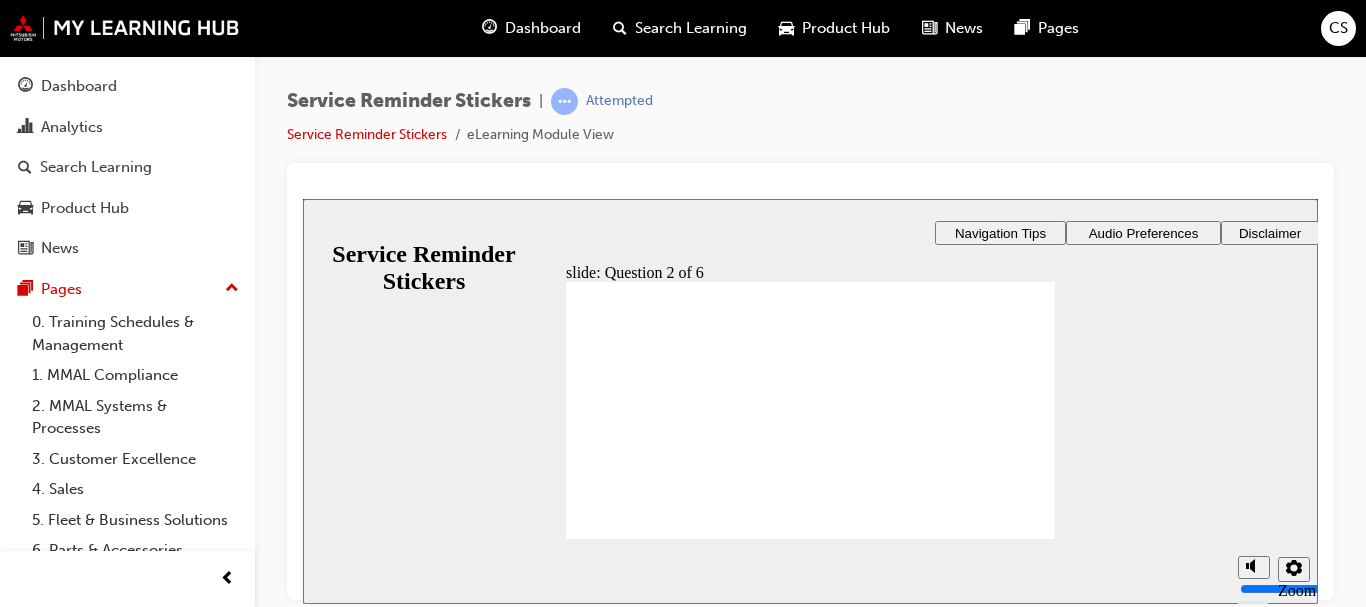 click at bounding box center (810, 1152) 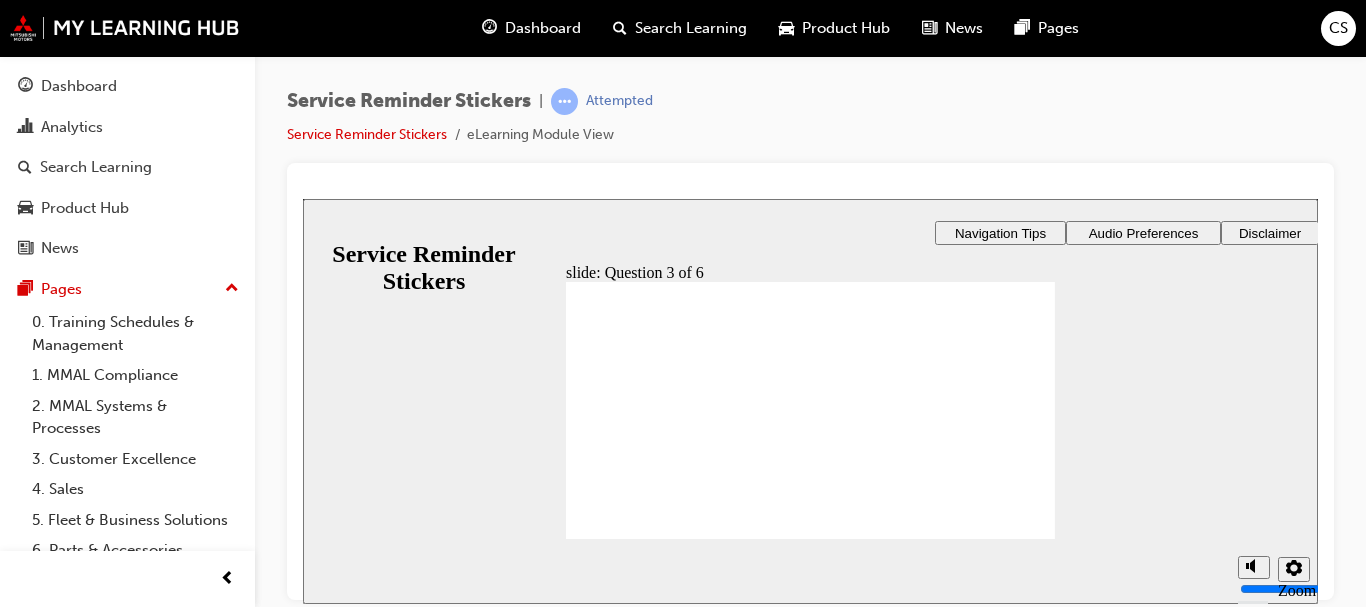 click 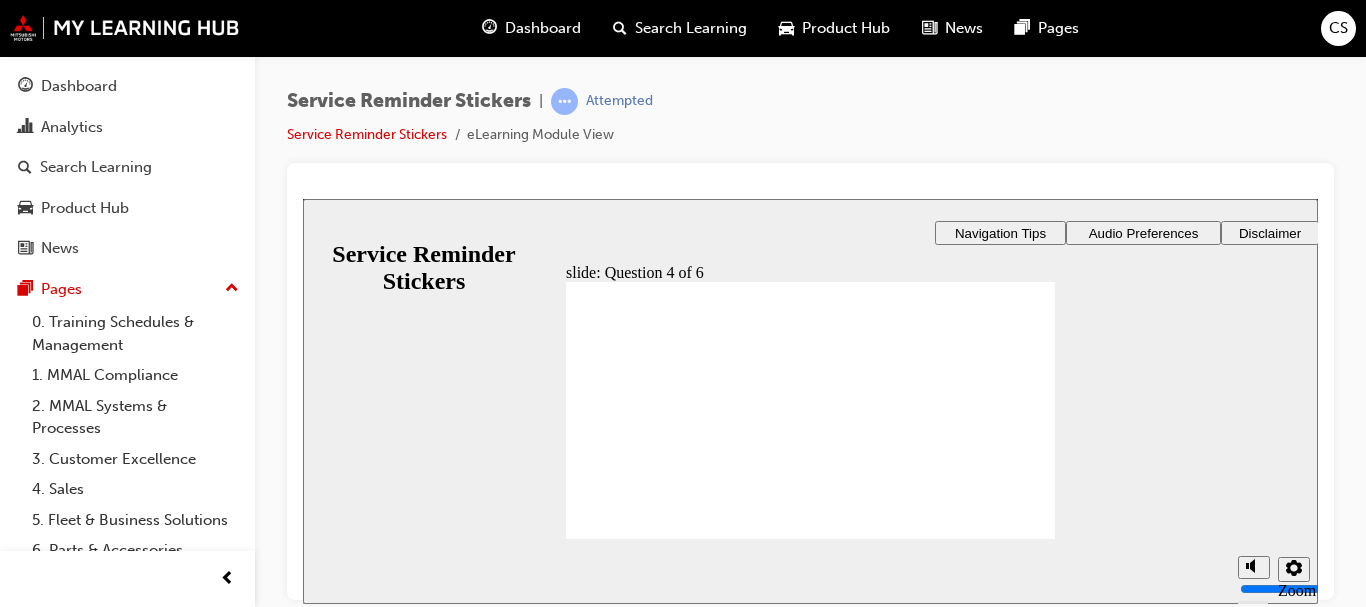 click 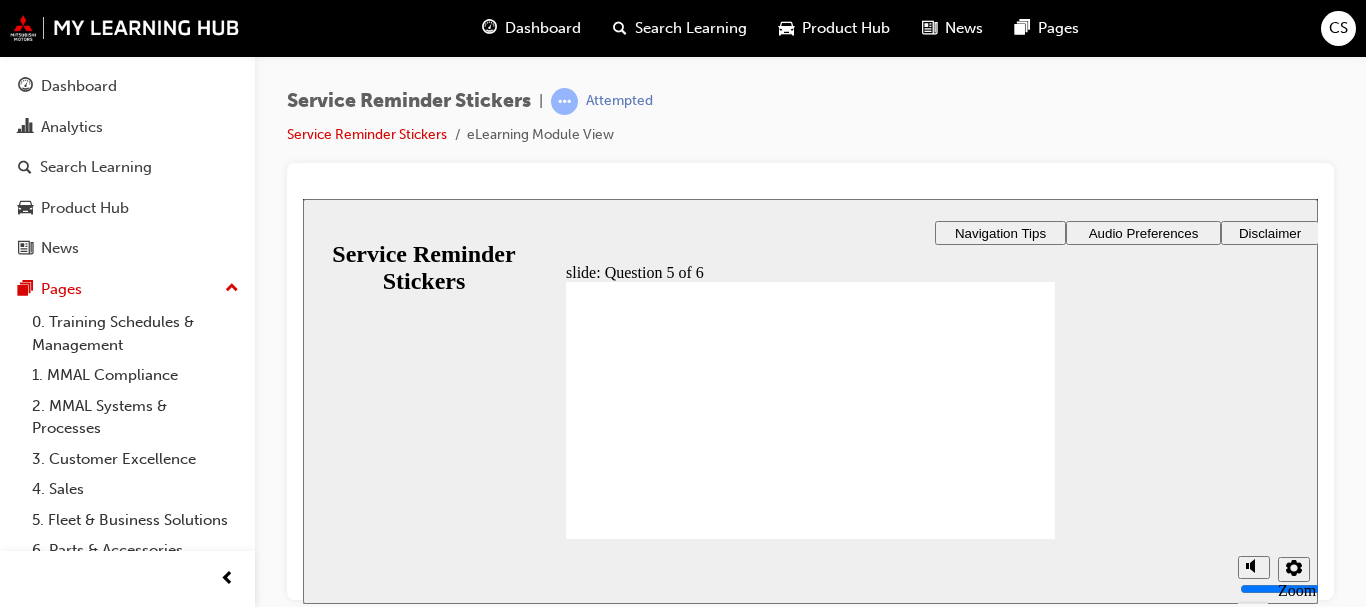 checkbox on "true" 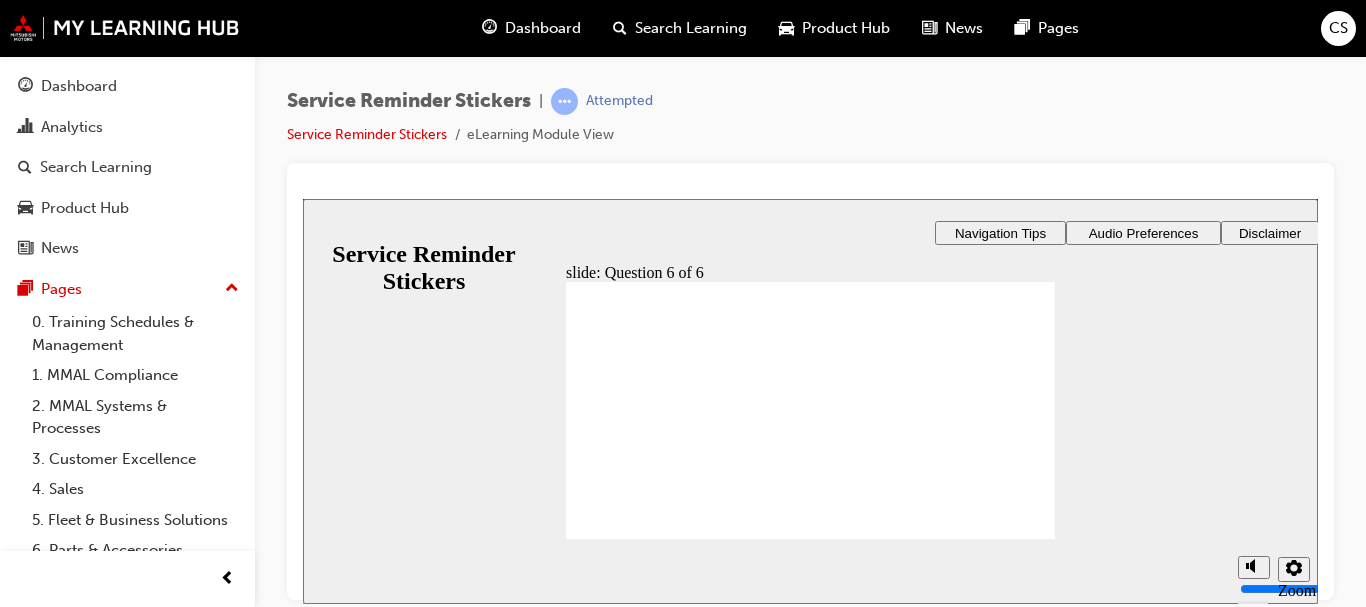 checkbox on "true" 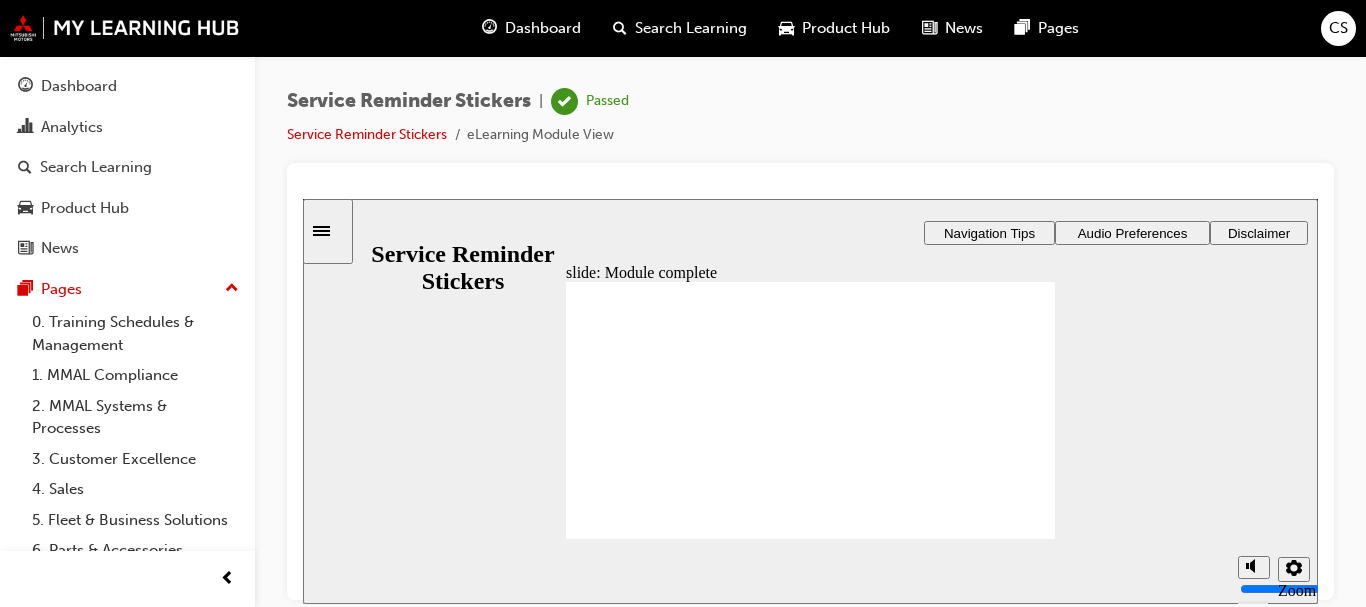click 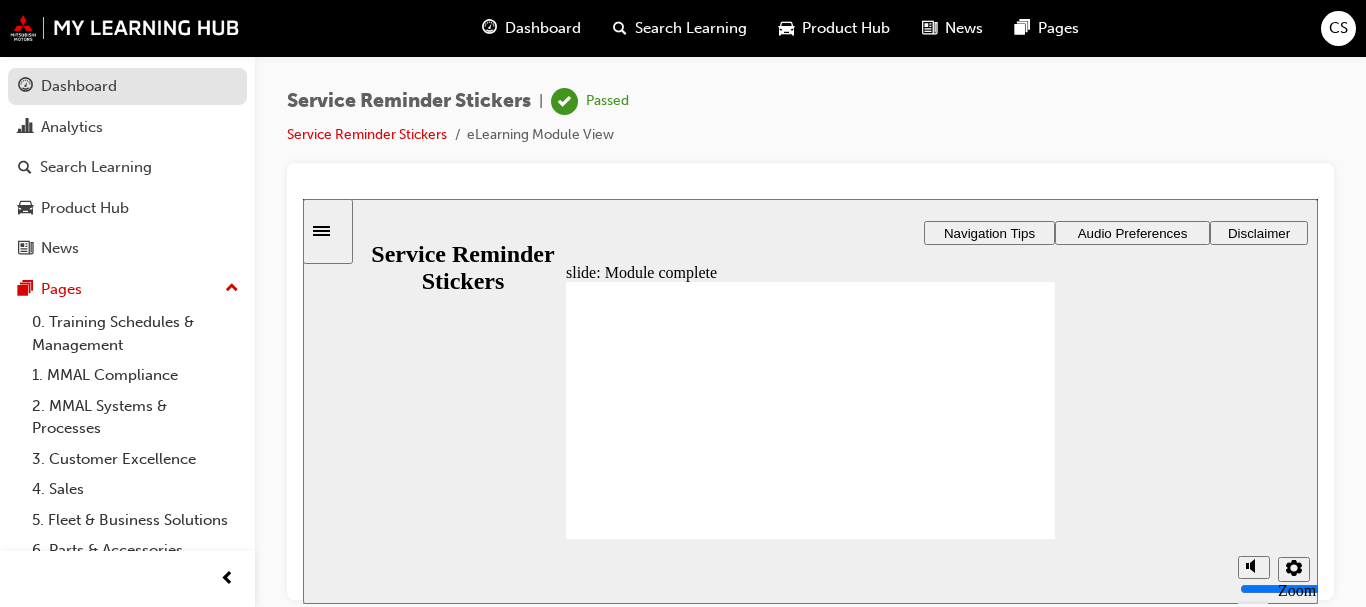 click on "Dashboard" at bounding box center (127, 86) 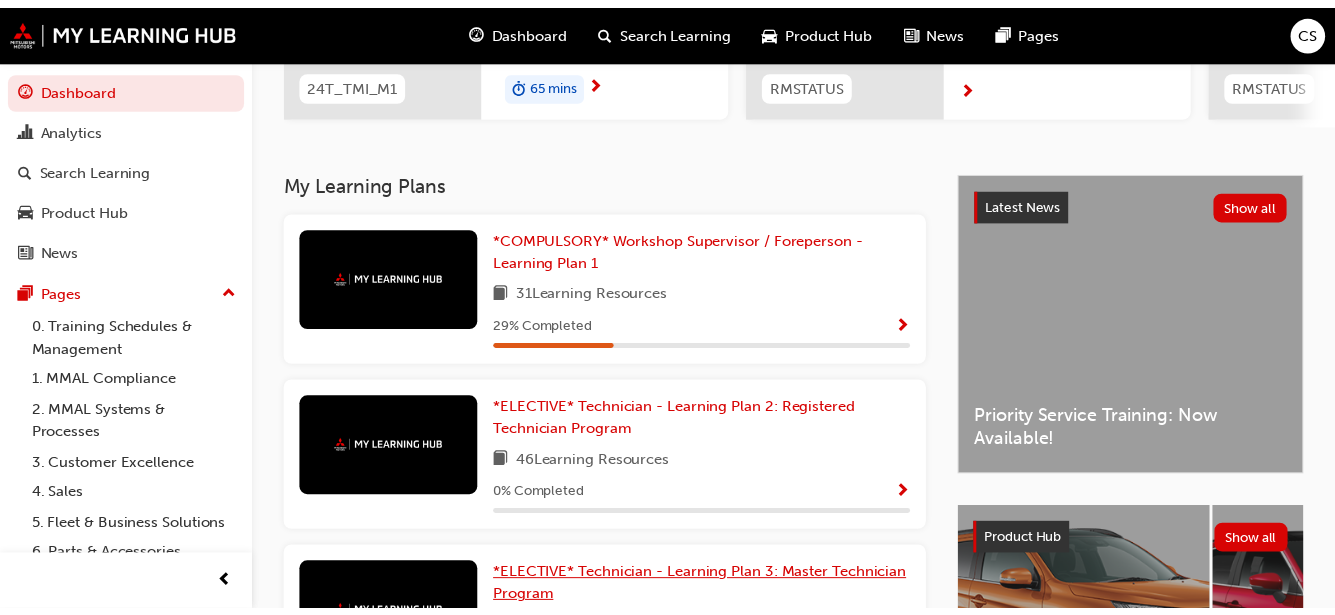 scroll, scrollTop: 335, scrollLeft: 0, axis: vertical 